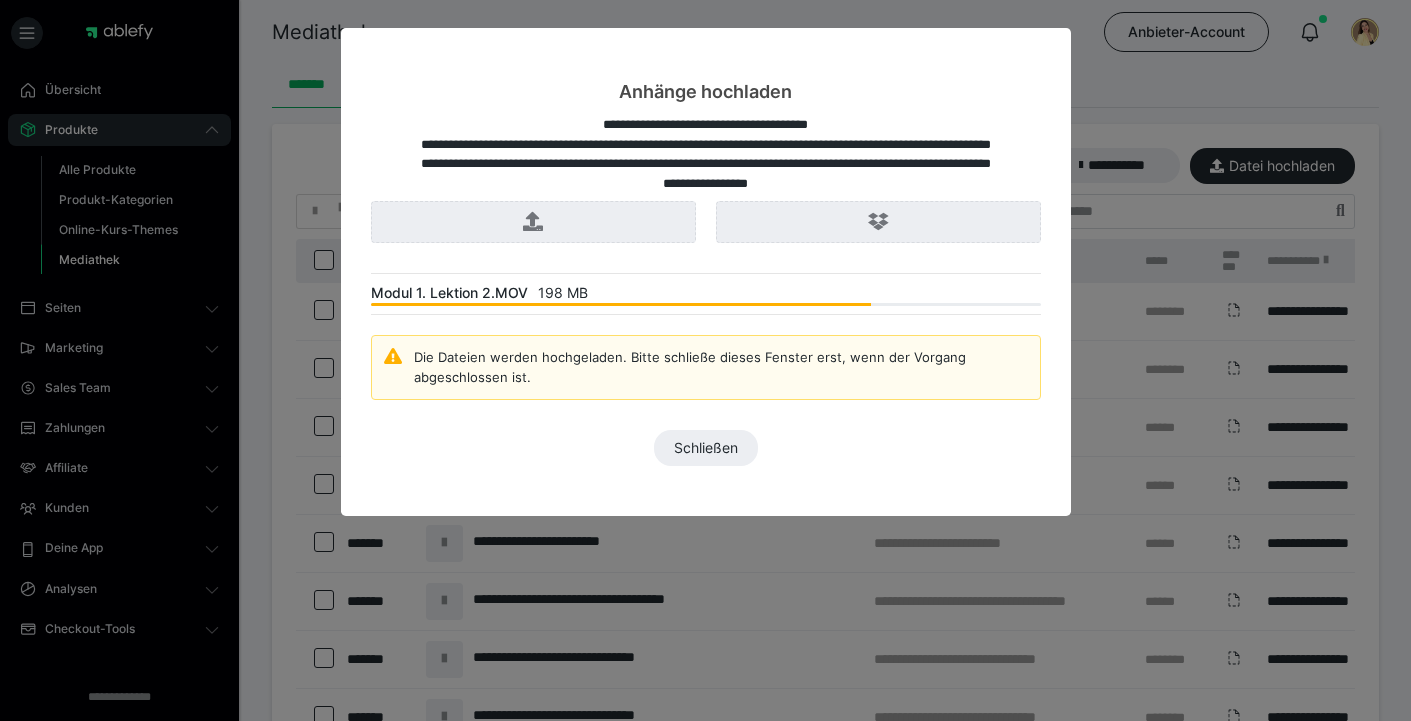 scroll, scrollTop: 0, scrollLeft: 0, axis: both 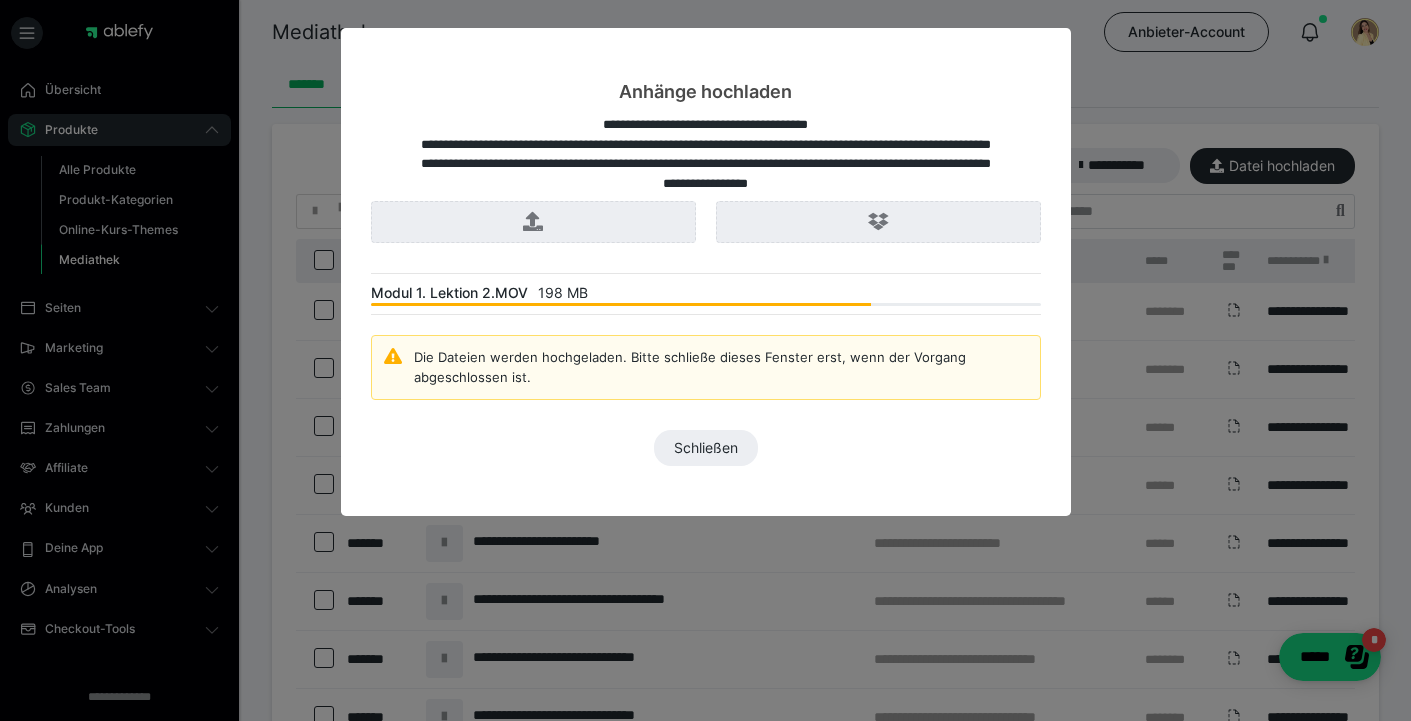 click on "Die Dateien werden hochgeladen. Bitte schließe dieses Fenster erst, wenn der Vorgang abgeschlossen ist." at bounding box center [721, 367] 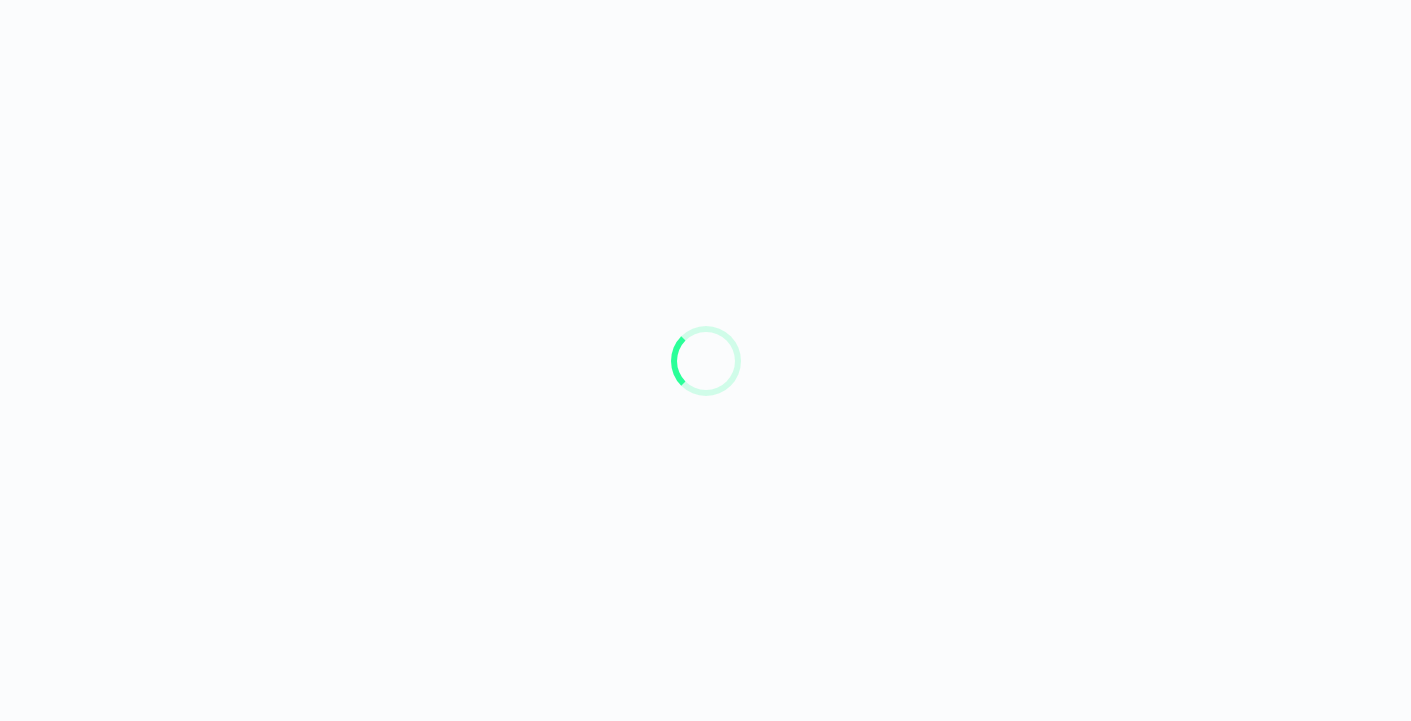 scroll, scrollTop: 0, scrollLeft: 0, axis: both 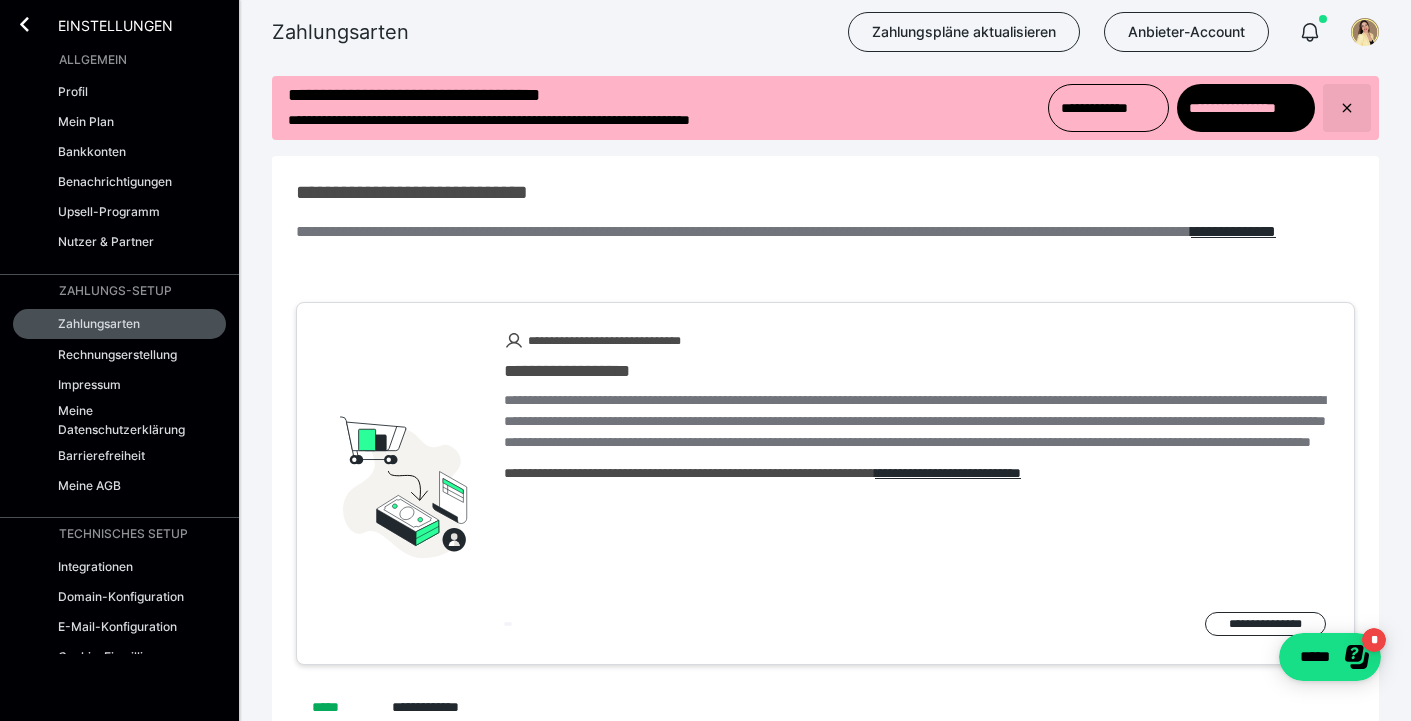 click 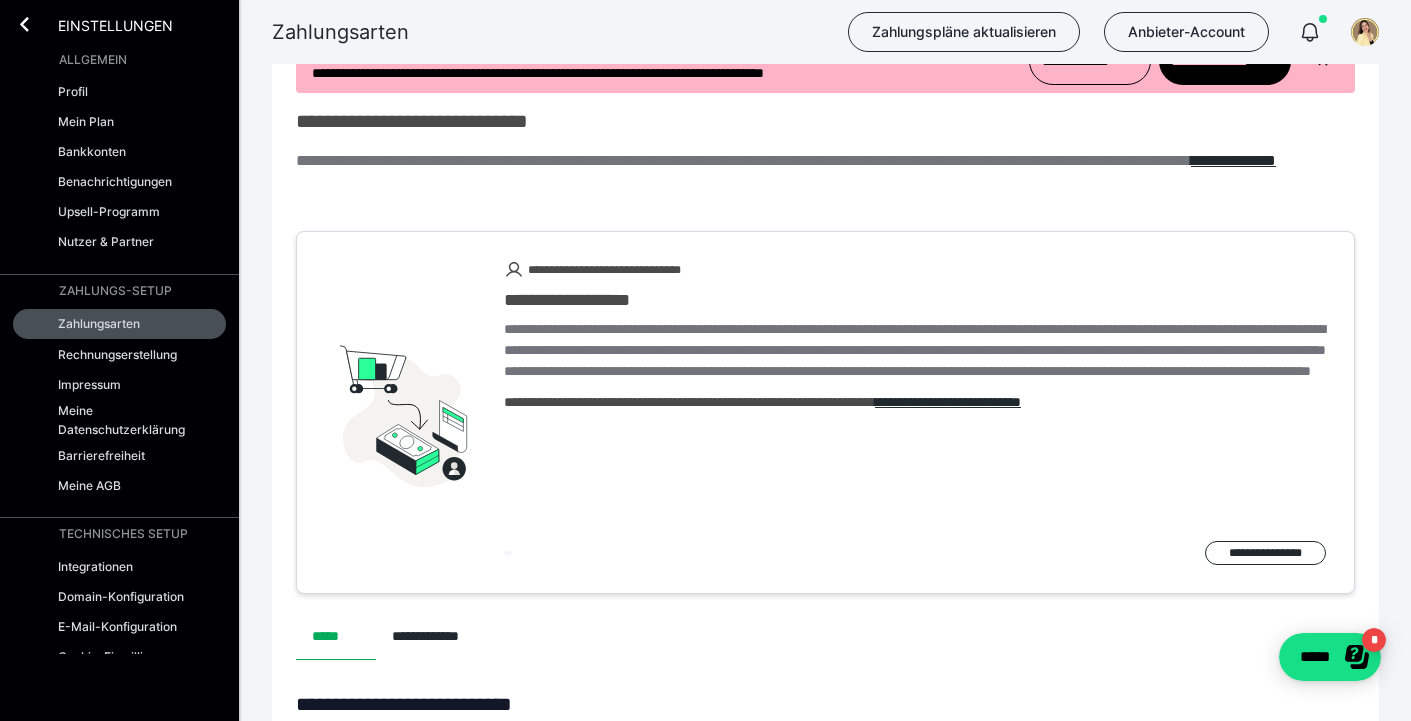 scroll, scrollTop: 0, scrollLeft: 0, axis: both 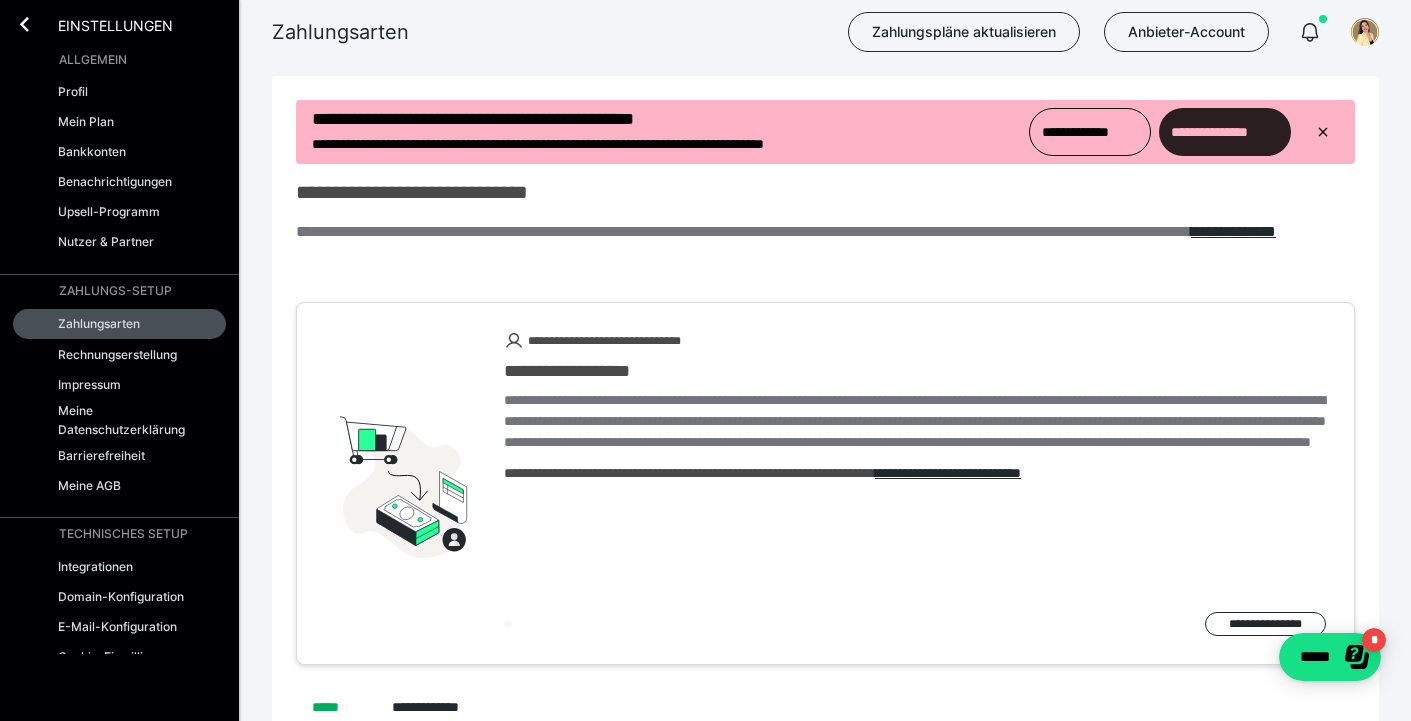 click on "**********" at bounding box center (1225, 132) 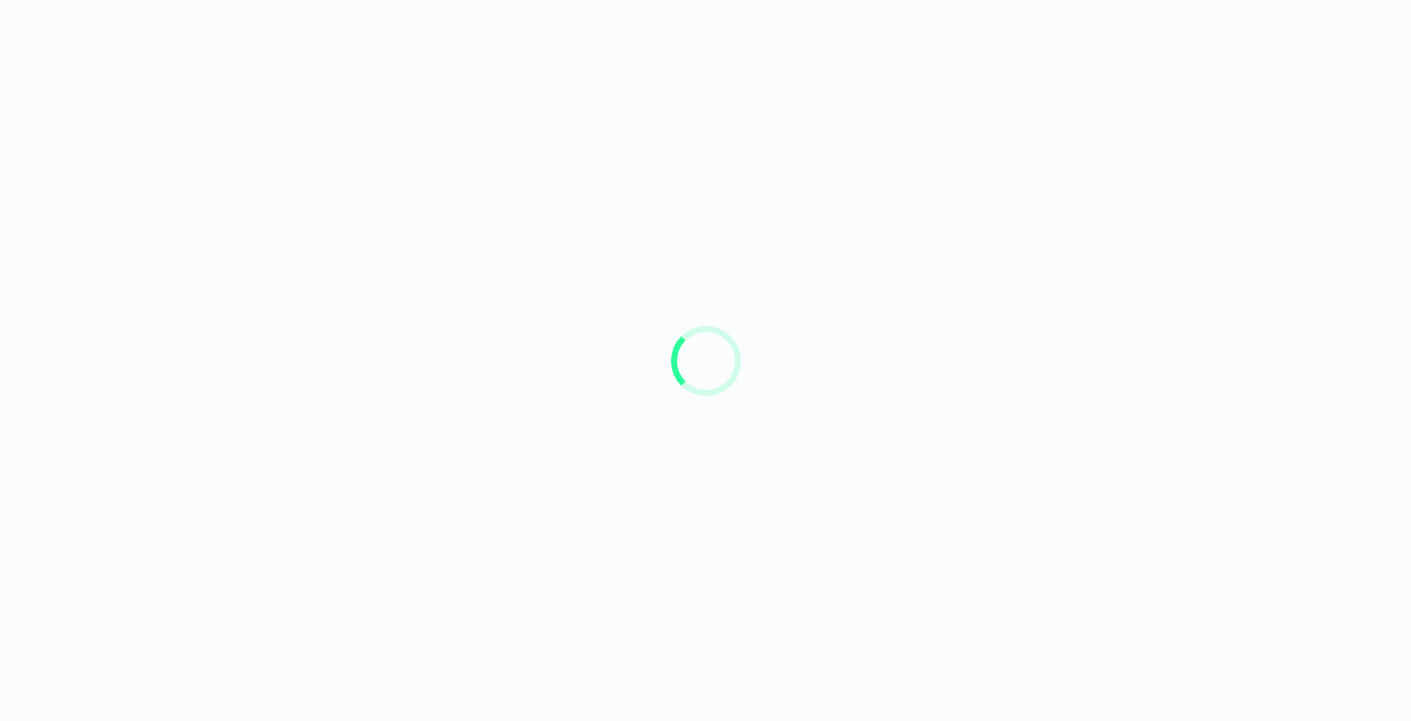 scroll, scrollTop: 0, scrollLeft: 0, axis: both 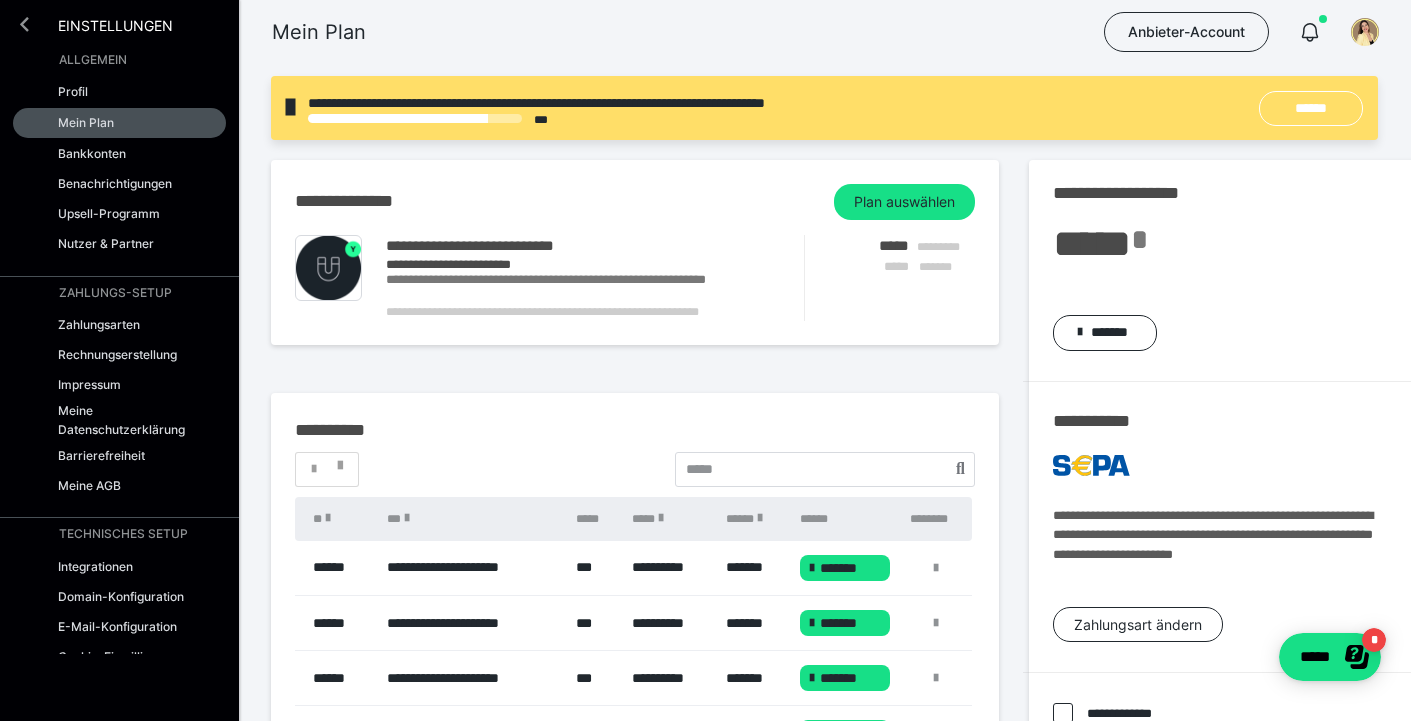 click at bounding box center [24, 24] 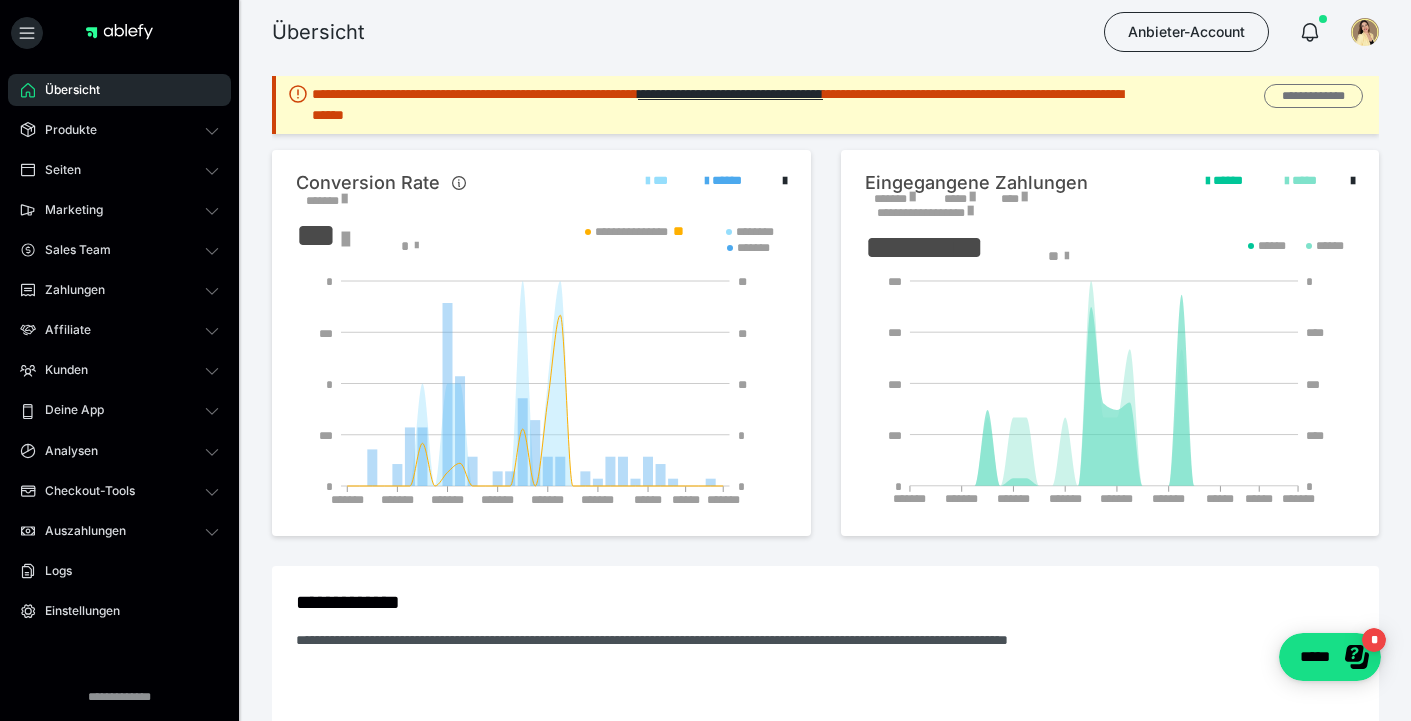 click on "**********" at bounding box center (1313, 96) 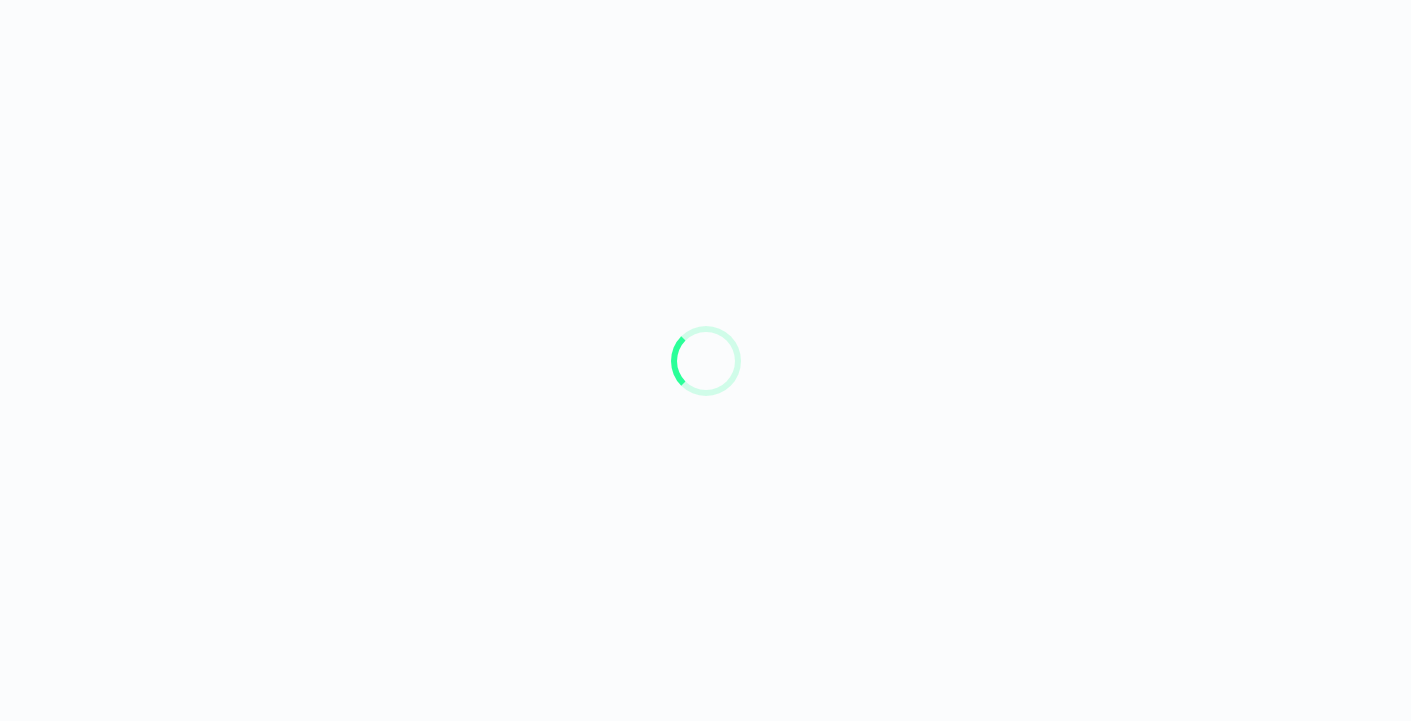 scroll, scrollTop: 0, scrollLeft: 0, axis: both 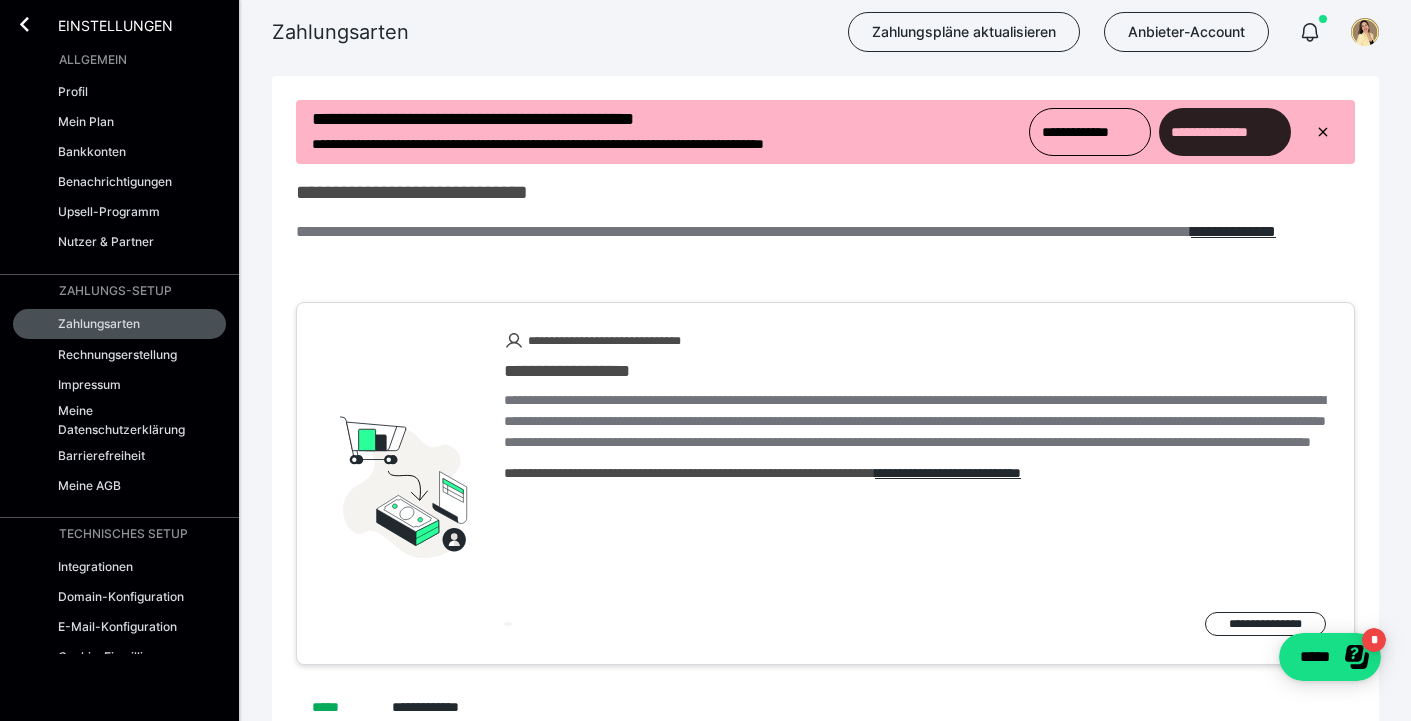 click on "**********" at bounding box center [1225, 132] 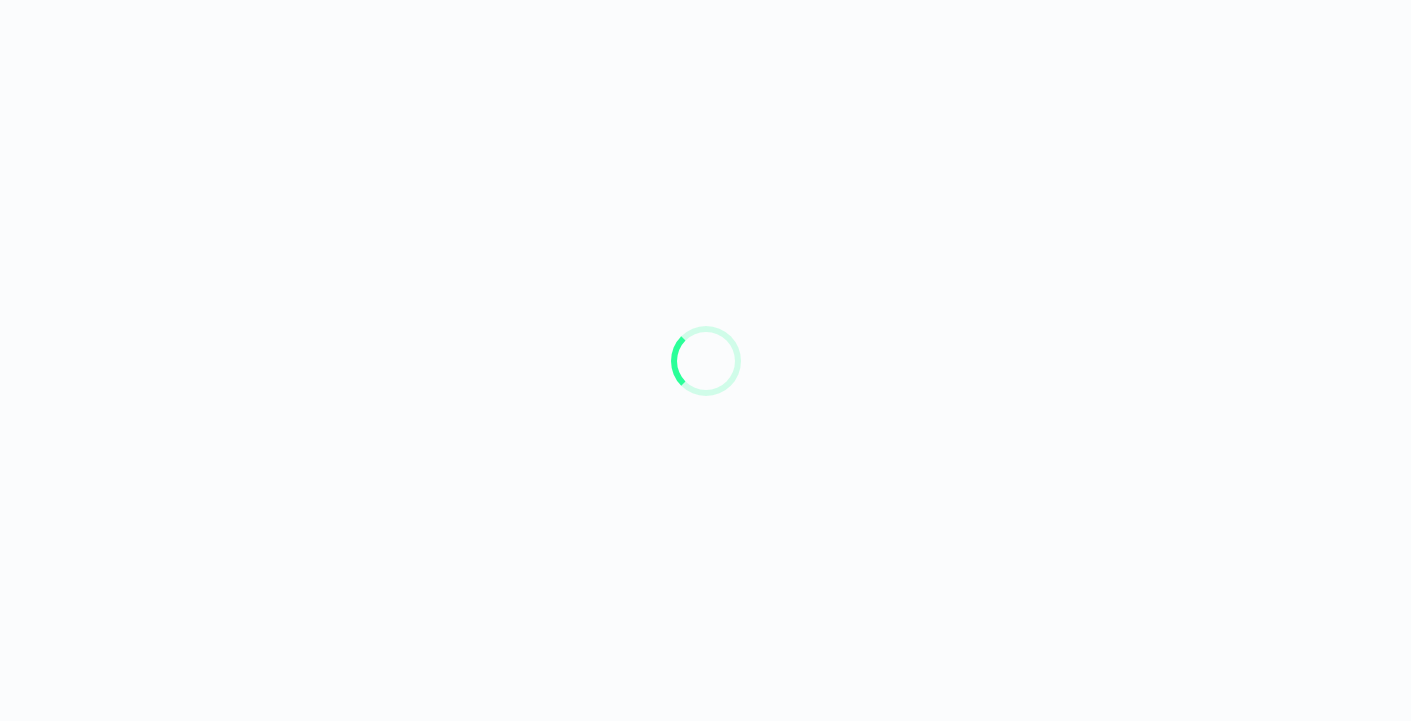 scroll, scrollTop: 0, scrollLeft: 0, axis: both 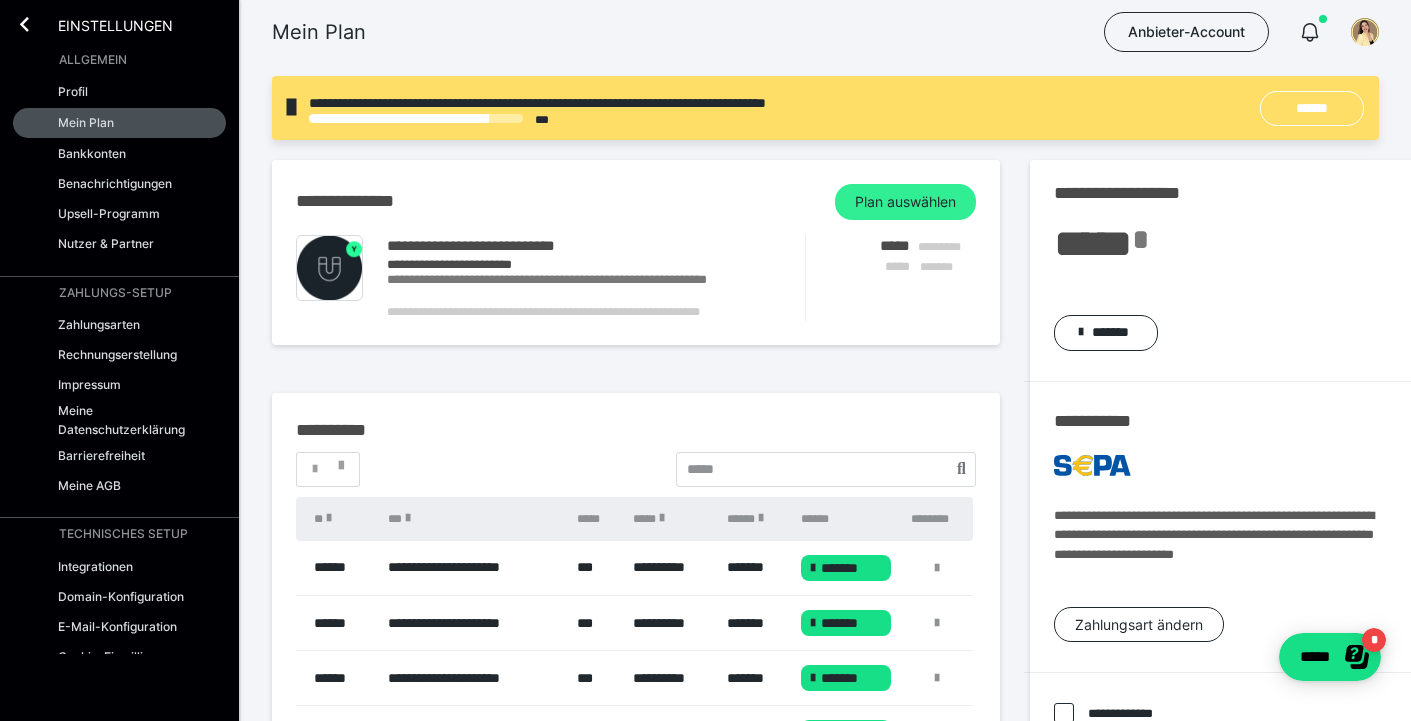 click on "Plan auswählen" at bounding box center (905, 202) 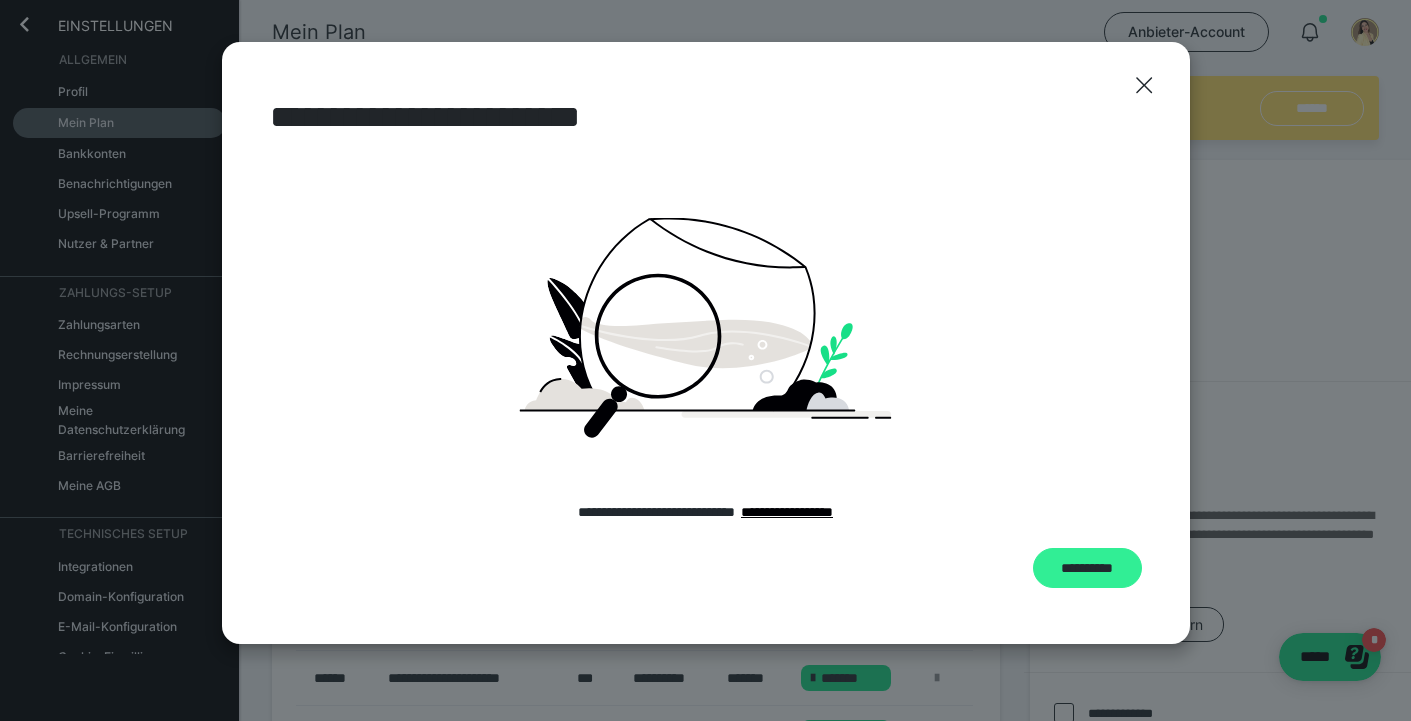click on "**********" at bounding box center [1087, 568] 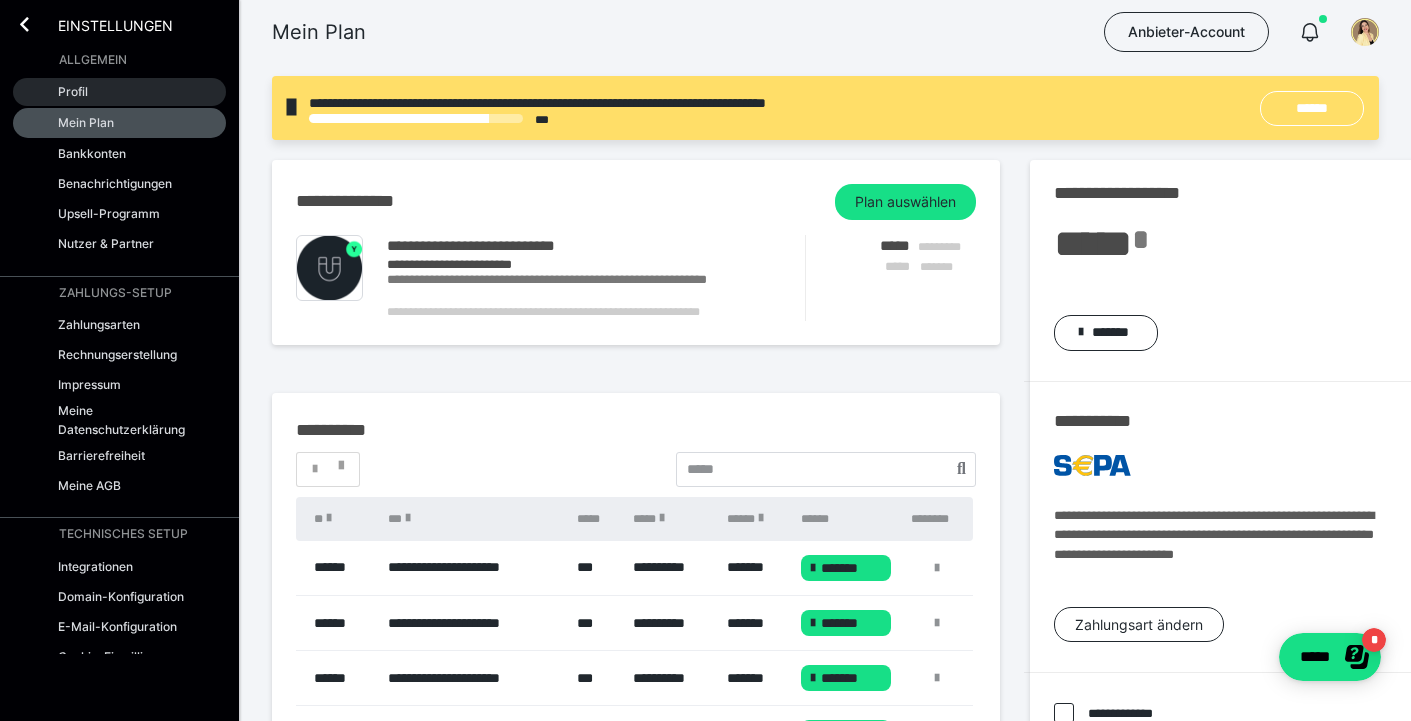 scroll, scrollTop: 0, scrollLeft: 0, axis: both 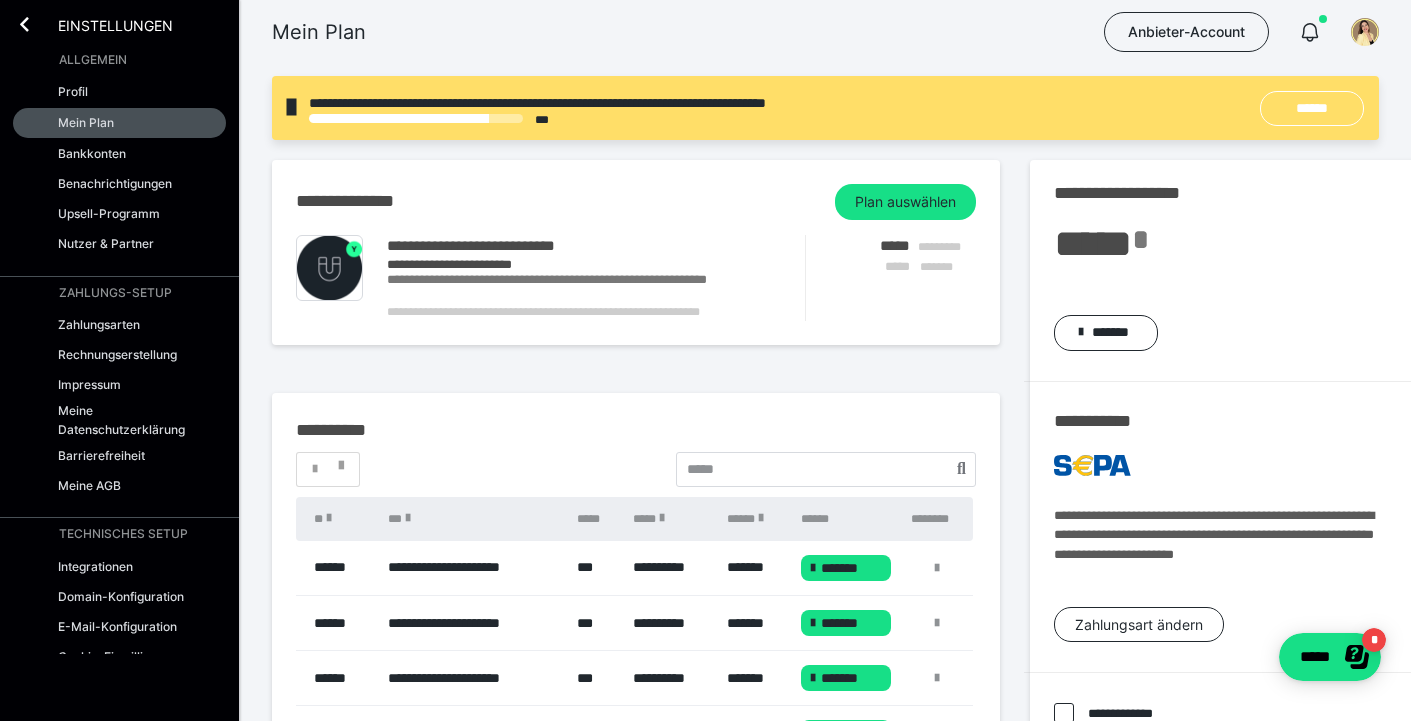 click on "Einstellungen" at bounding box center (101, 24) 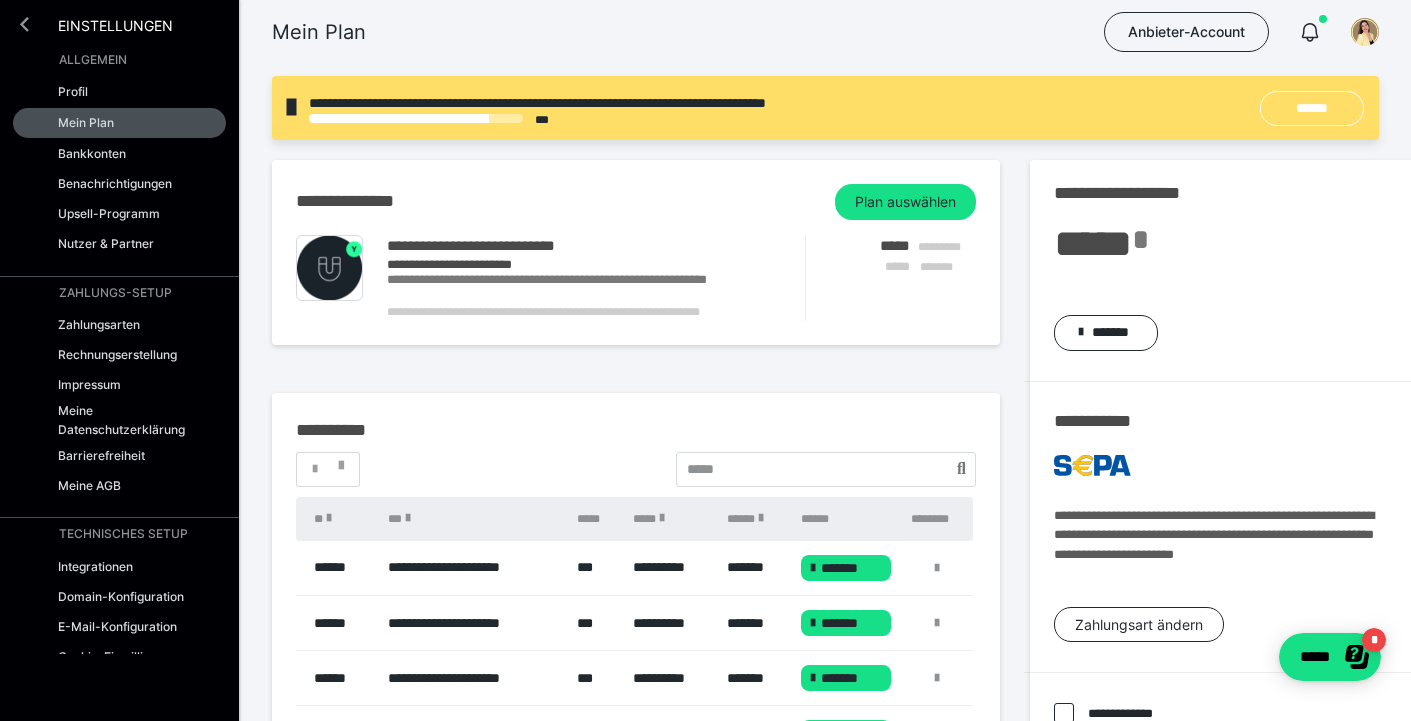 click at bounding box center (24, 24) 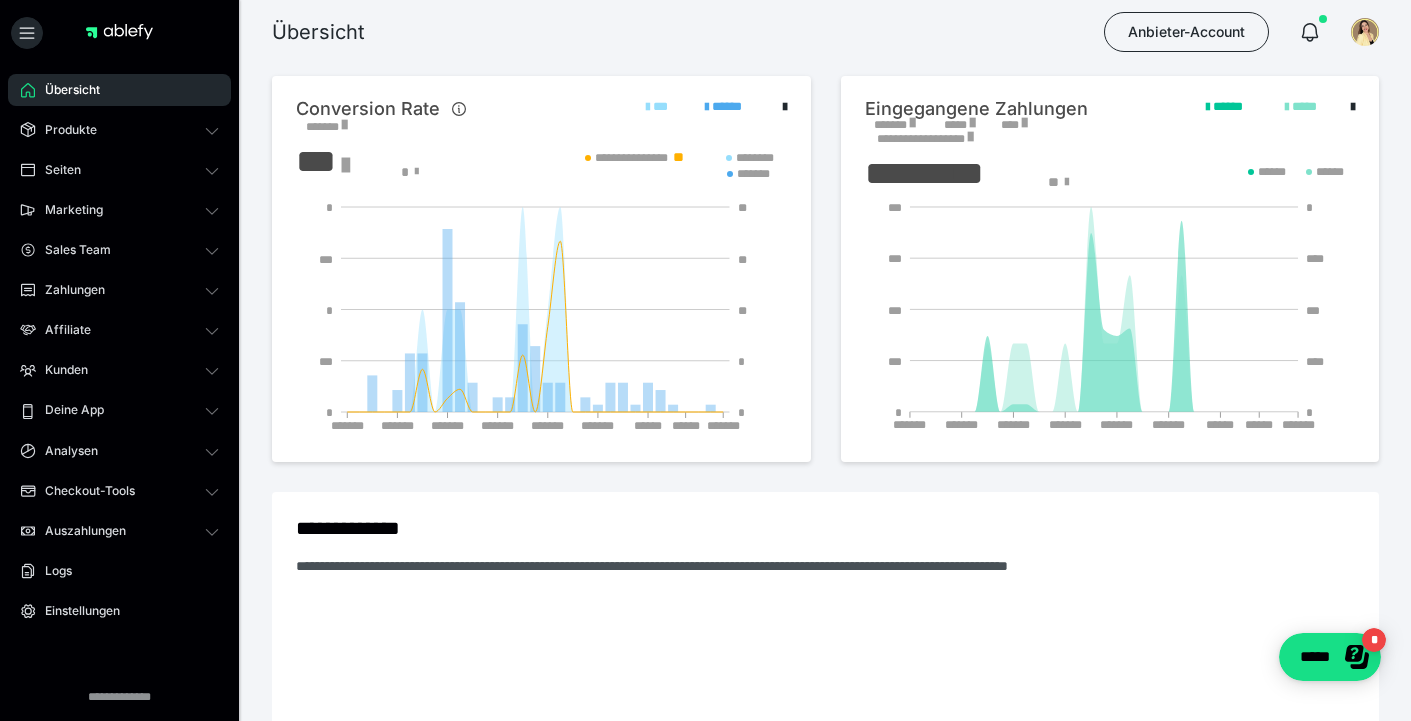 scroll, scrollTop: 0, scrollLeft: 0, axis: both 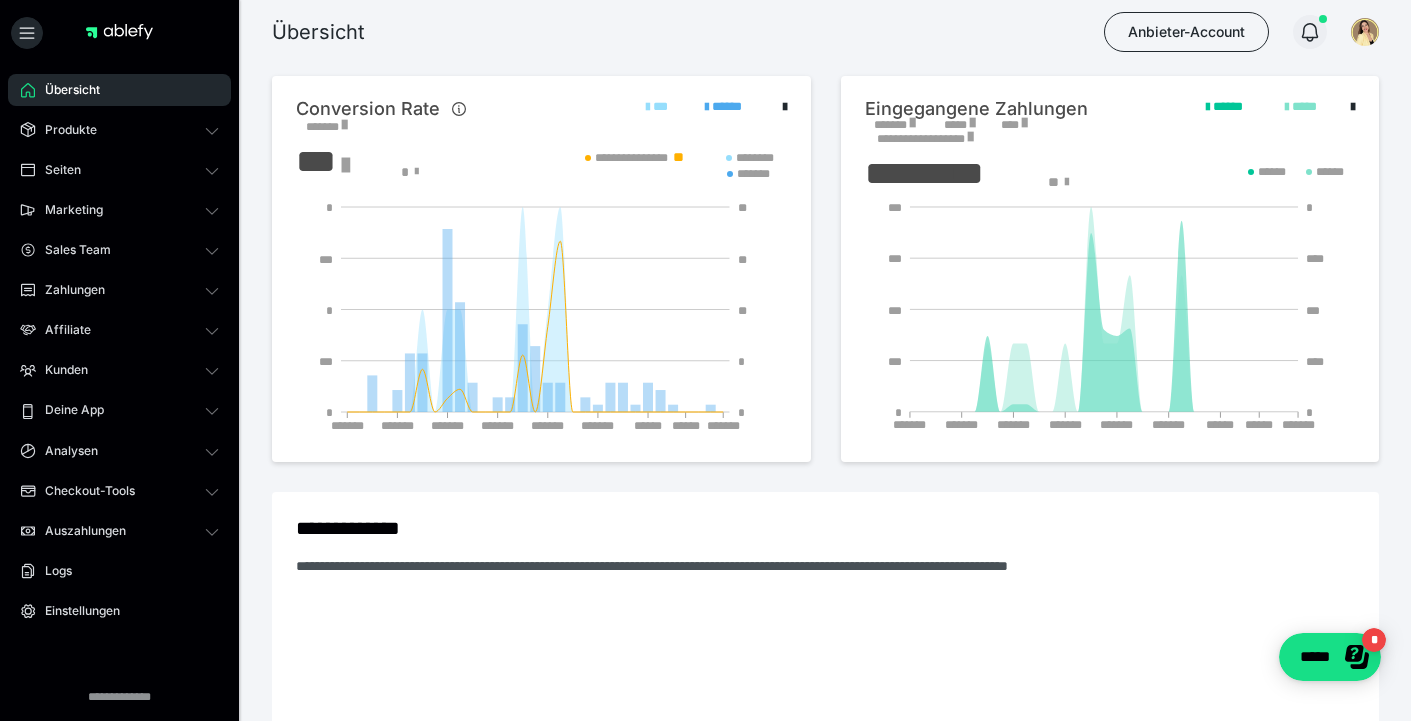 click at bounding box center (1310, 32) 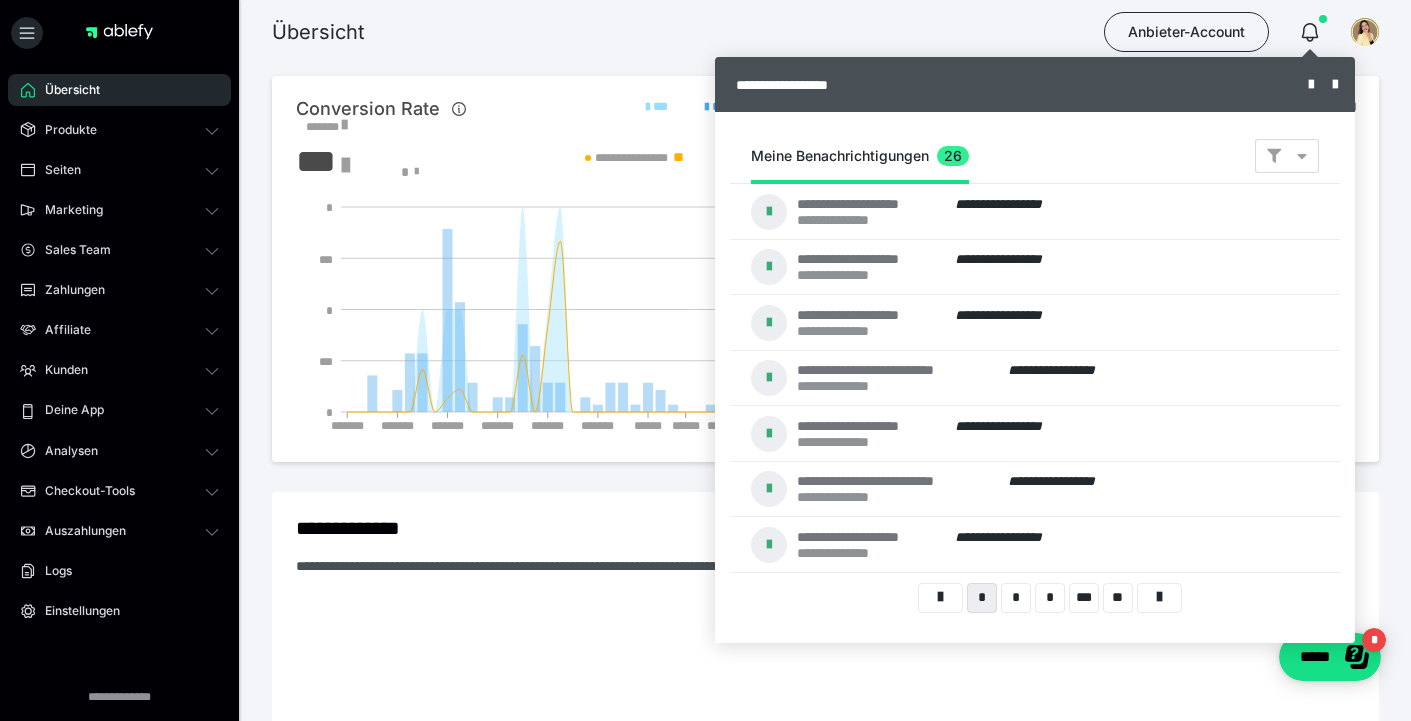 click at bounding box center [705, 360] 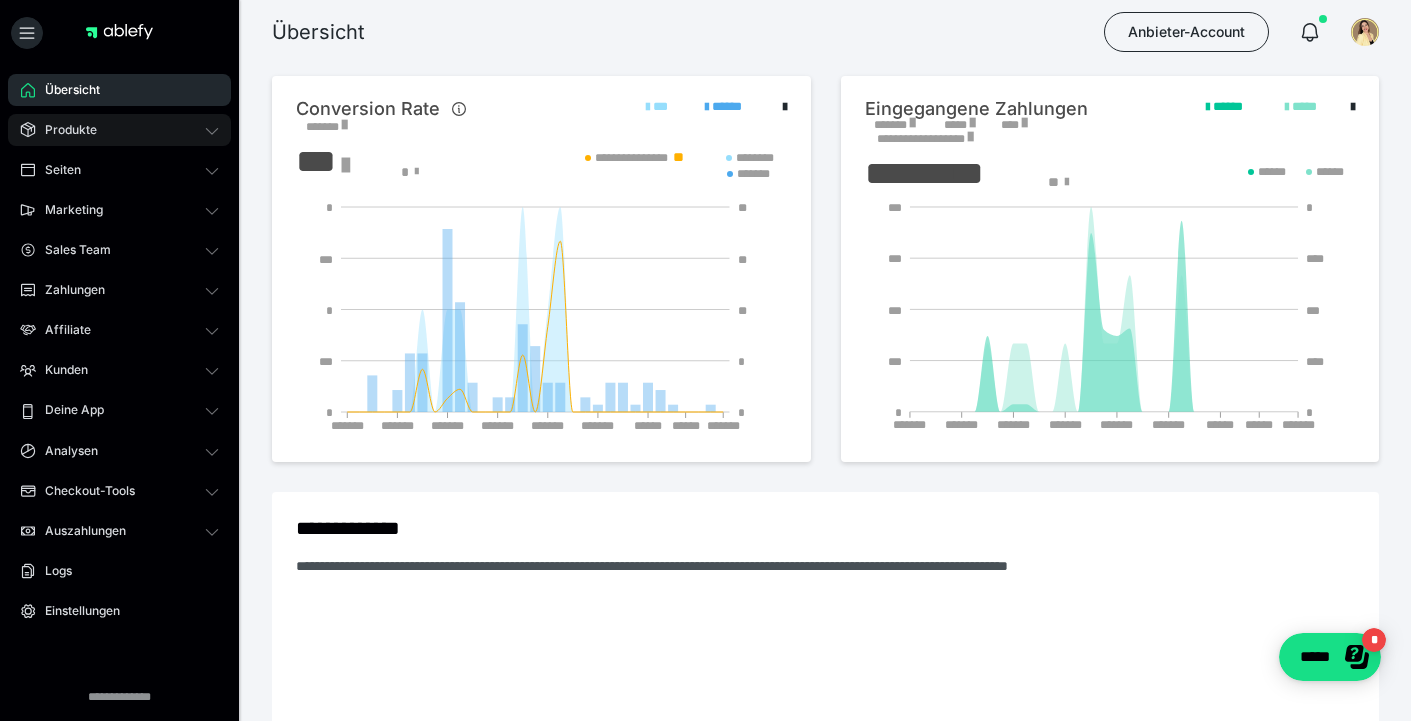 click on "Produkte" at bounding box center [119, 130] 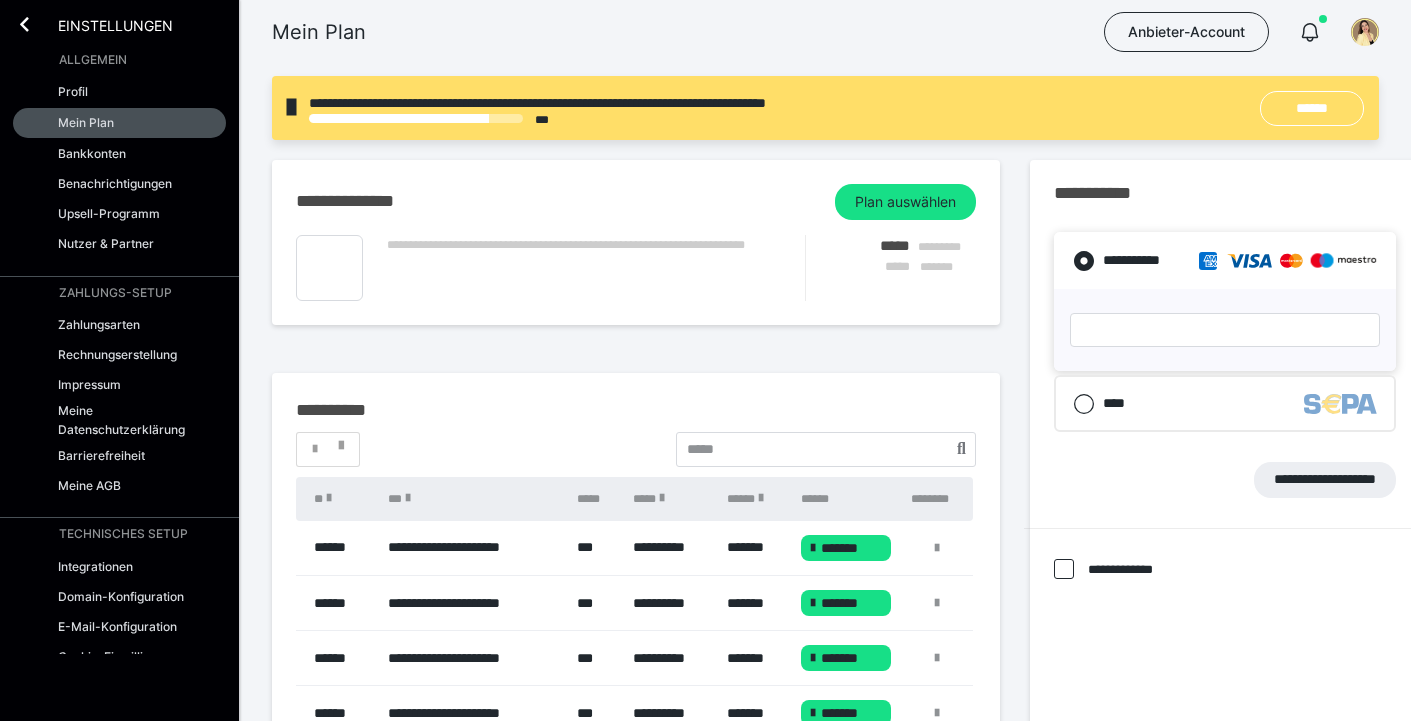 scroll, scrollTop: 0, scrollLeft: 0, axis: both 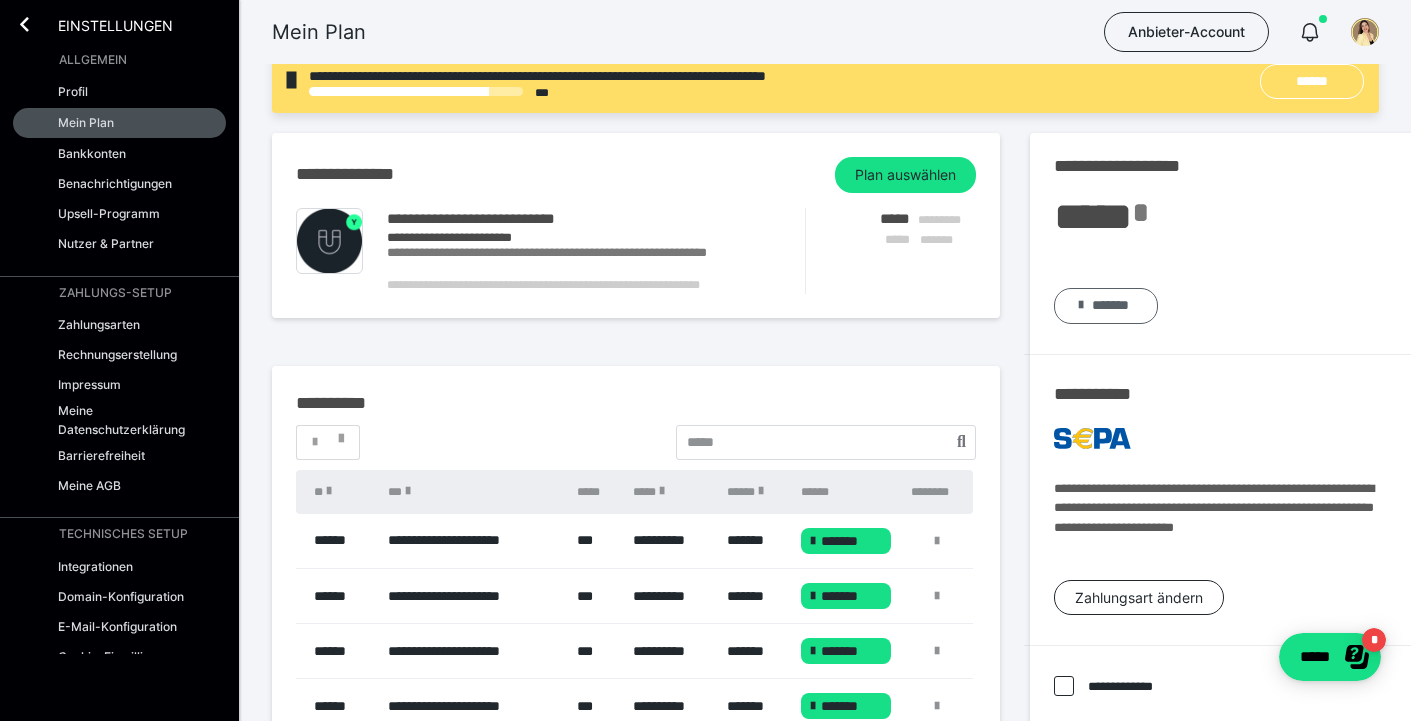 click on "*******" at bounding box center [1110, 305] 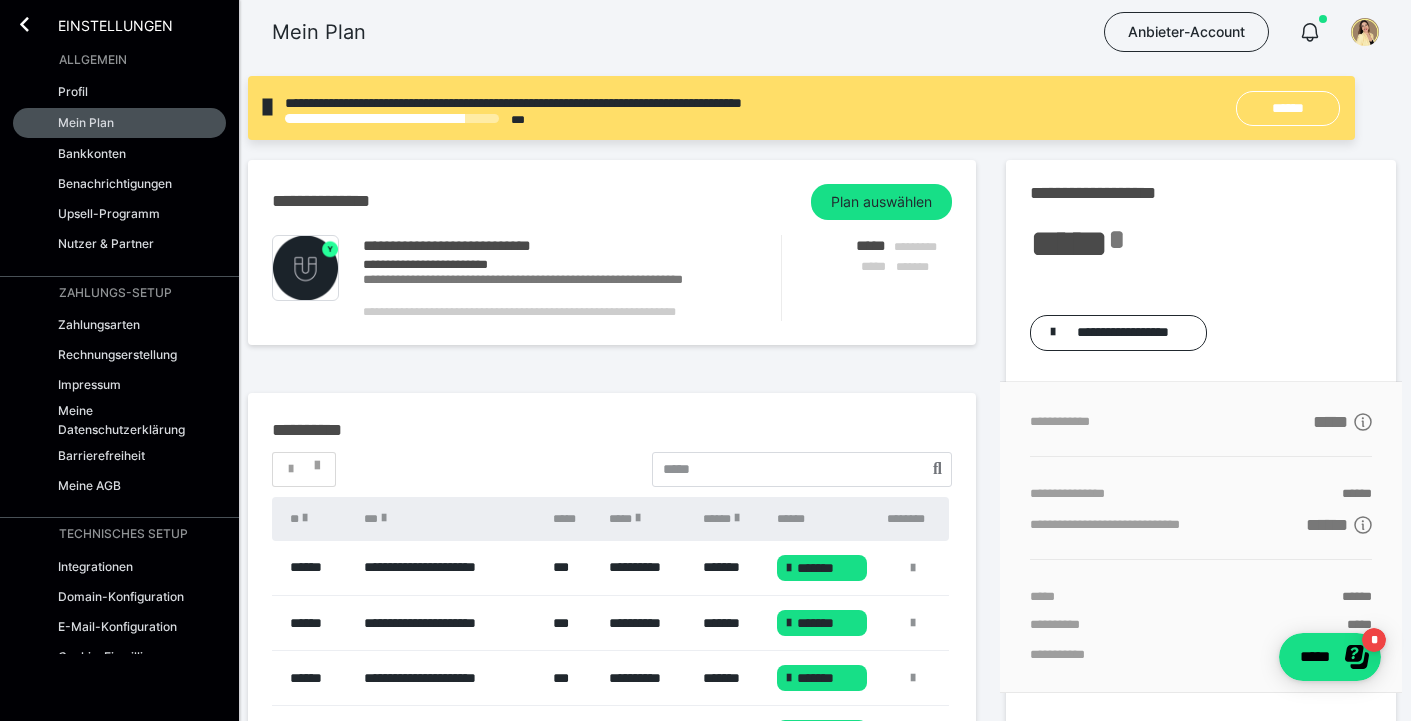 scroll, scrollTop: 0, scrollLeft: 24, axis: horizontal 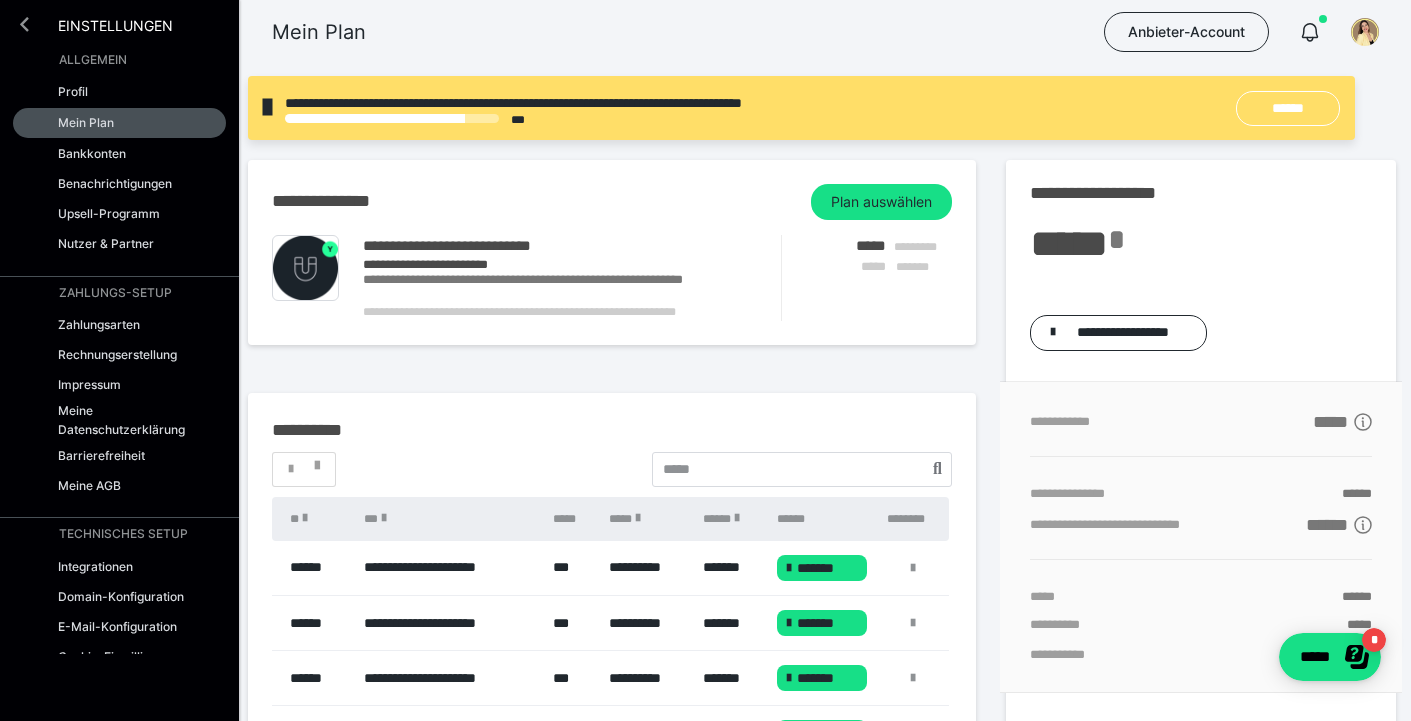 click at bounding box center [24, 24] 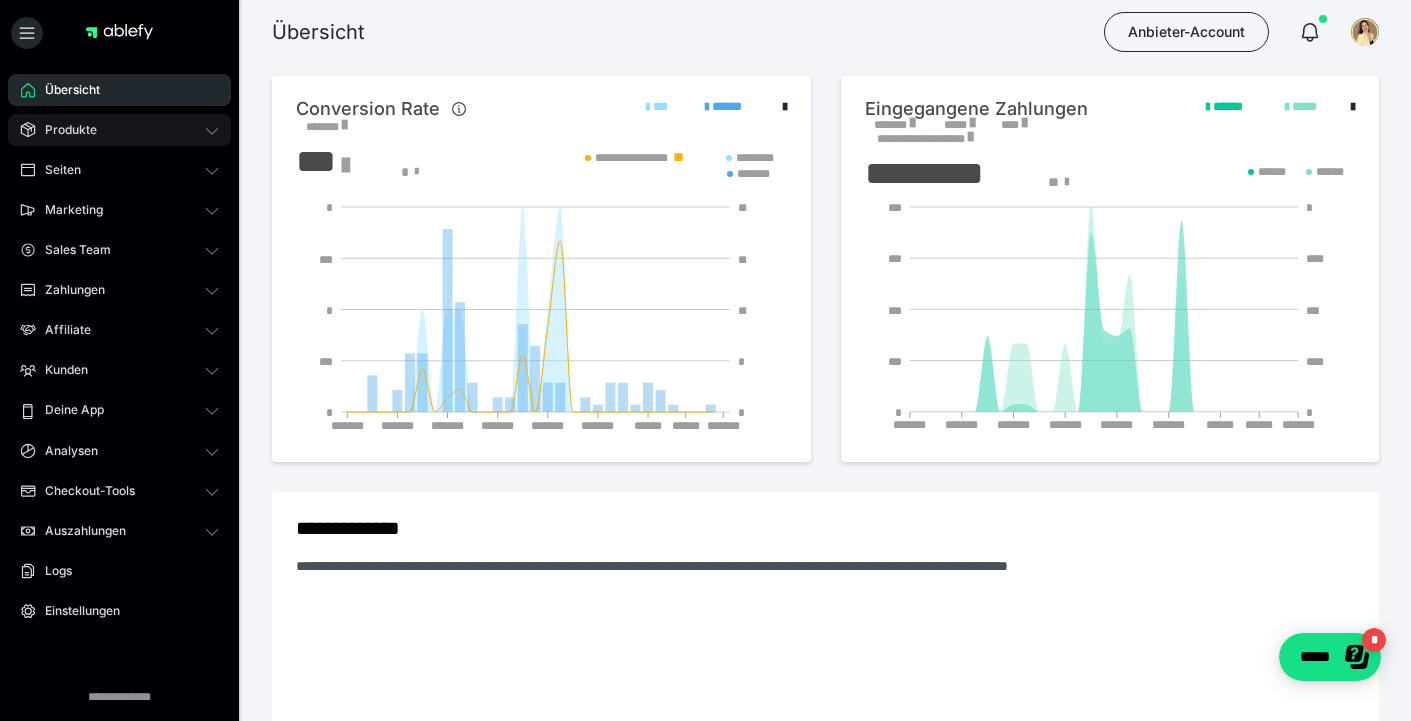 scroll, scrollTop: 0, scrollLeft: 0, axis: both 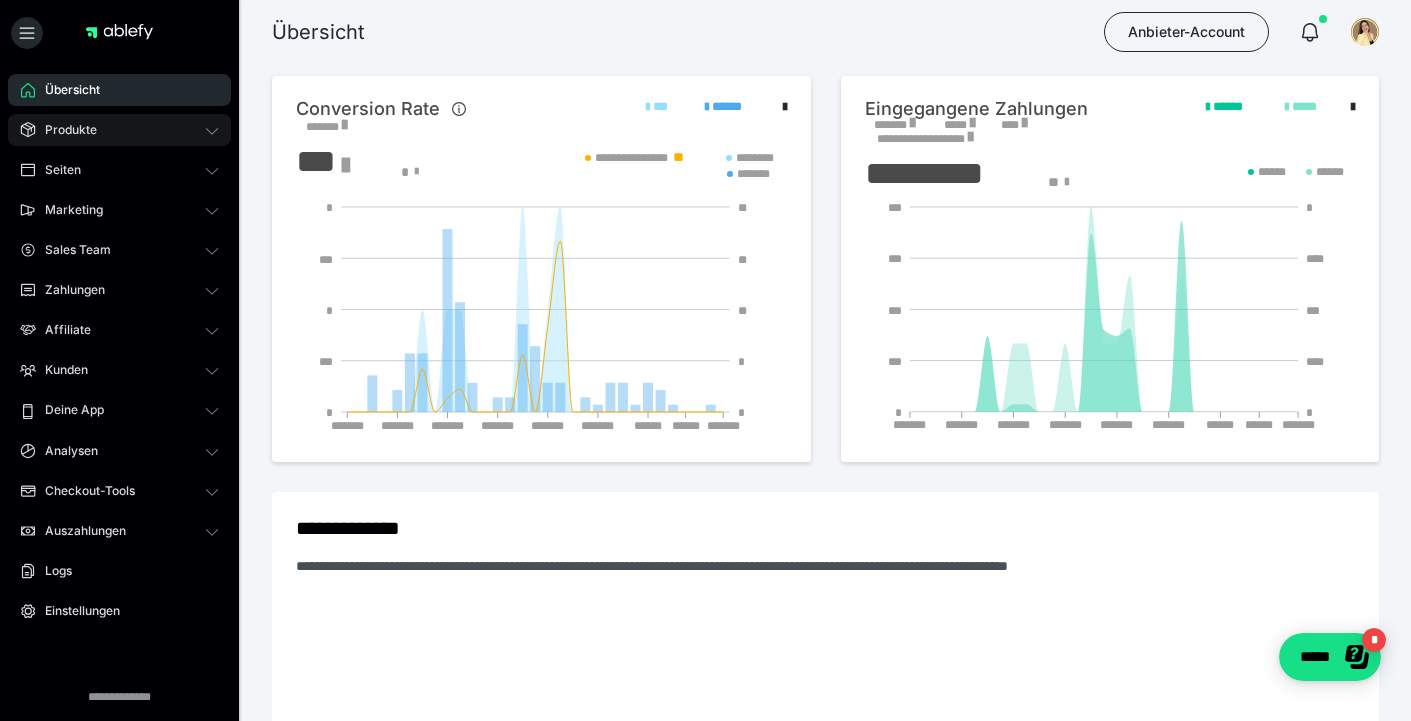 click on "Produkte" at bounding box center (64, 130) 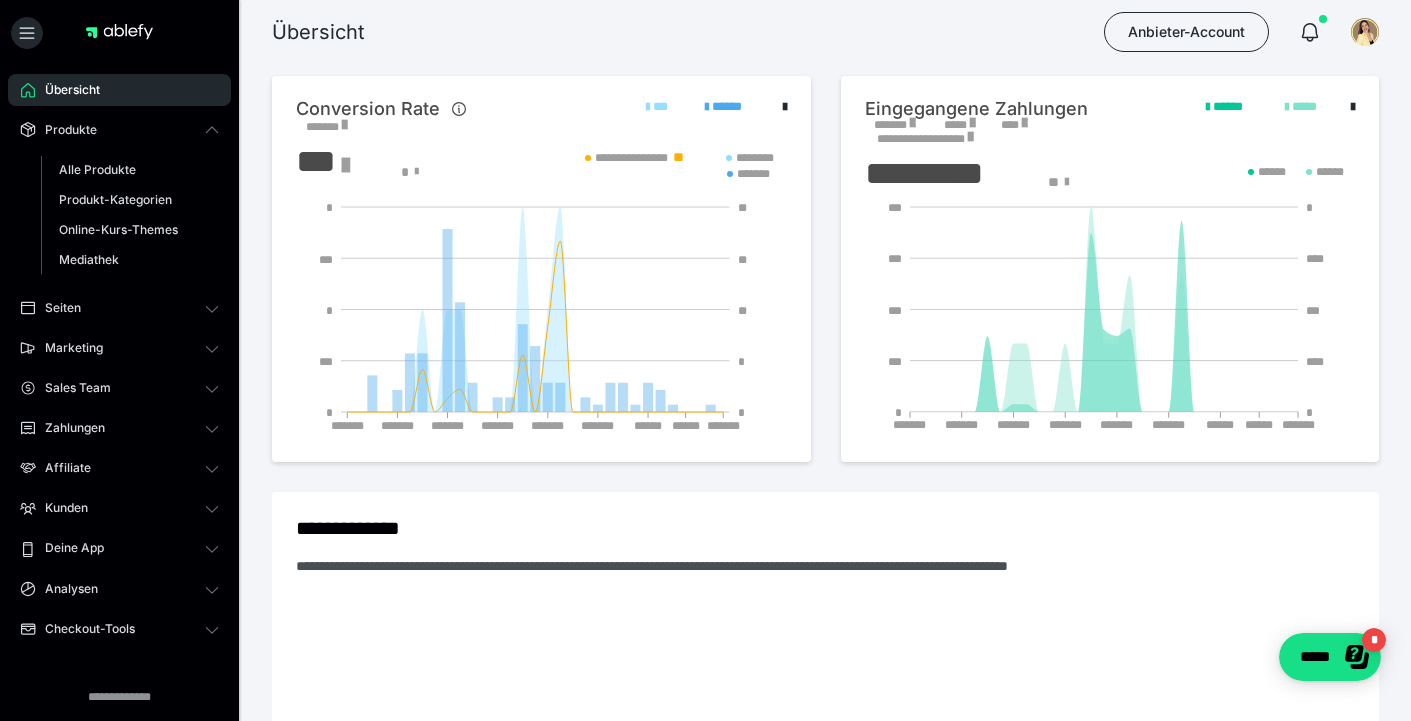 click on "Produkte Alle Produkte Produkt-Kategorien Online-Kurs-Themes Mediathek" at bounding box center (119, 199) 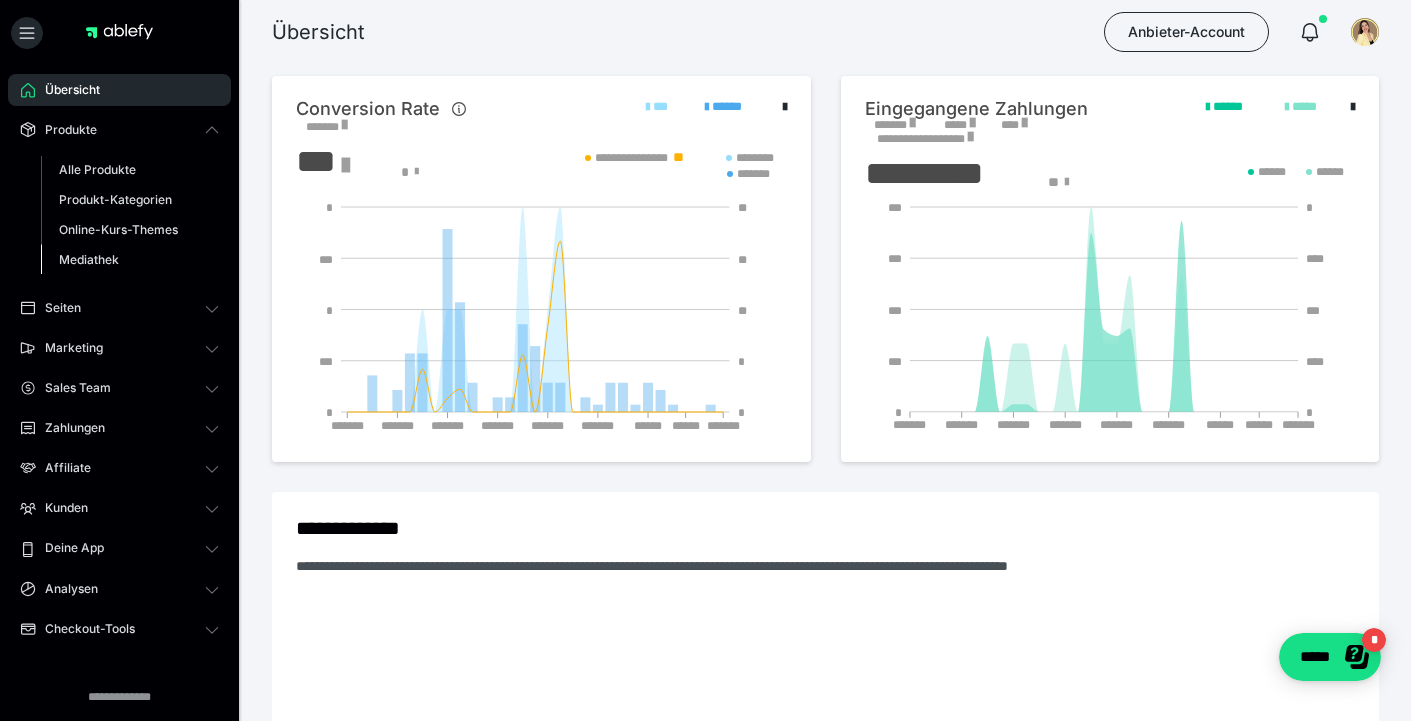click on "Mediathek" at bounding box center [89, 259] 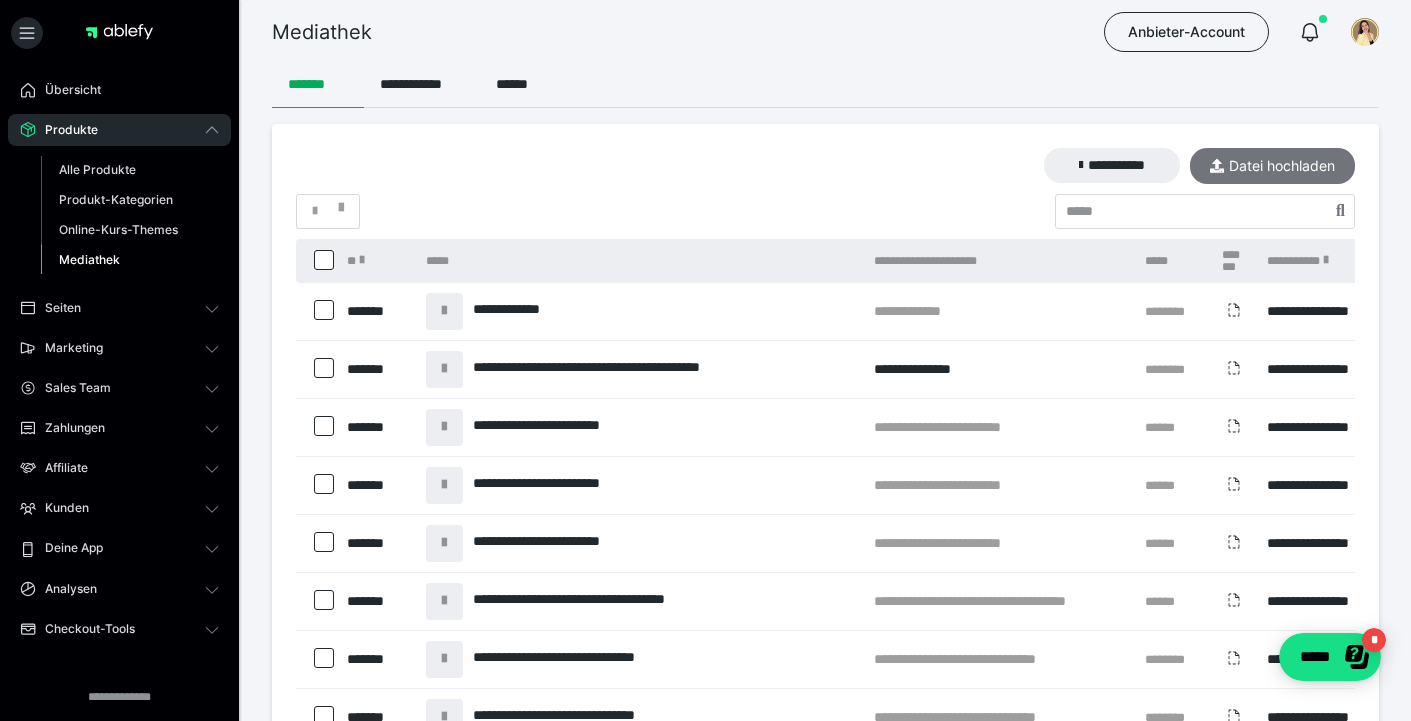 click on "Datei hochladen" at bounding box center (1272, 166) 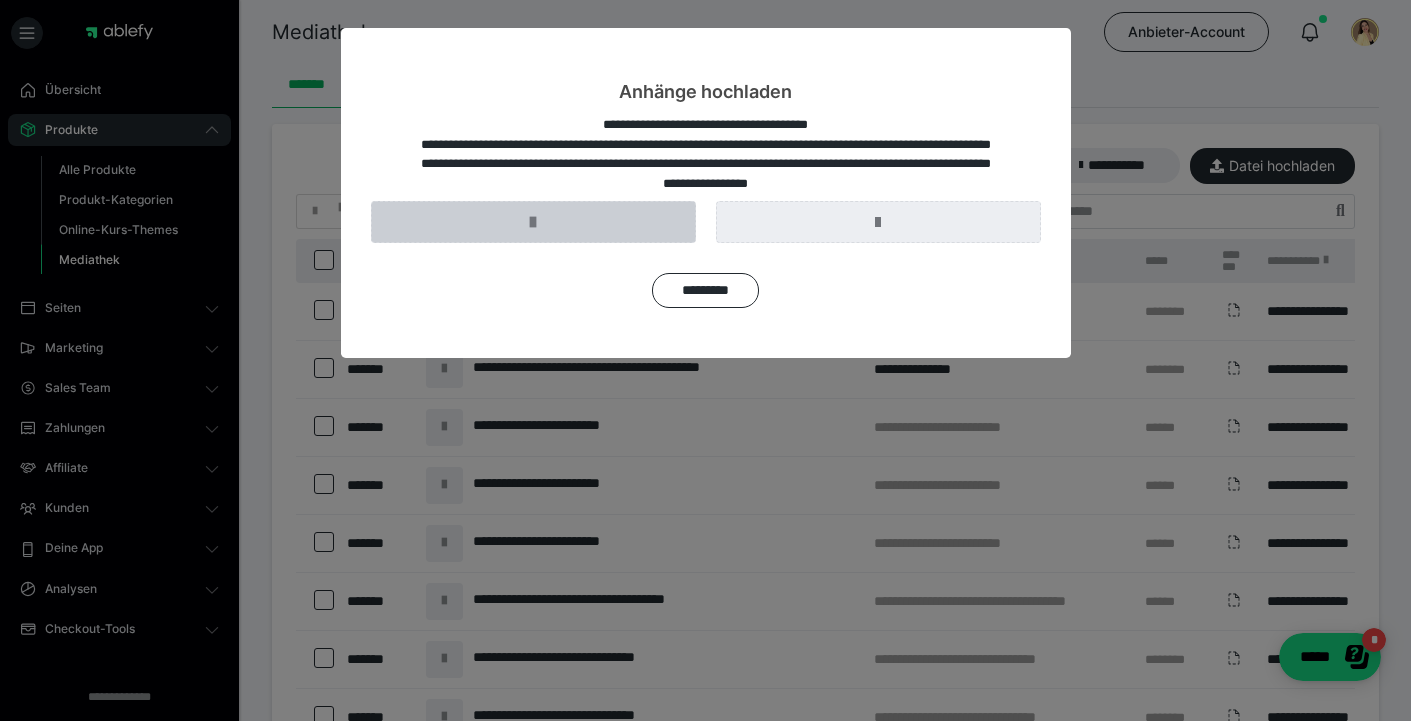 click at bounding box center [533, 222] 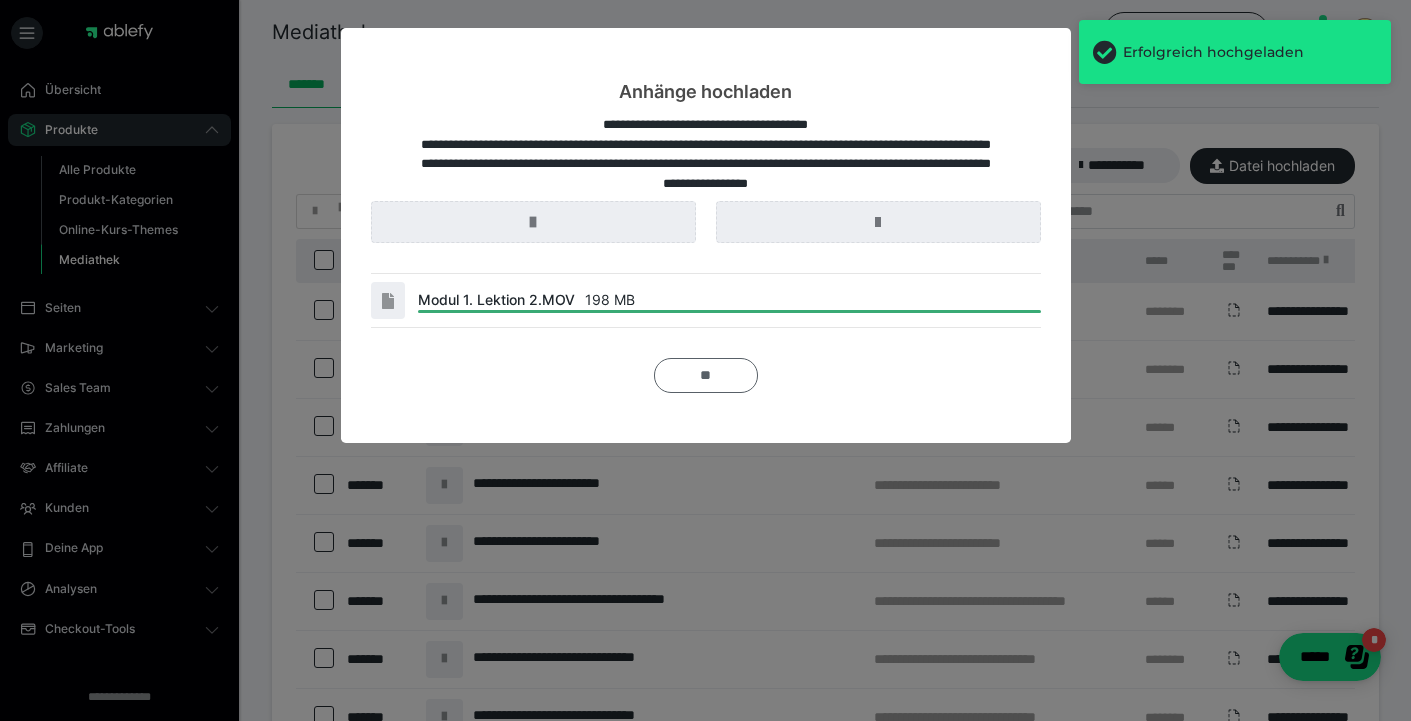 click on "**" at bounding box center [706, 375] 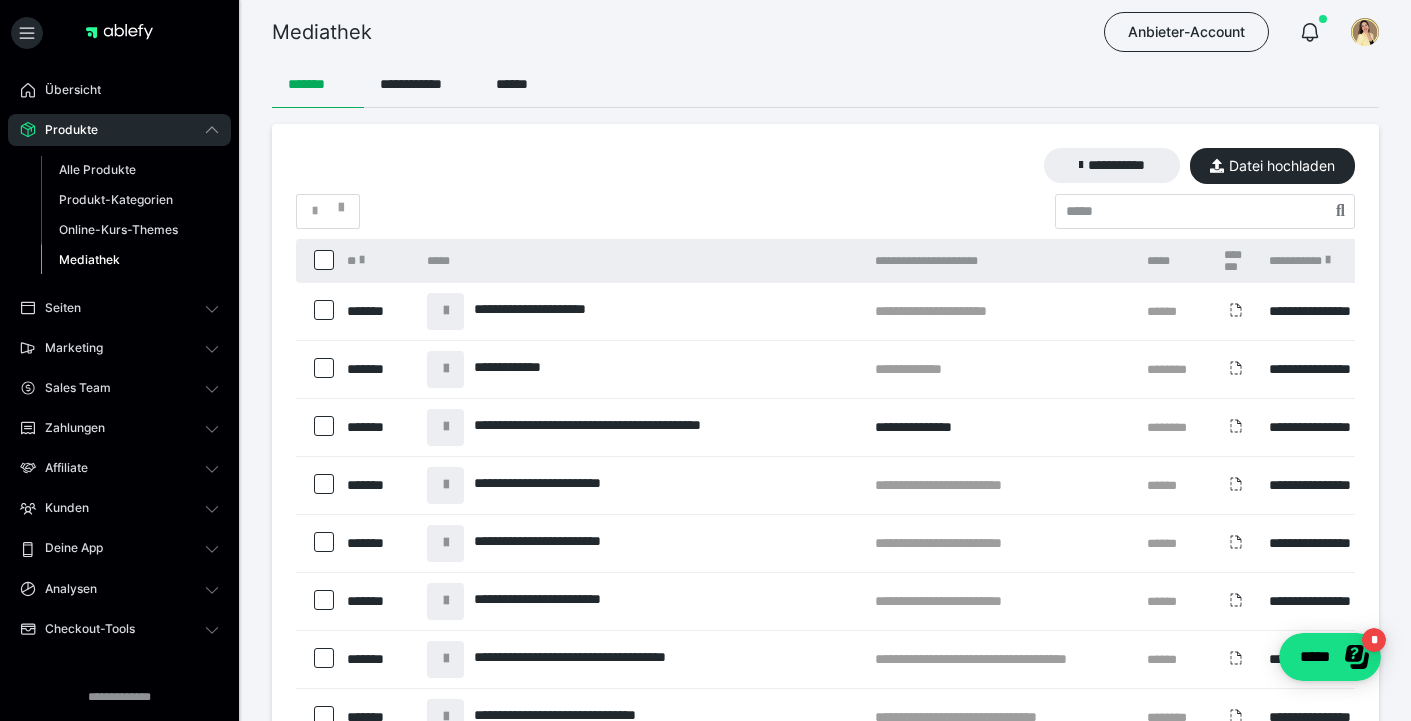 click on "Mediathek" at bounding box center (89, 259) 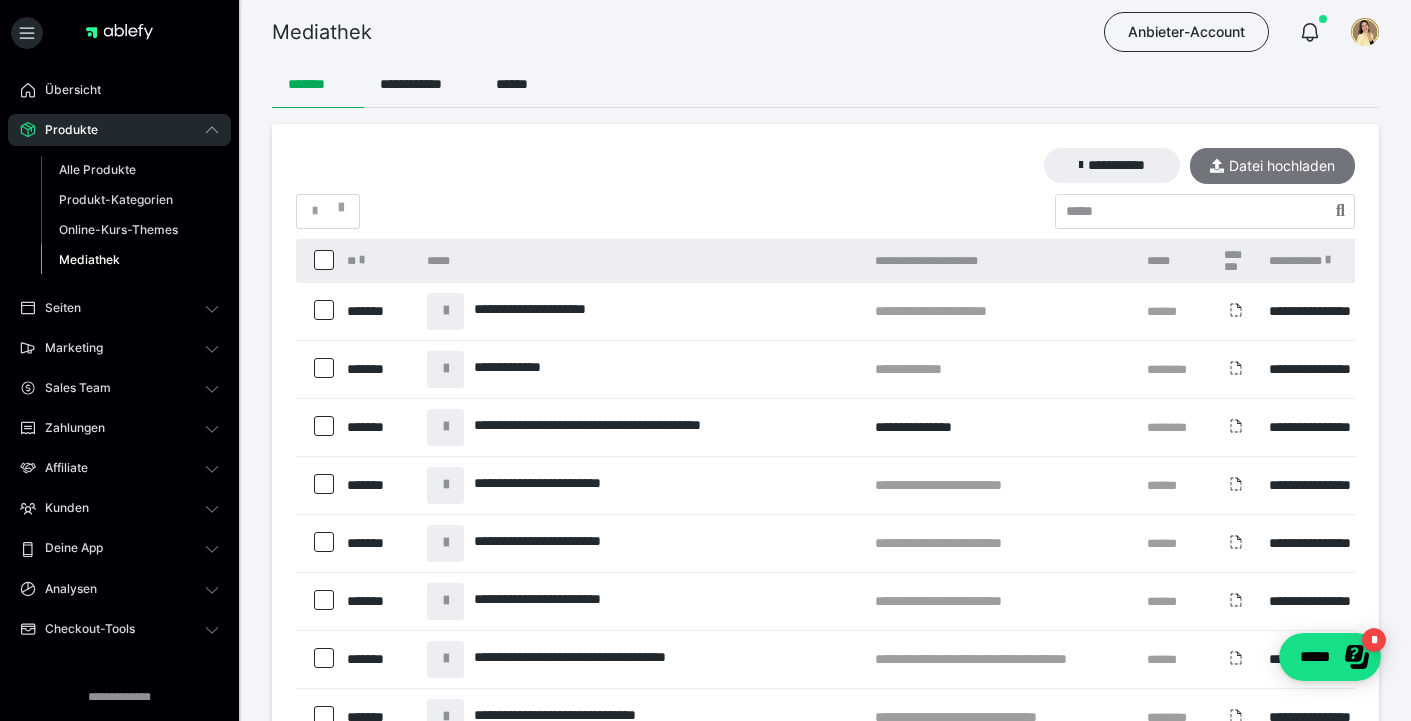 click on "Datei hochladen" at bounding box center (1272, 166) 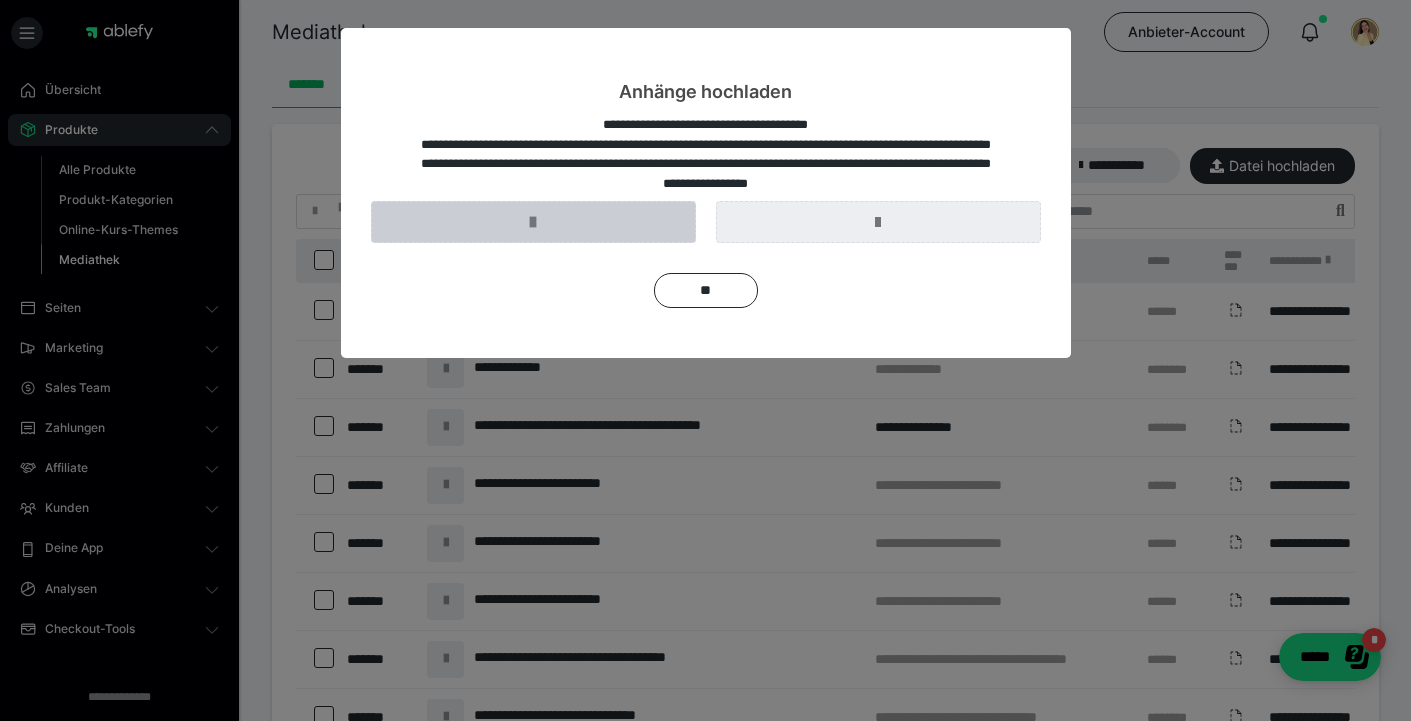 click at bounding box center [533, 222] 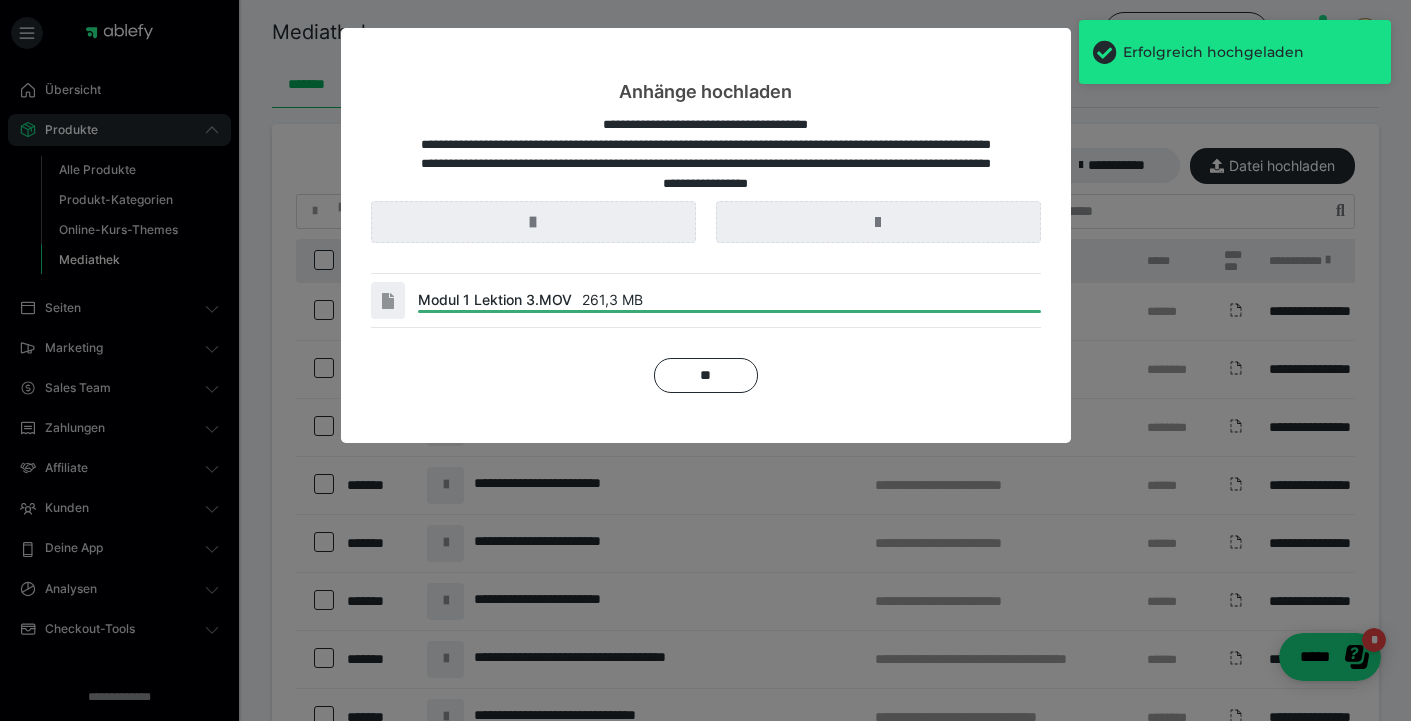 click on "**********" at bounding box center (706, 274) 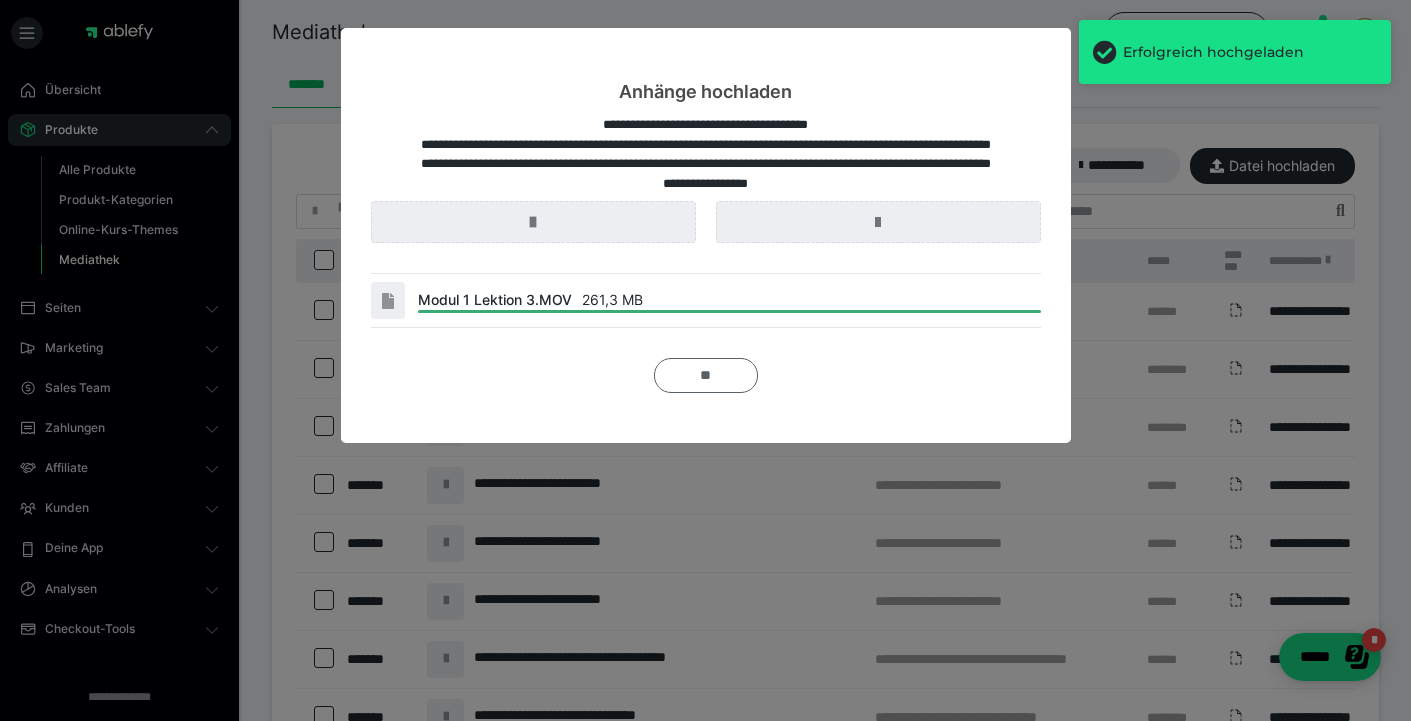 click on "**" at bounding box center (706, 375) 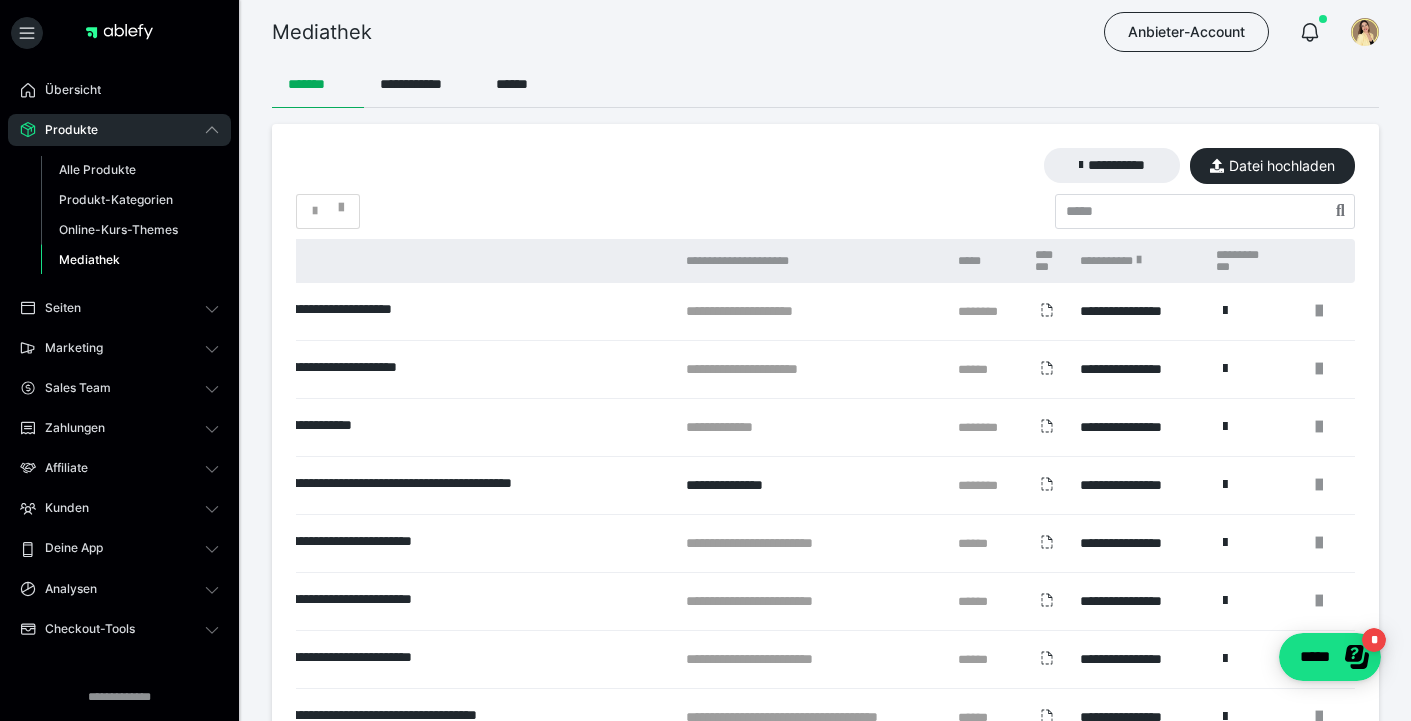 scroll, scrollTop: 0, scrollLeft: 188, axis: horizontal 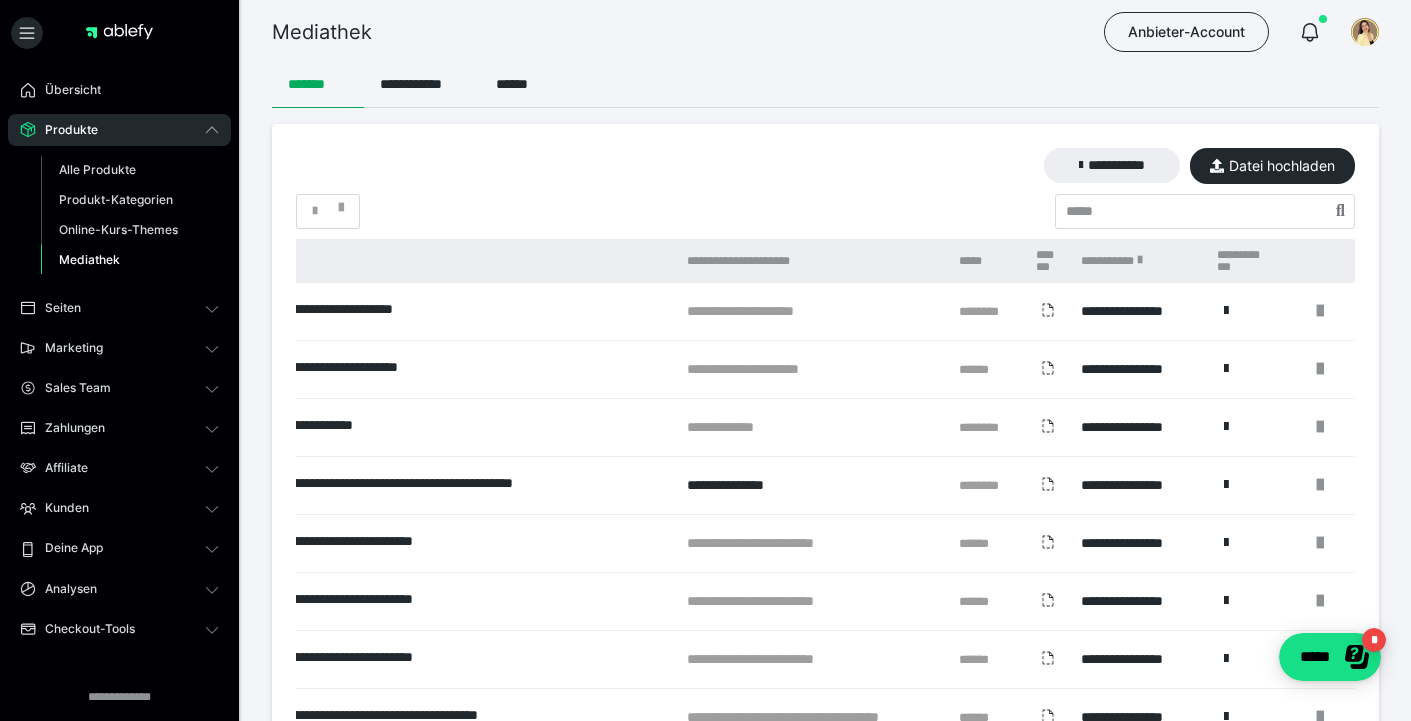 click on "**********" at bounding box center (813, 369) 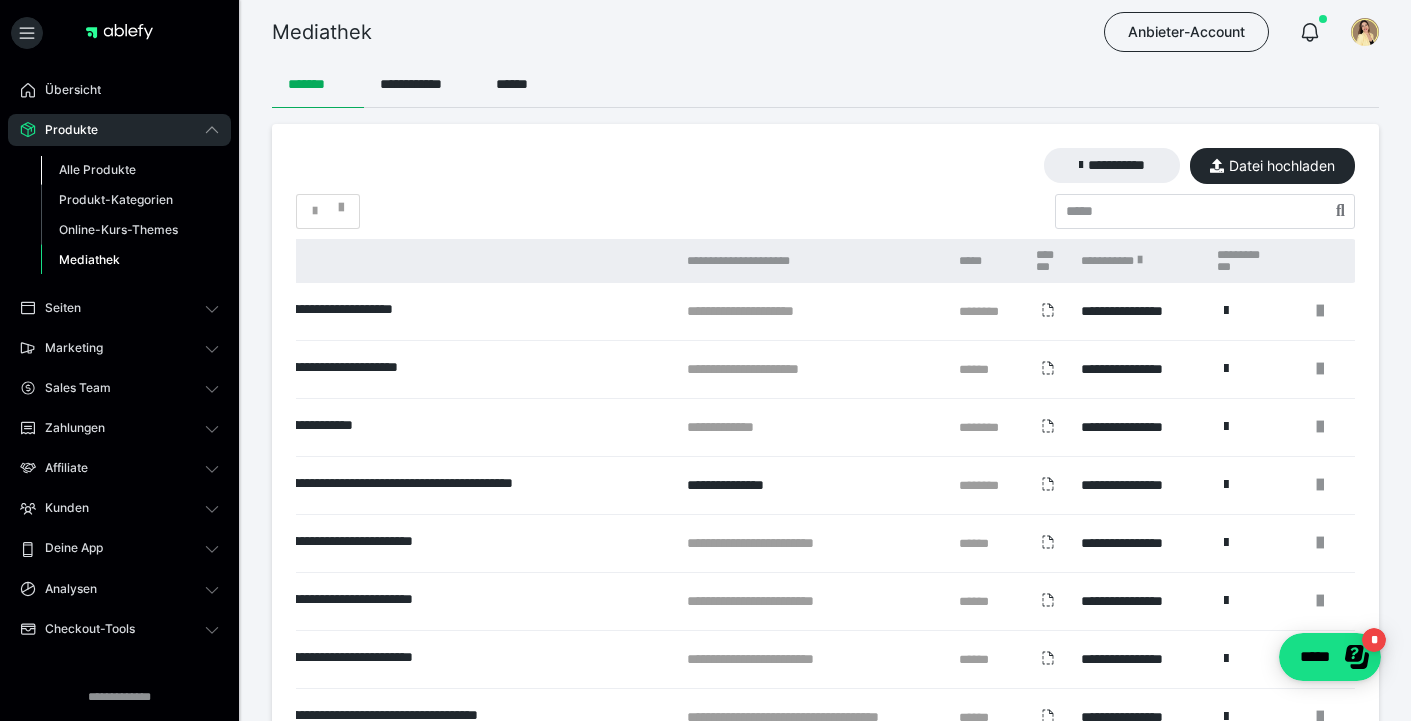 click on "Alle Produkte" at bounding box center [97, 169] 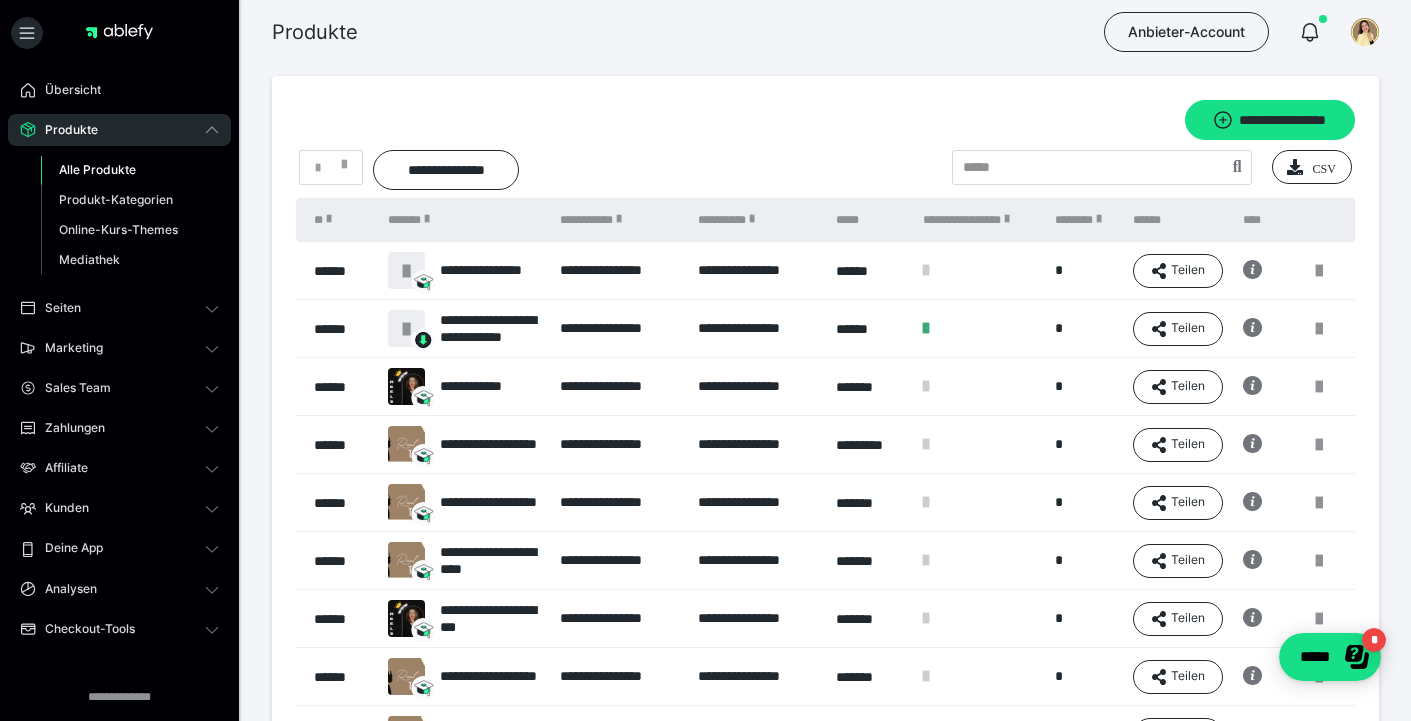 click on "Alle Produkte" at bounding box center (97, 169) 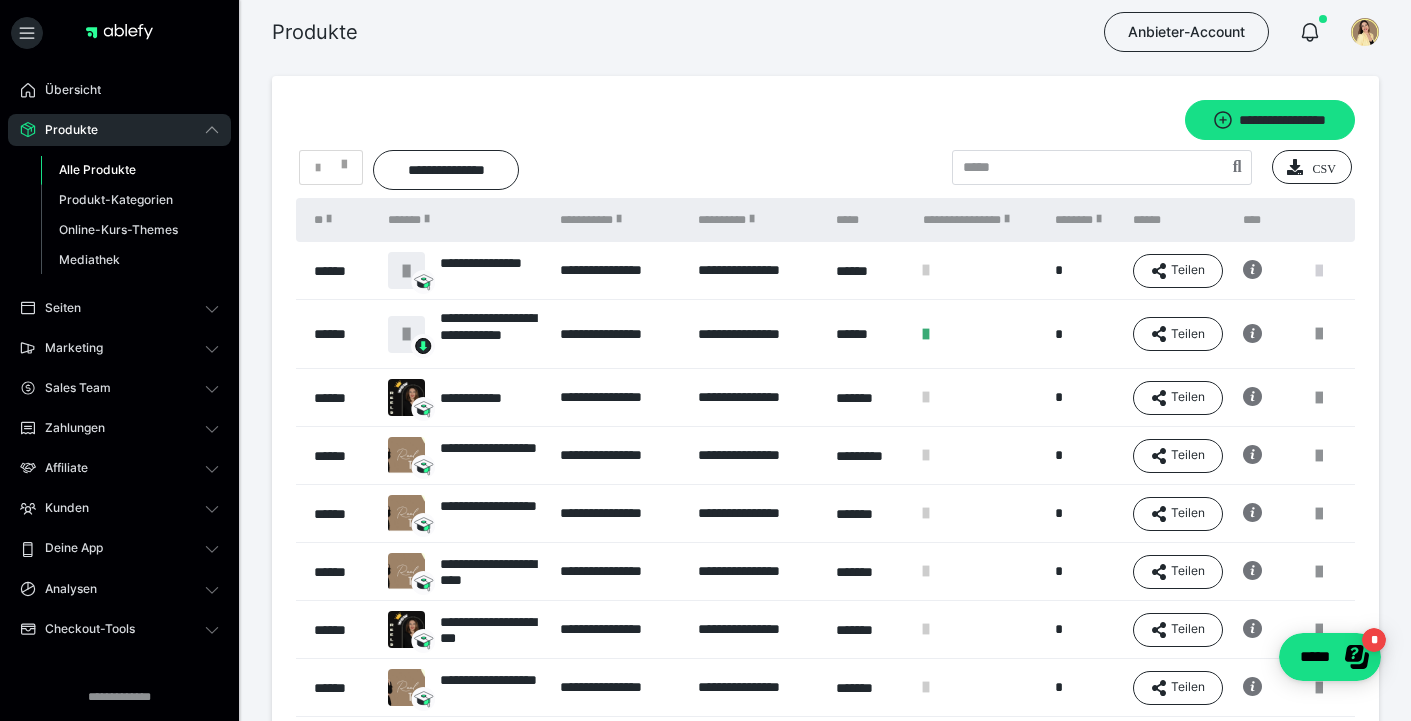 click at bounding box center (1319, 271) 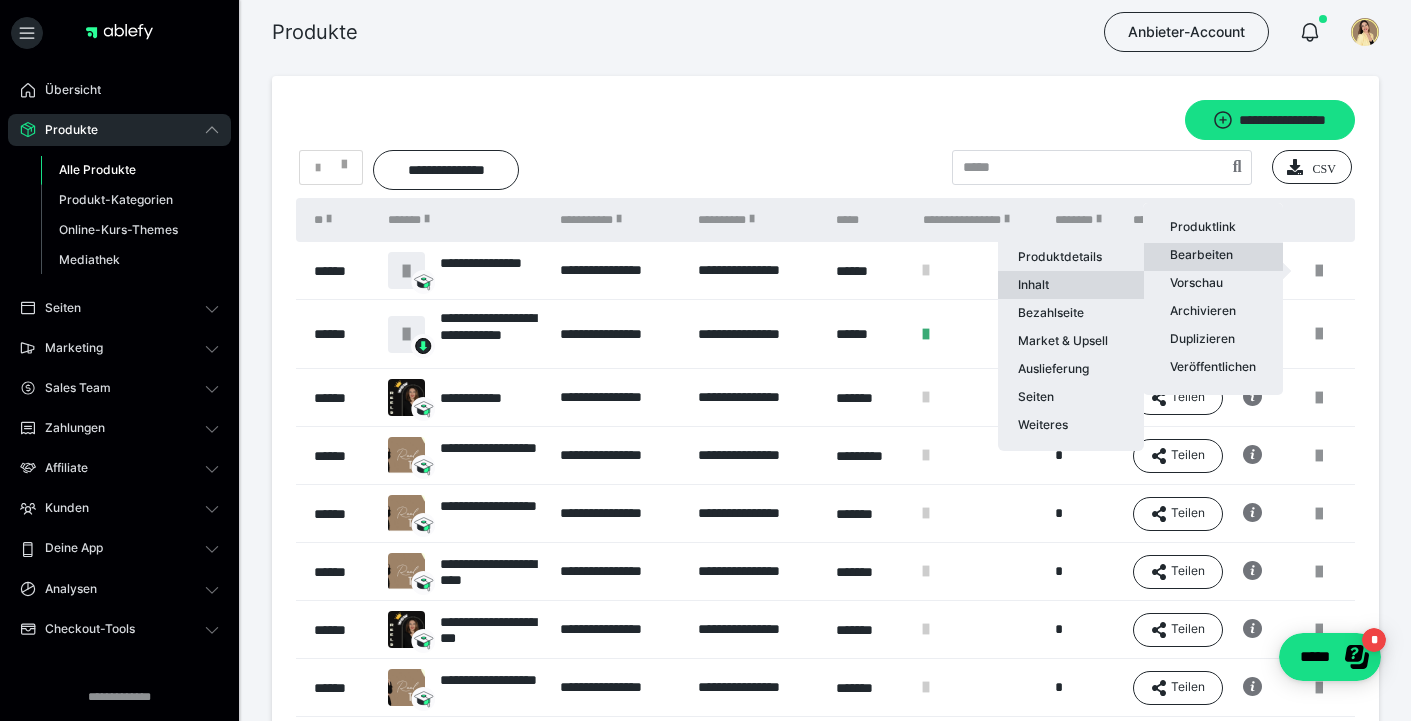 click on "Inhalt" at bounding box center (1071, 285) 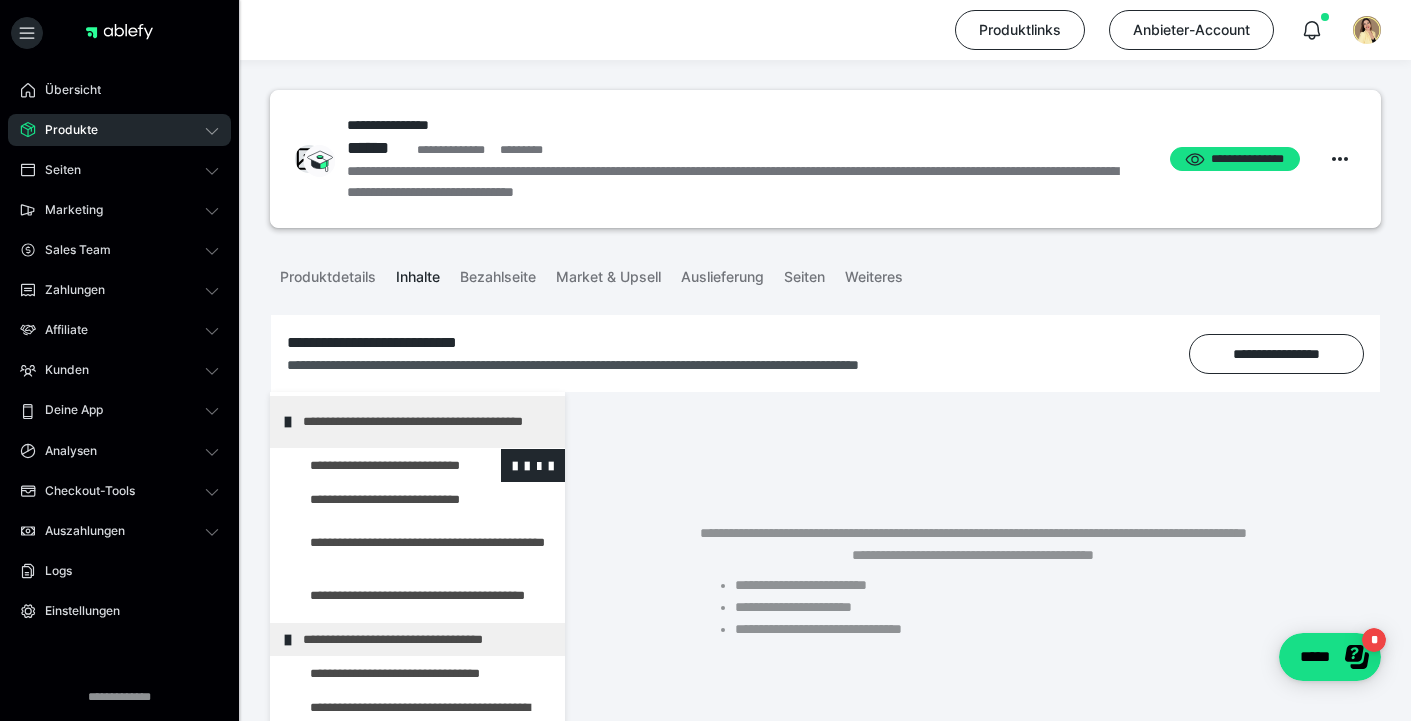scroll, scrollTop: 65, scrollLeft: 0, axis: vertical 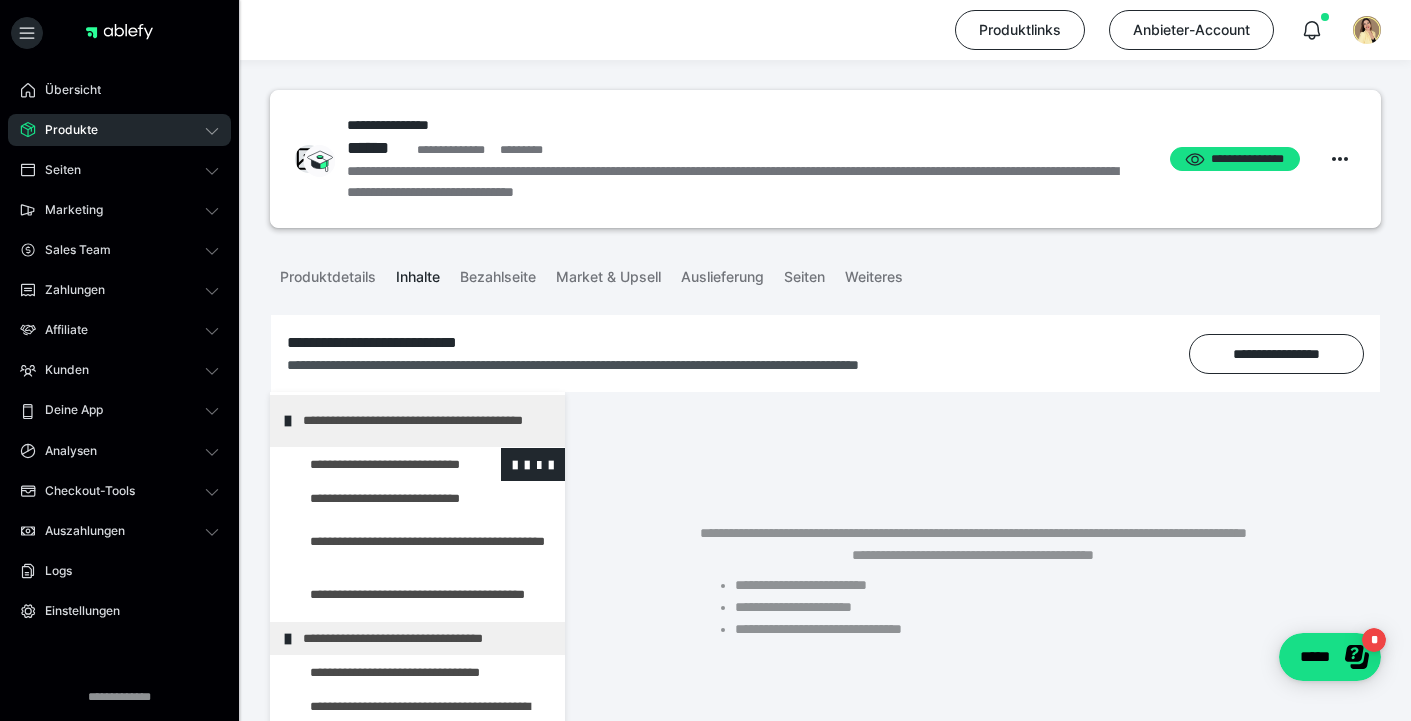 click at bounding box center (375, 464) 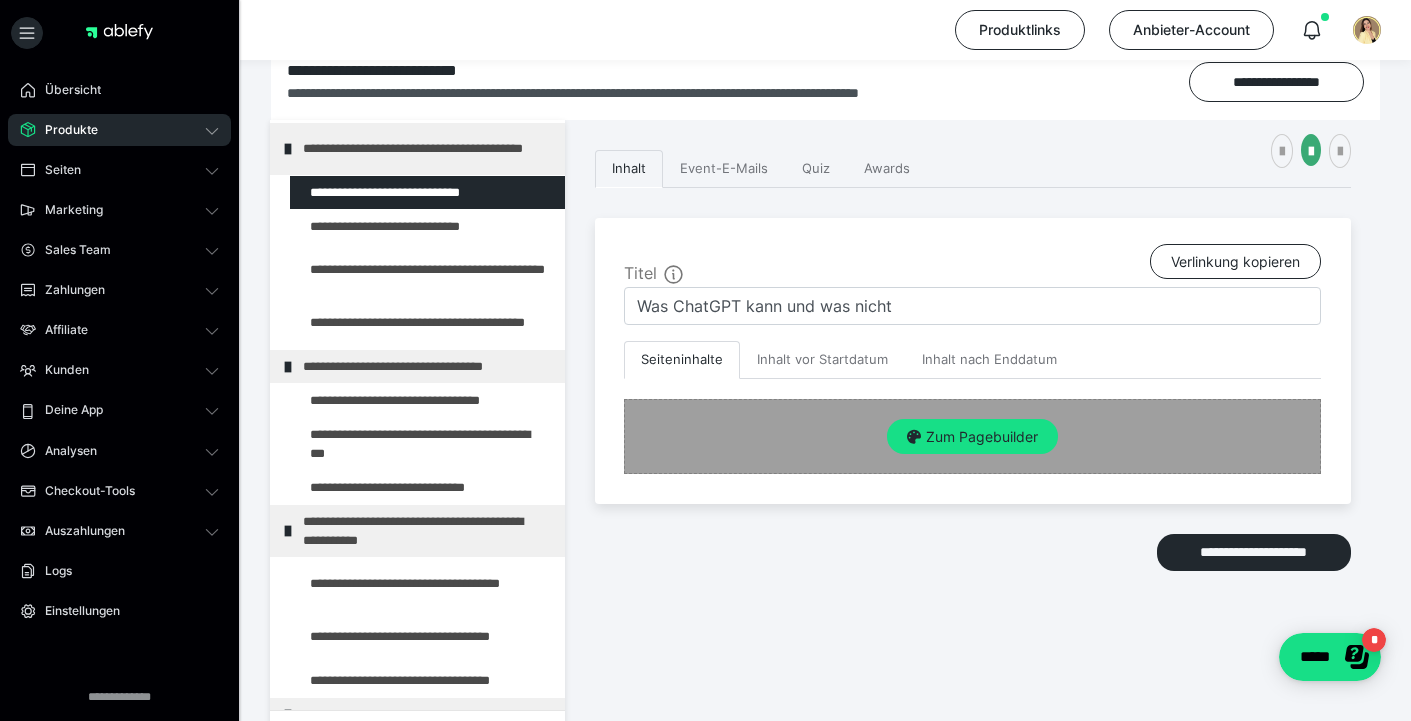 scroll, scrollTop: 268, scrollLeft: 0, axis: vertical 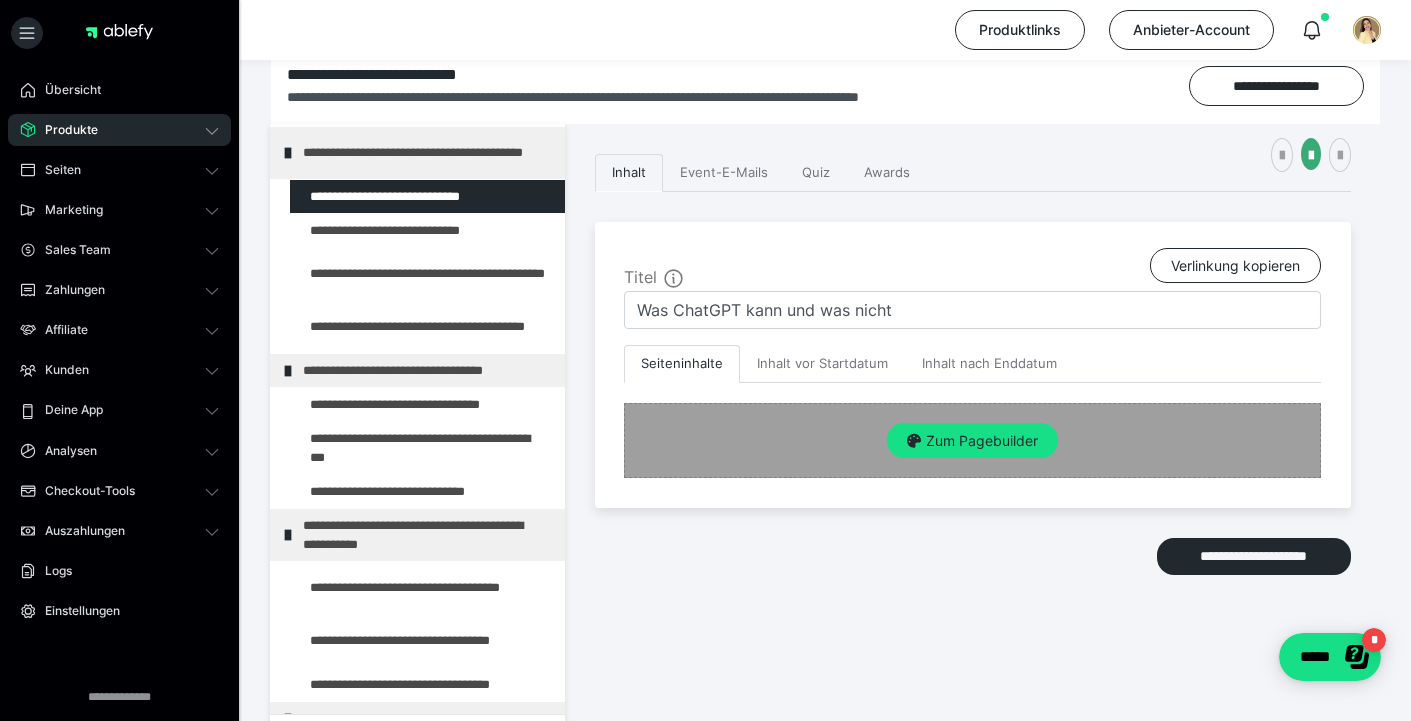 click on "Zum Pagebuilder" at bounding box center [972, 440] 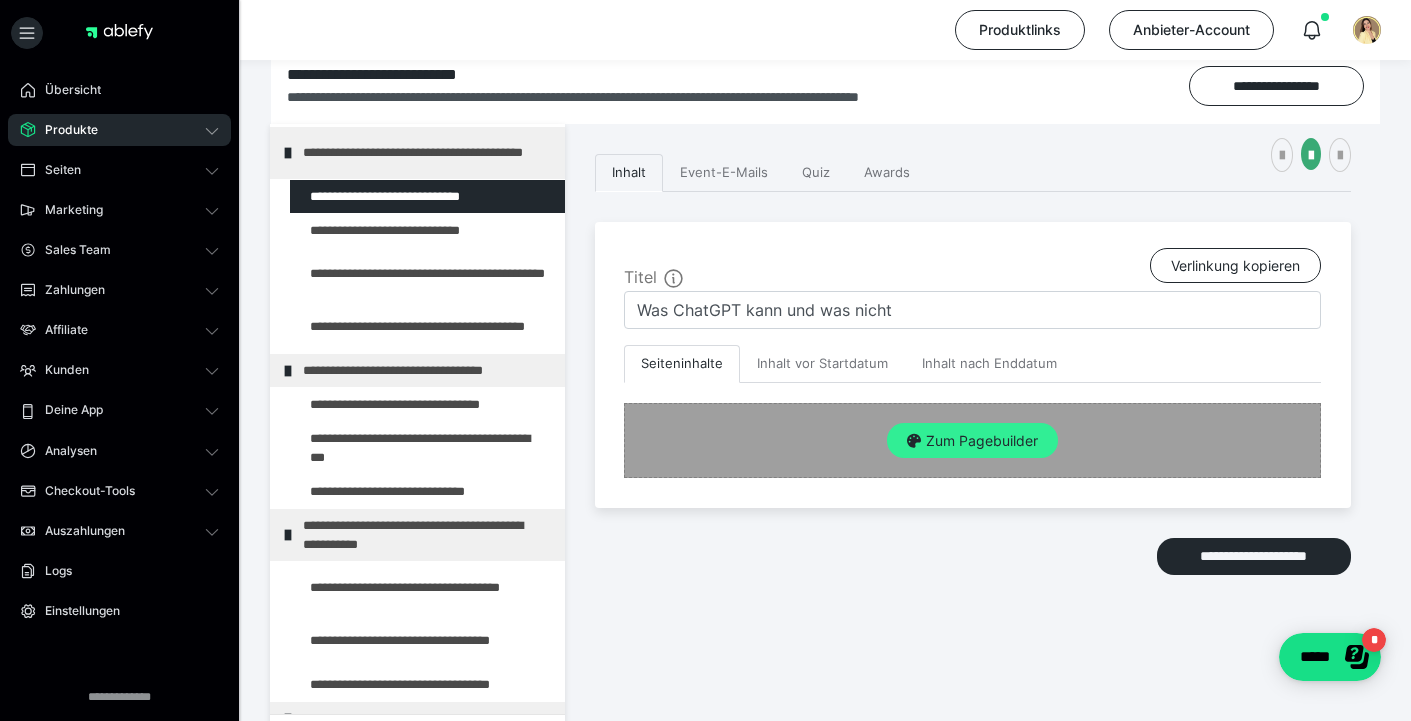 click on "Zum Pagebuilder" at bounding box center [972, 441] 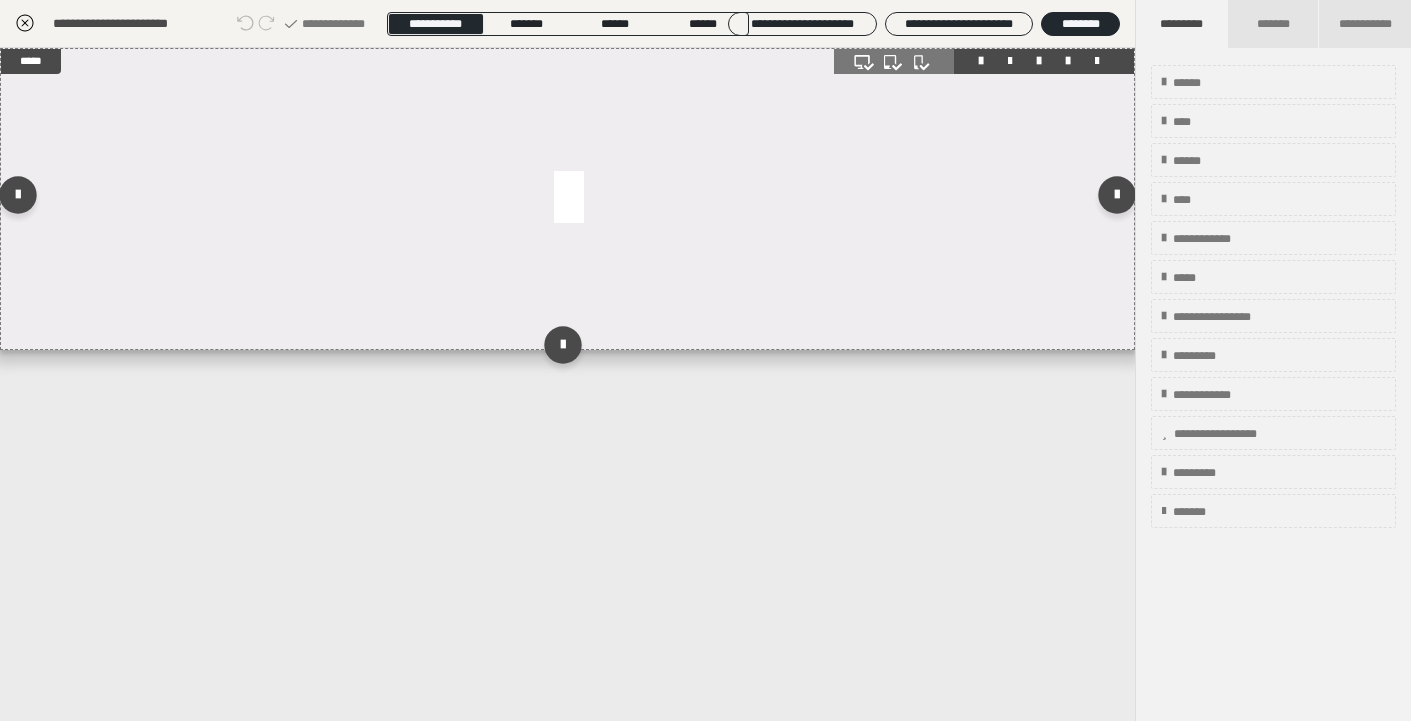 click at bounding box center [567, 199] 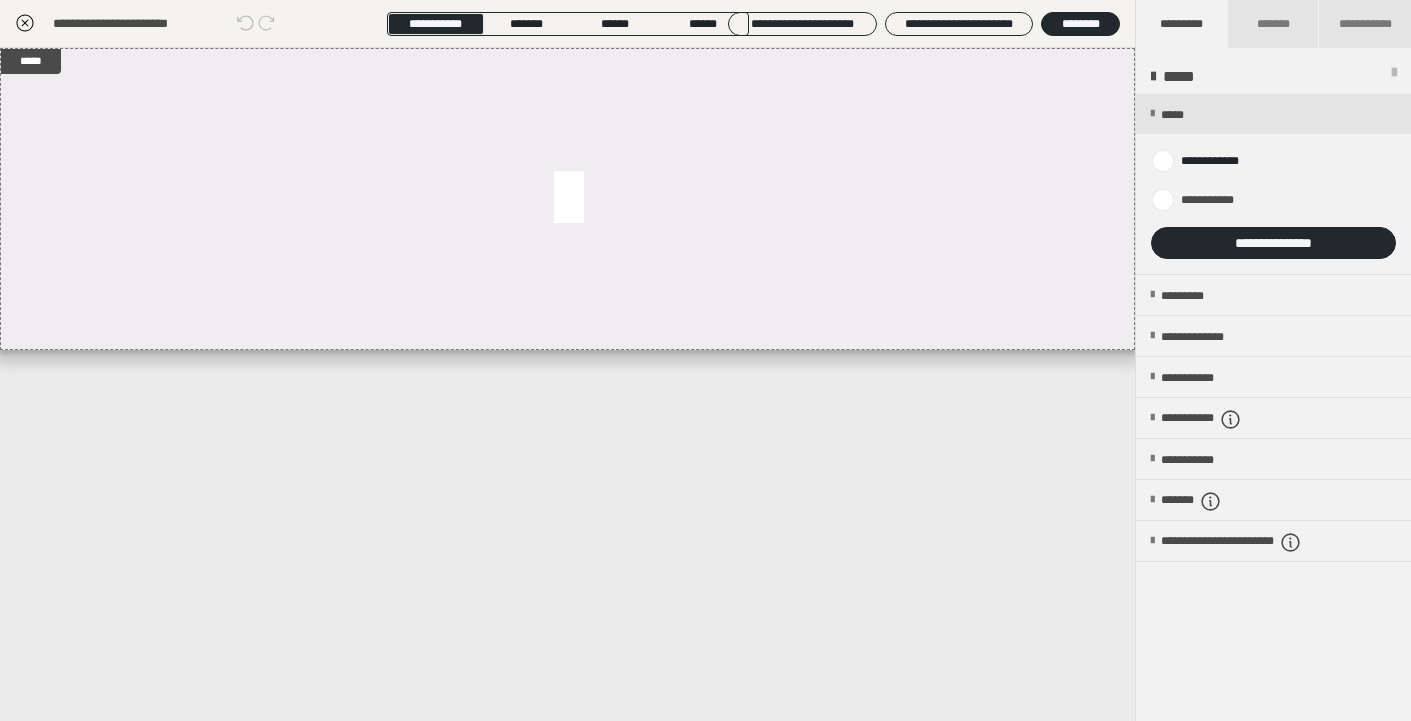 click on "**********" at bounding box center (1273, 184) 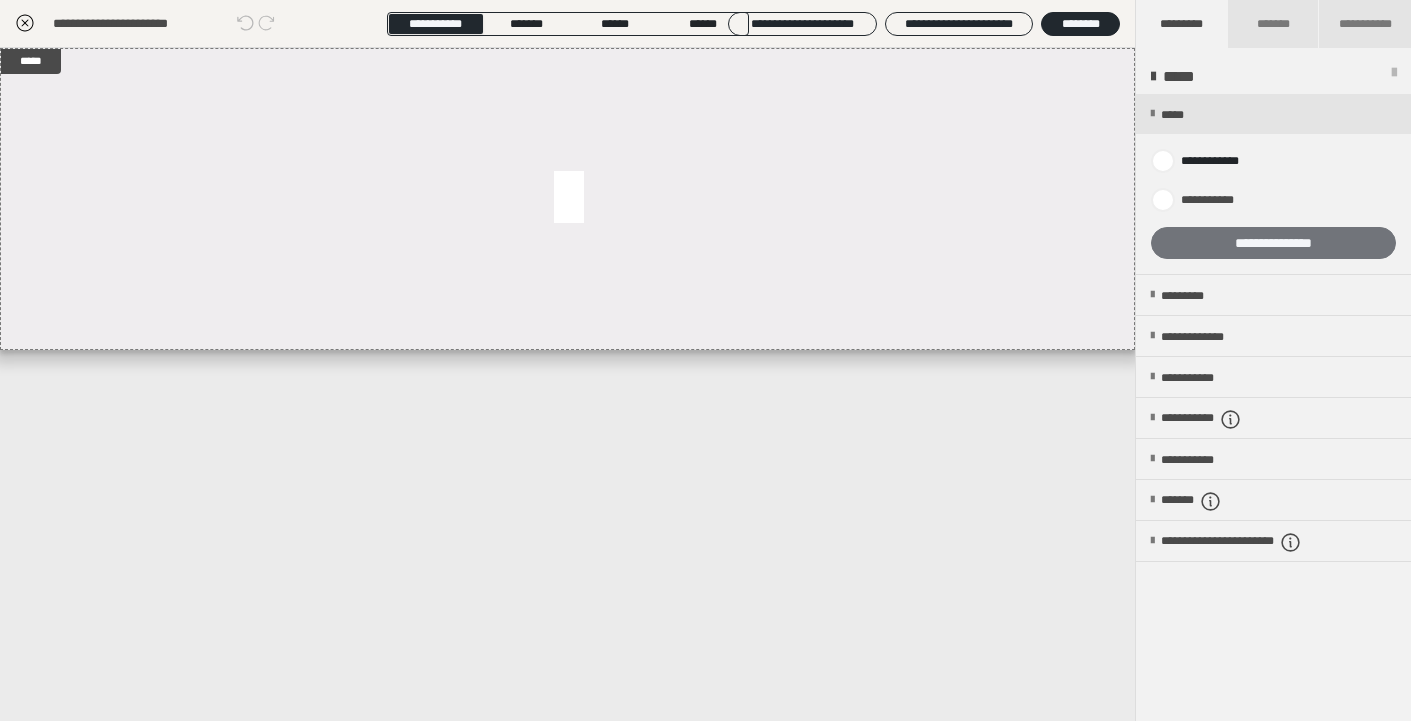 click on "**********" at bounding box center (1273, 243) 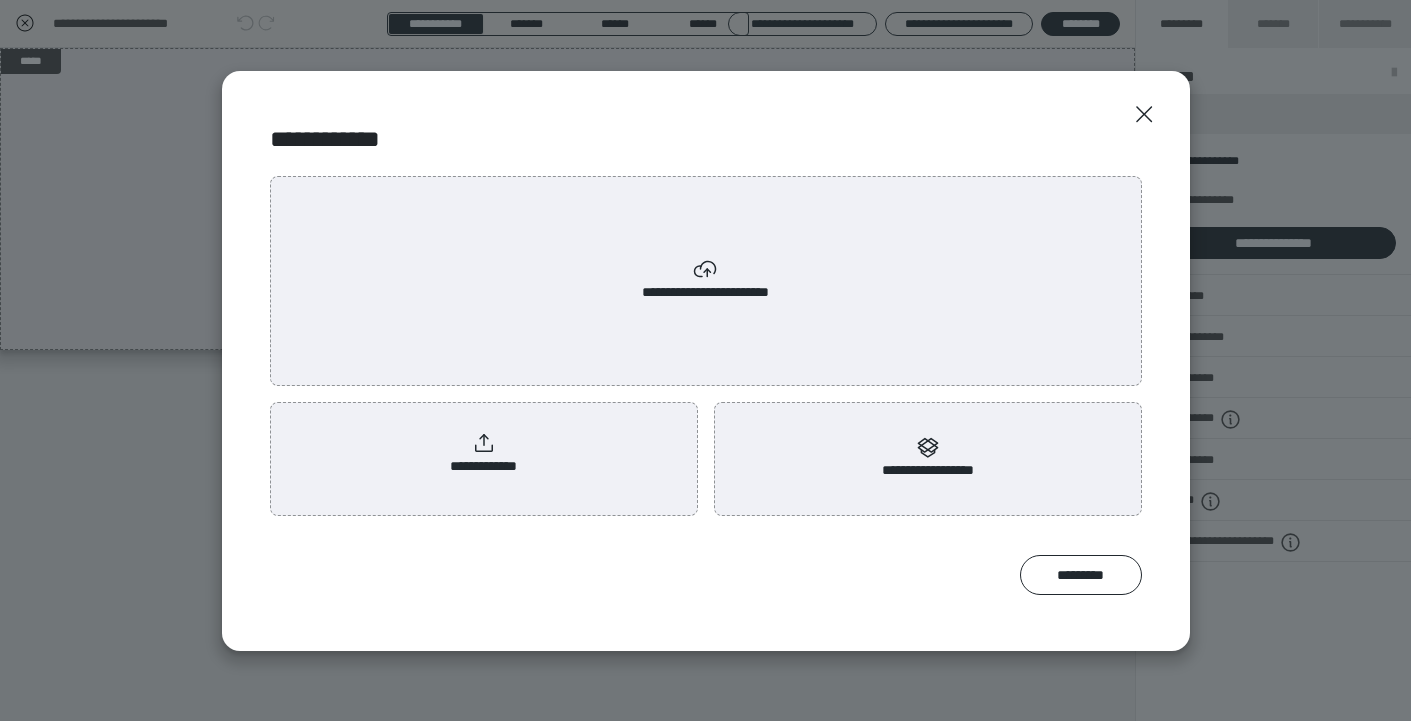 click on "**********" at bounding box center (483, 454) 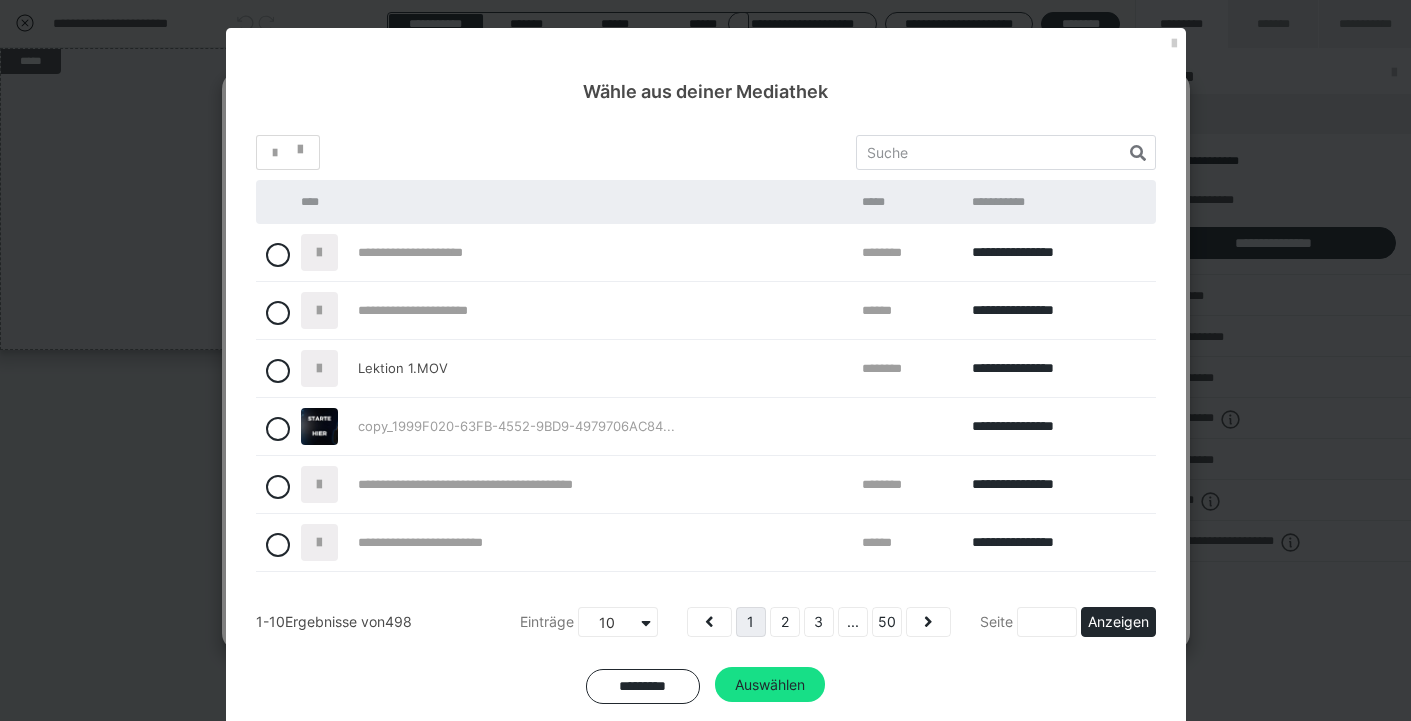 click on "**********" at bounding box center [504, 310] 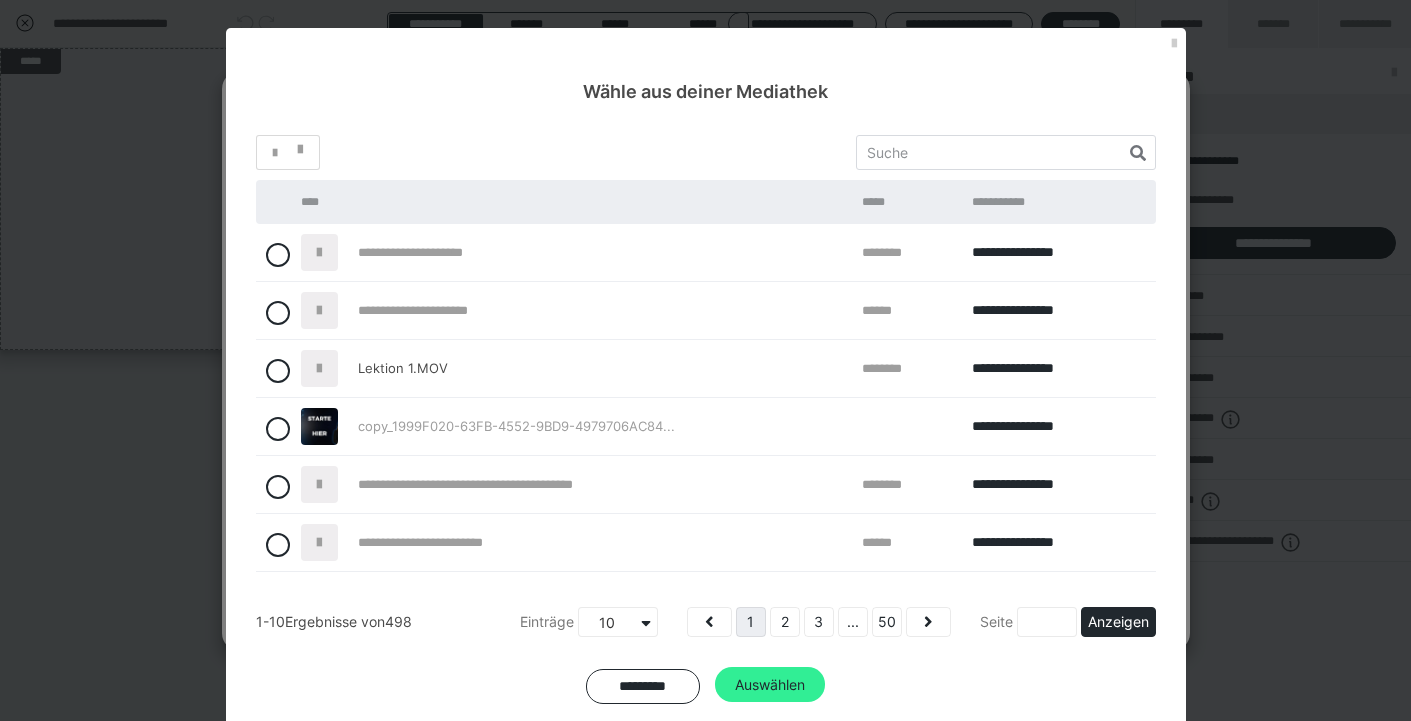 click on "Auswählen" at bounding box center [770, 685] 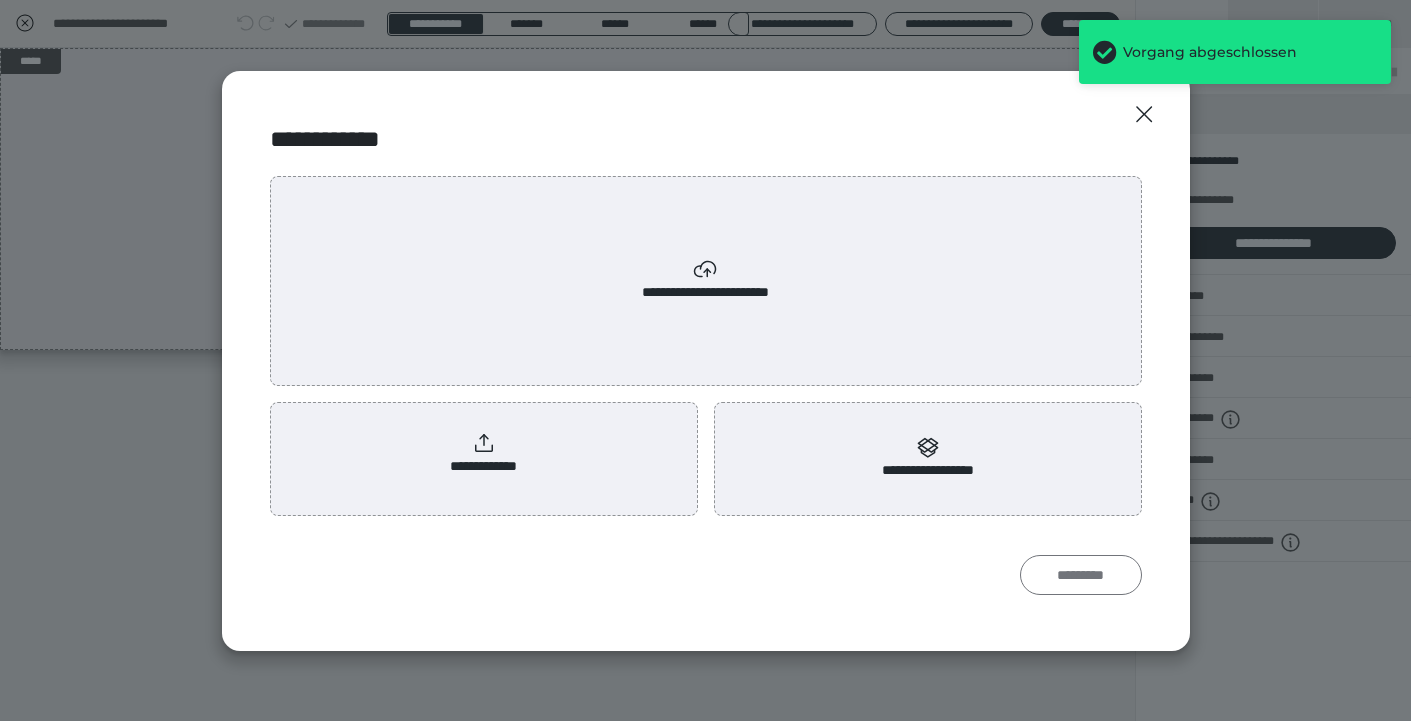 click on "*********" at bounding box center (1081, 575) 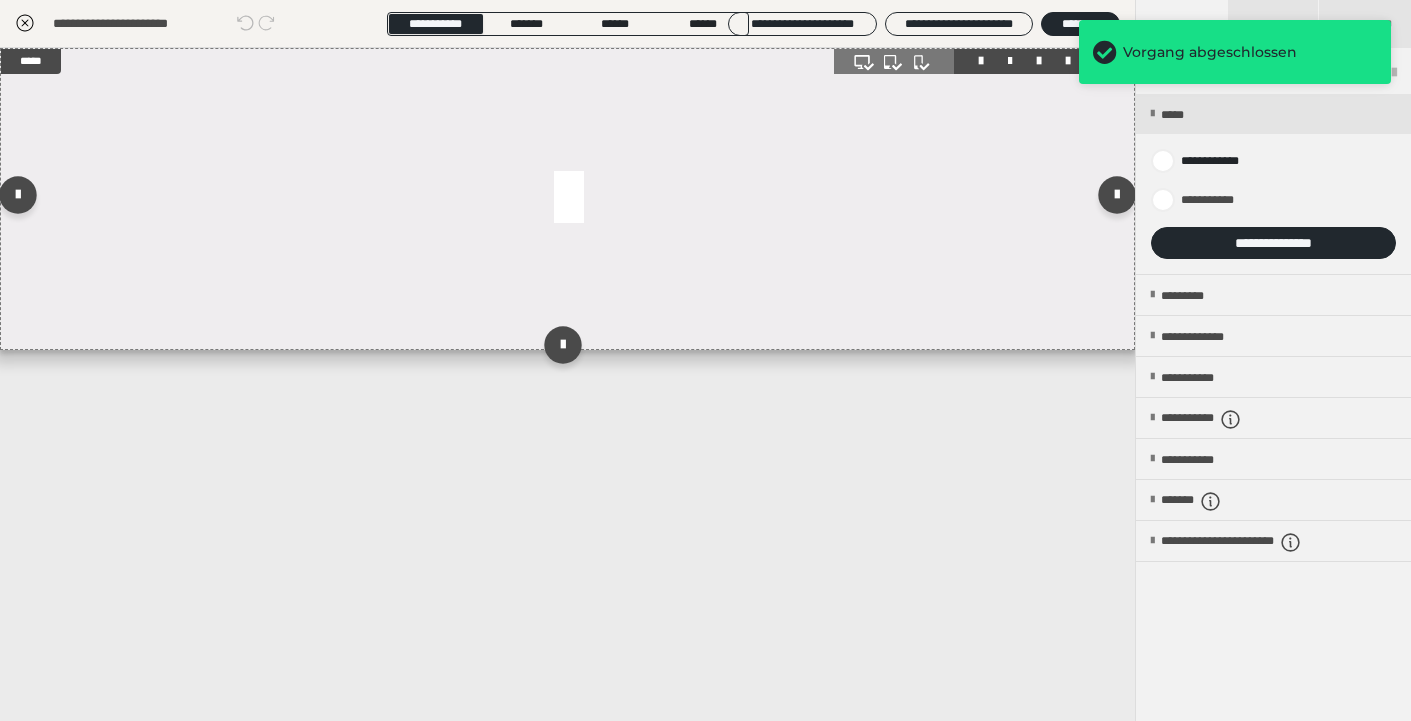 click at bounding box center (567, 199) 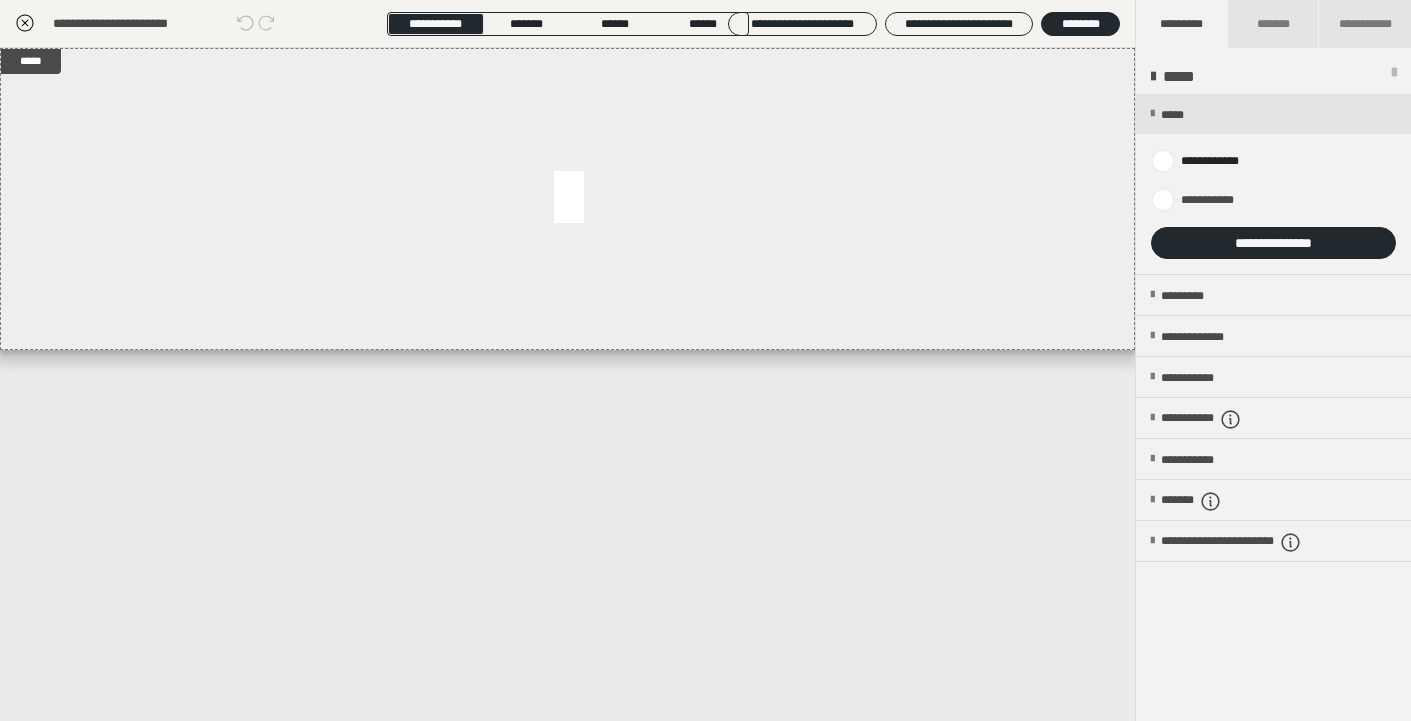 click 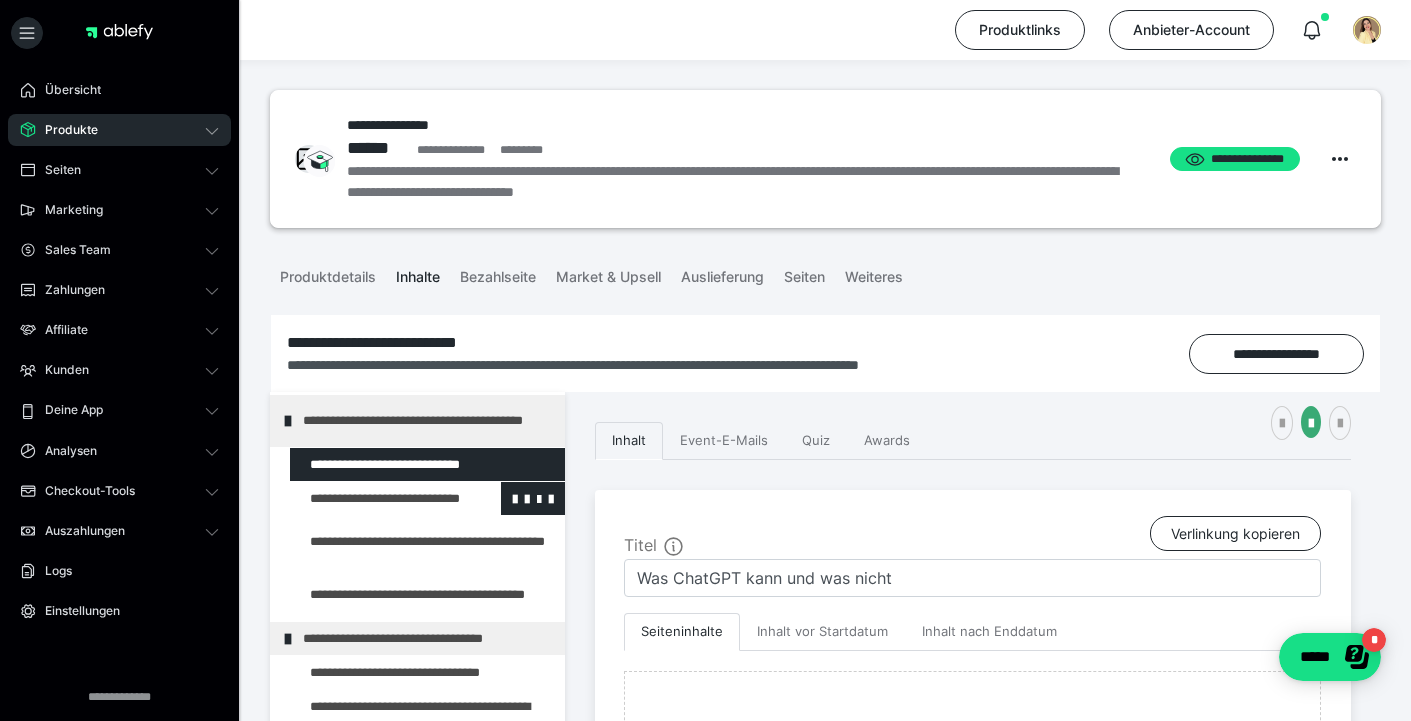 click at bounding box center [375, 498] 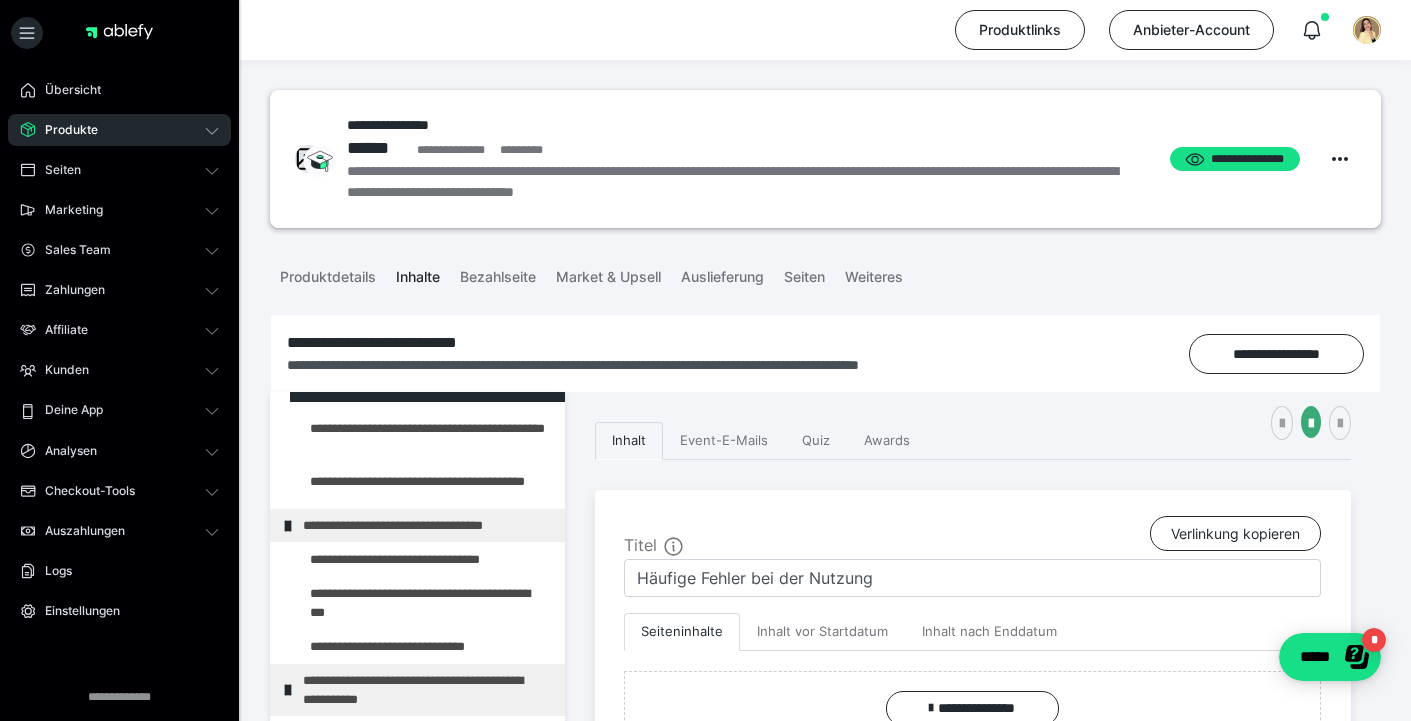 scroll, scrollTop: 181, scrollLeft: 0, axis: vertical 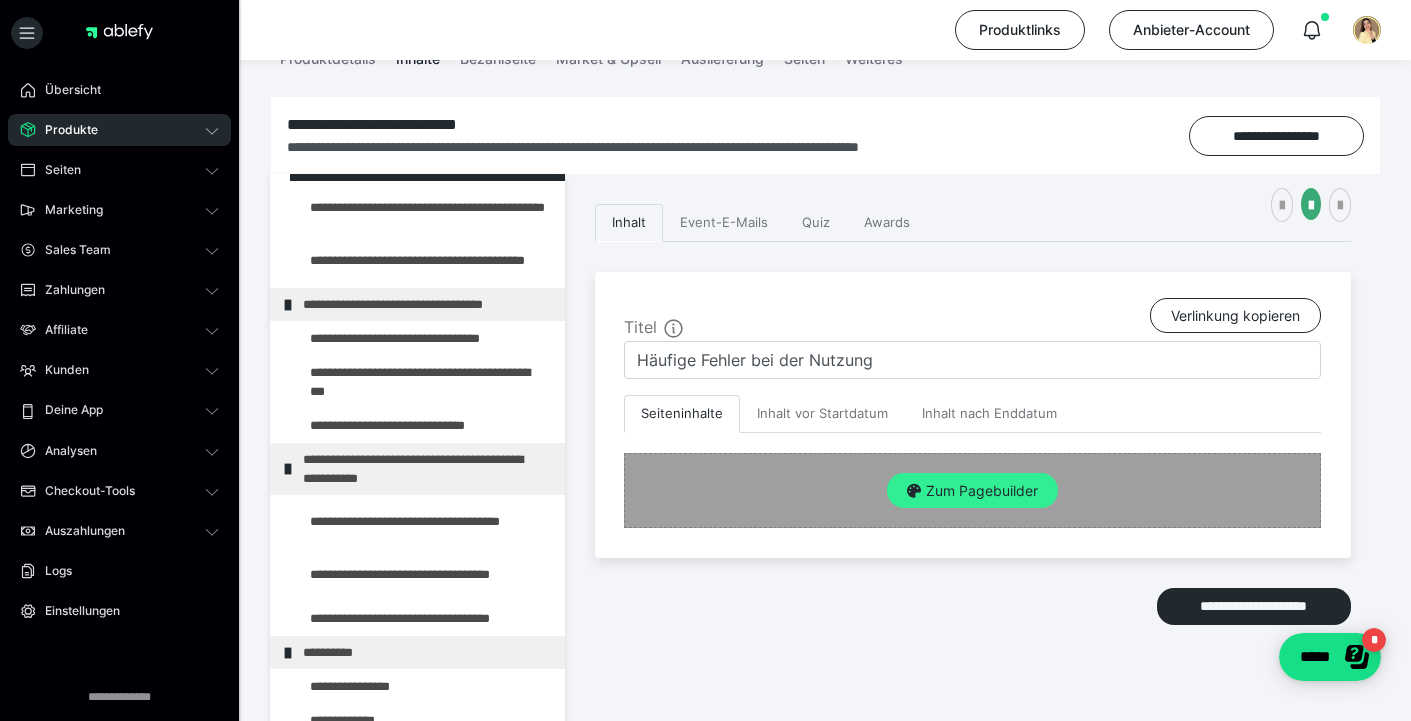 click on "Zum Pagebuilder" at bounding box center [972, 491] 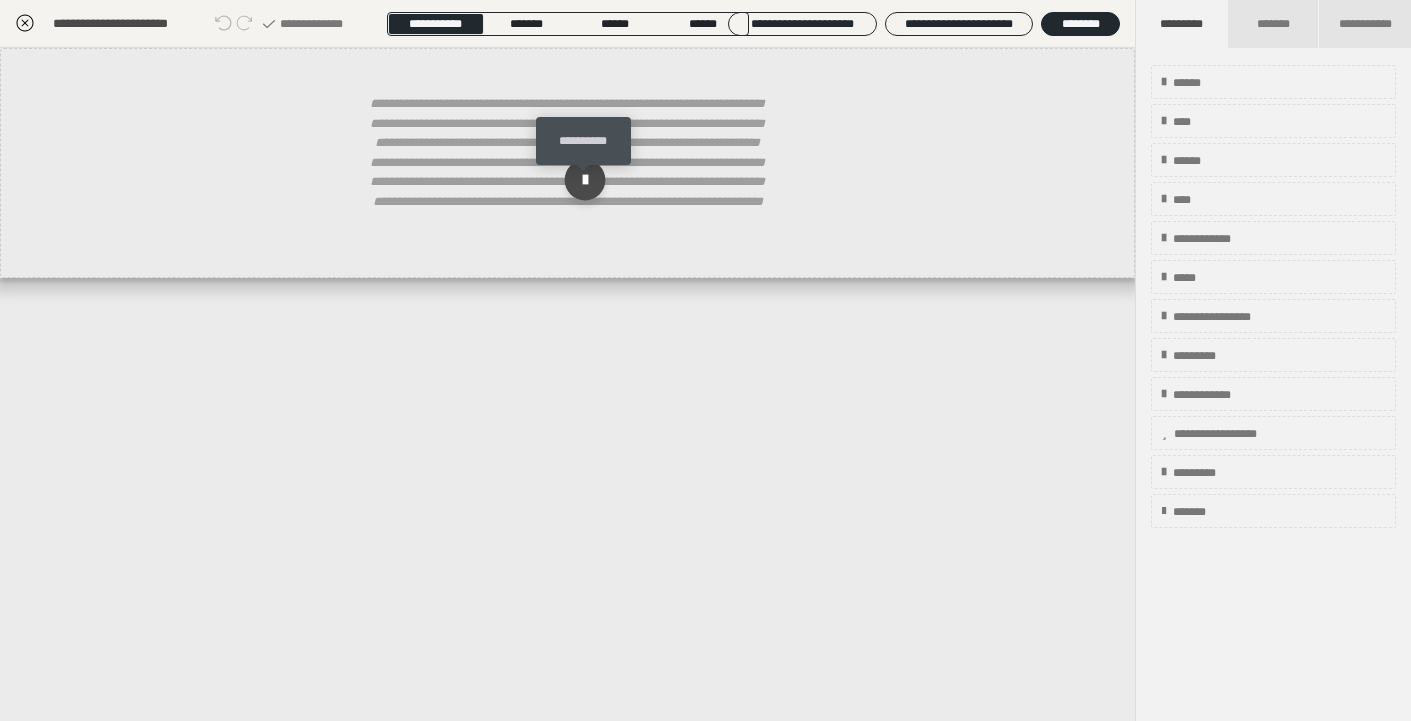click at bounding box center (584, 180) 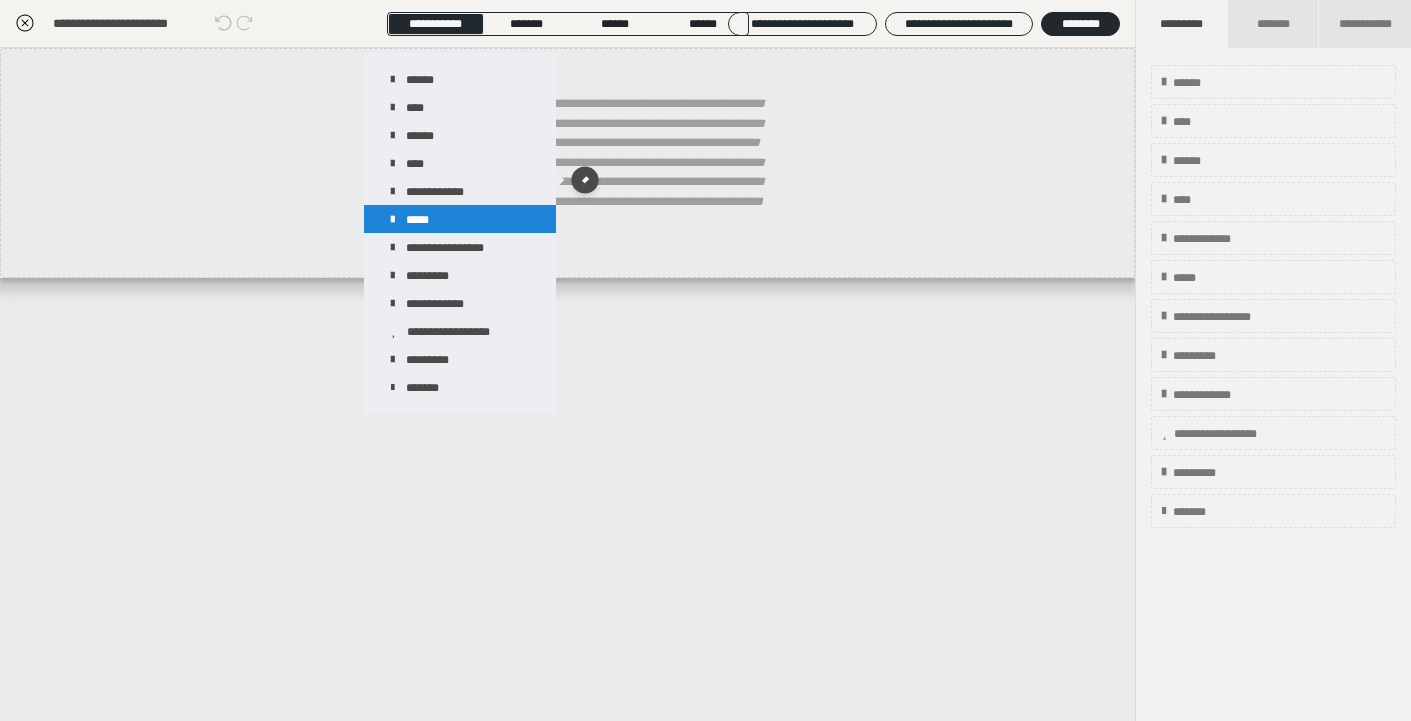 click on "*****" at bounding box center [460, 219] 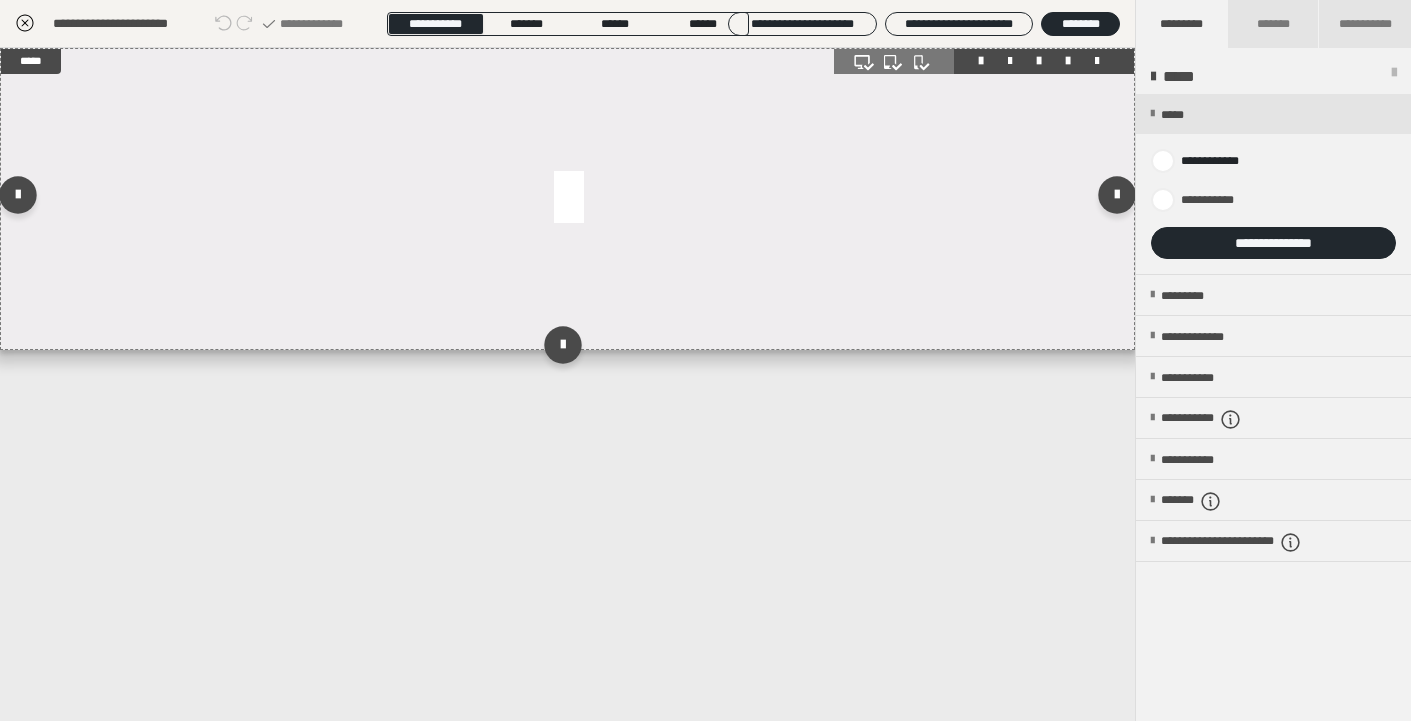 click at bounding box center [567, 199] 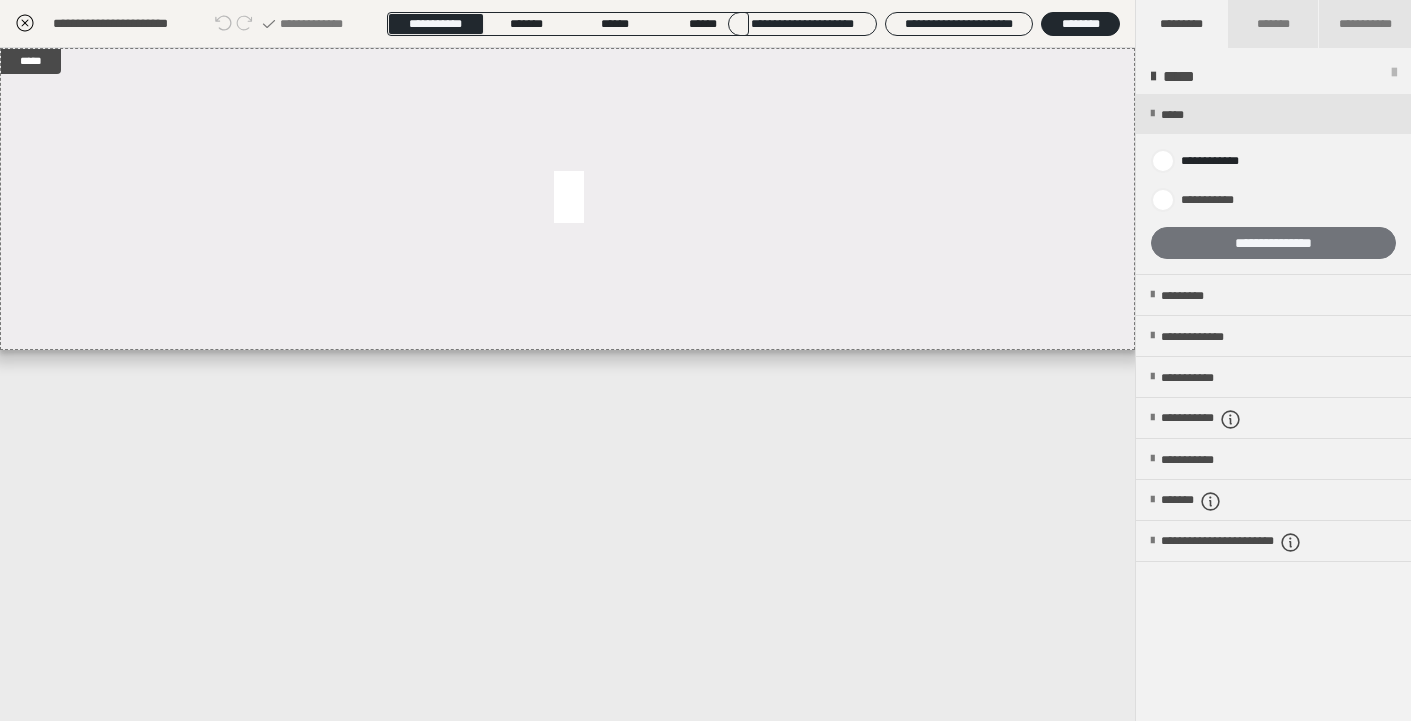 click on "**********" at bounding box center [1273, 243] 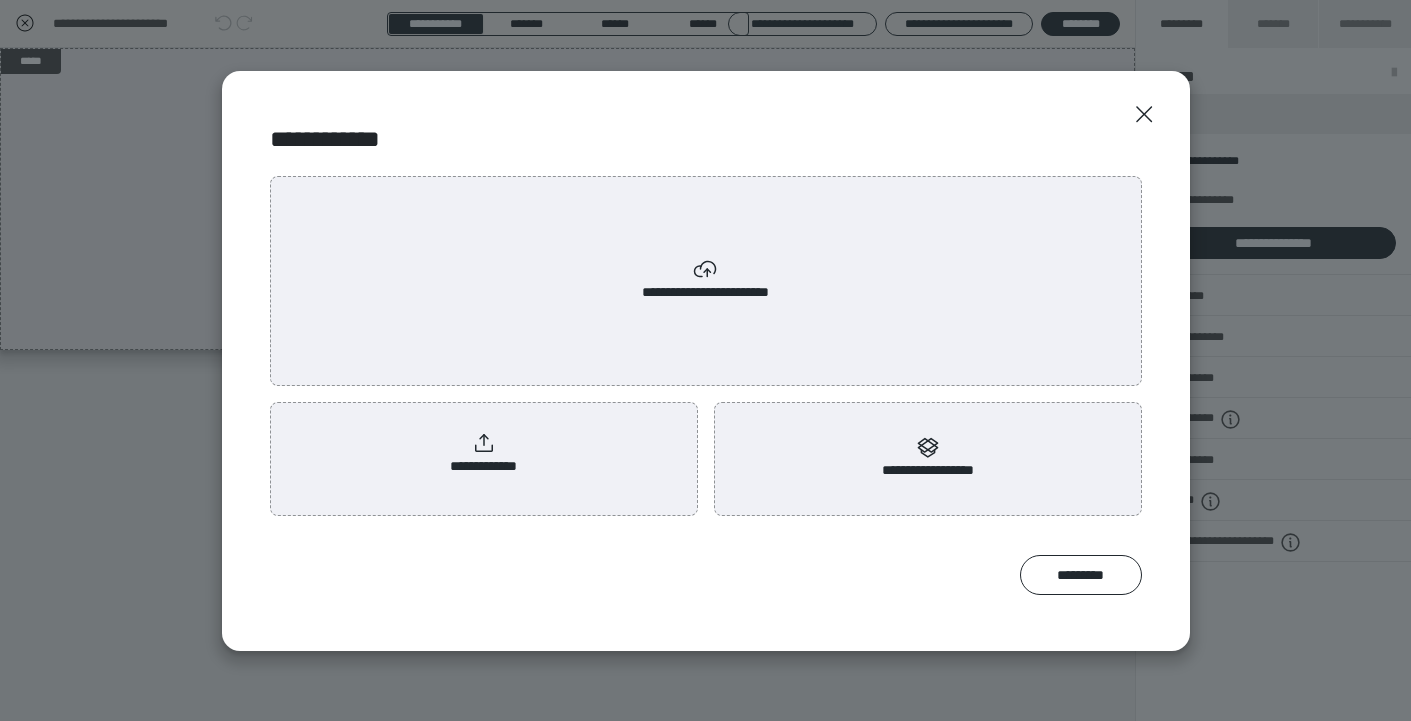click on "**********" at bounding box center [706, 280] 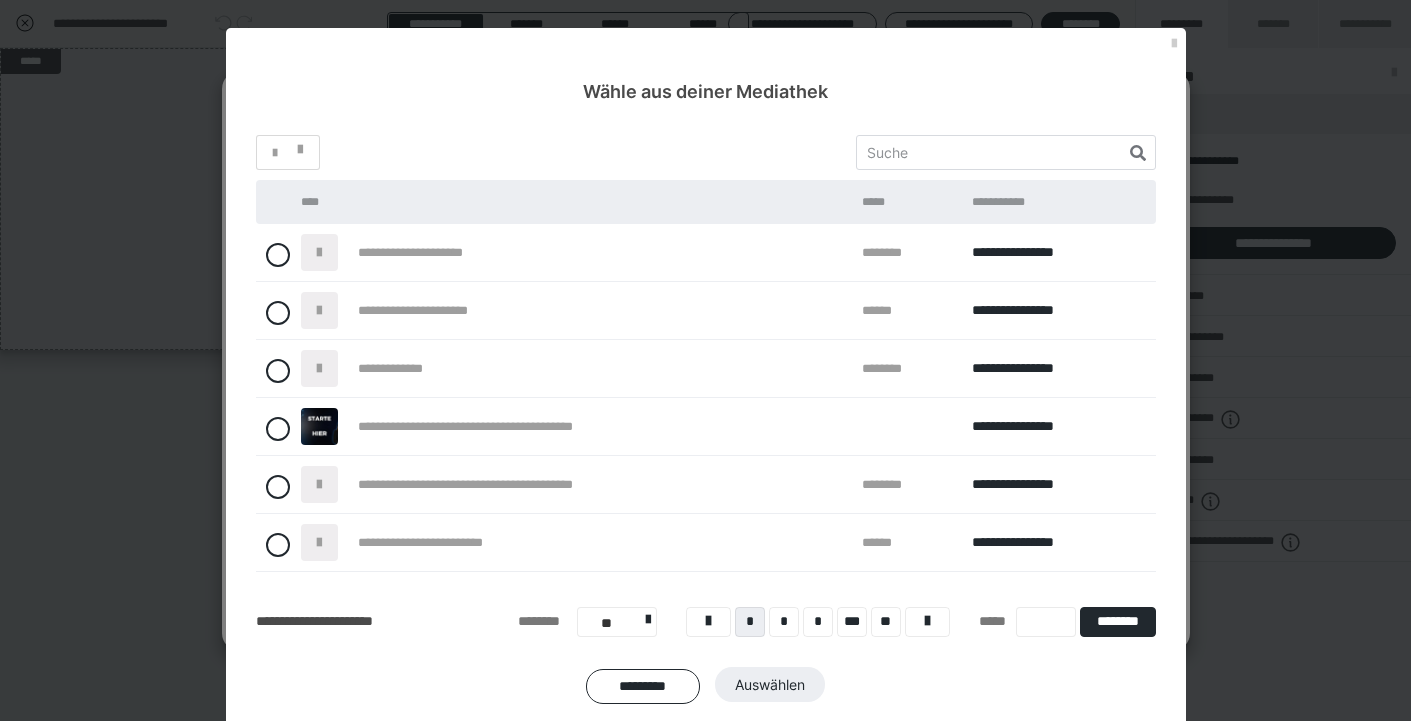 scroll, scrollTop: 0, scrollLeft: 0, axis: both 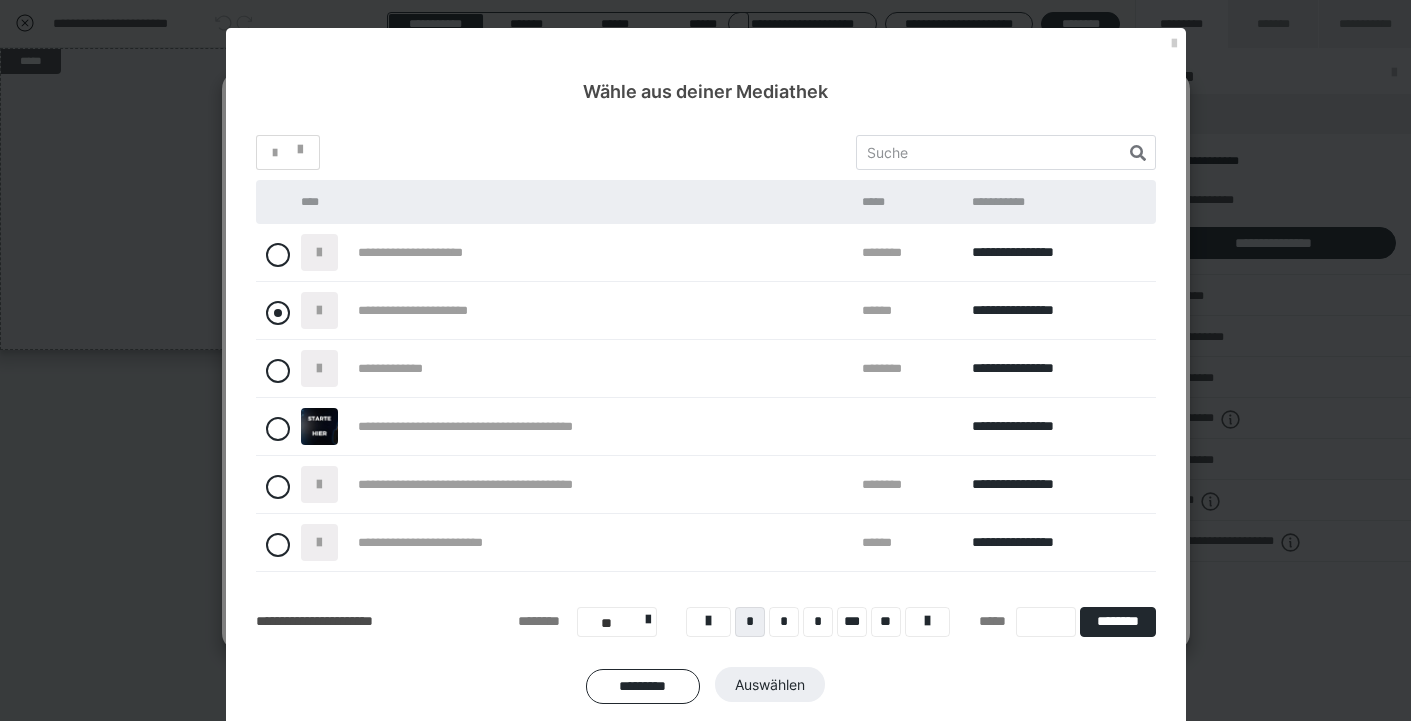 click at bounding box center [278, 313] 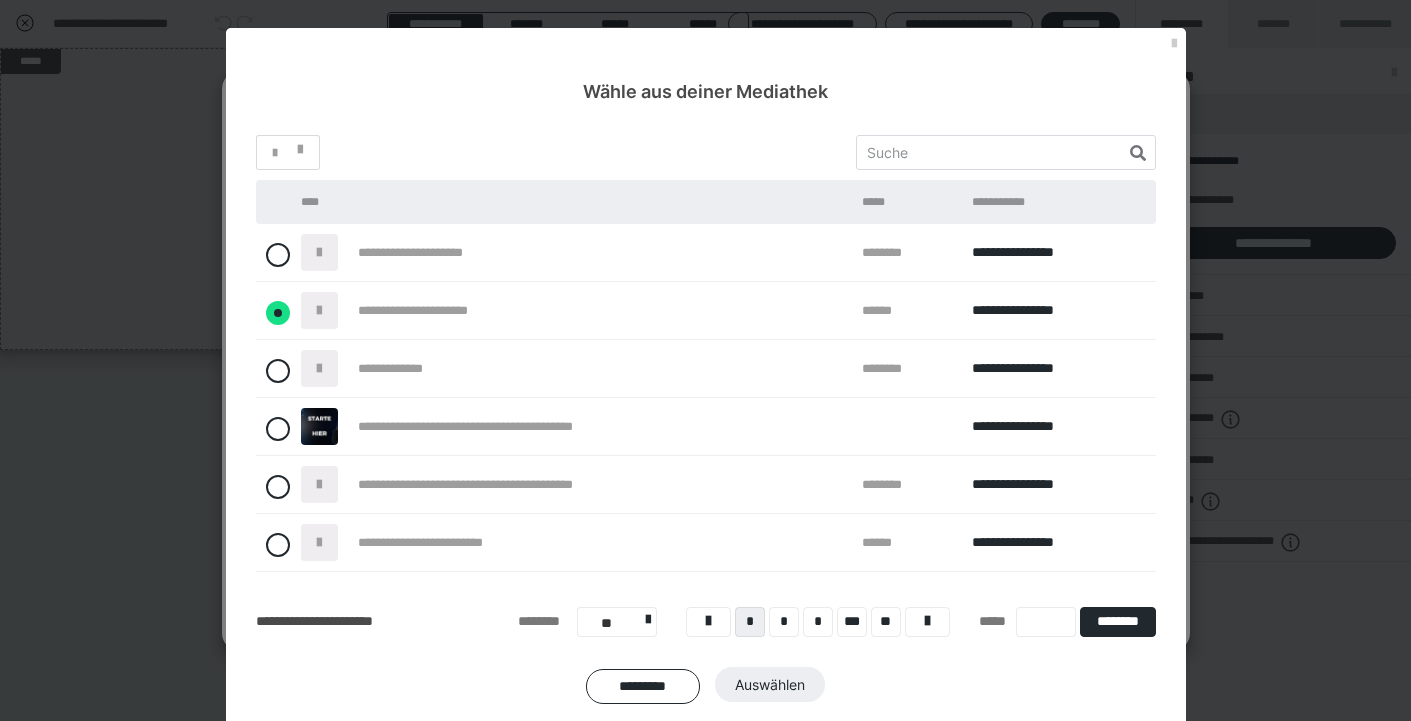 radio on "****" 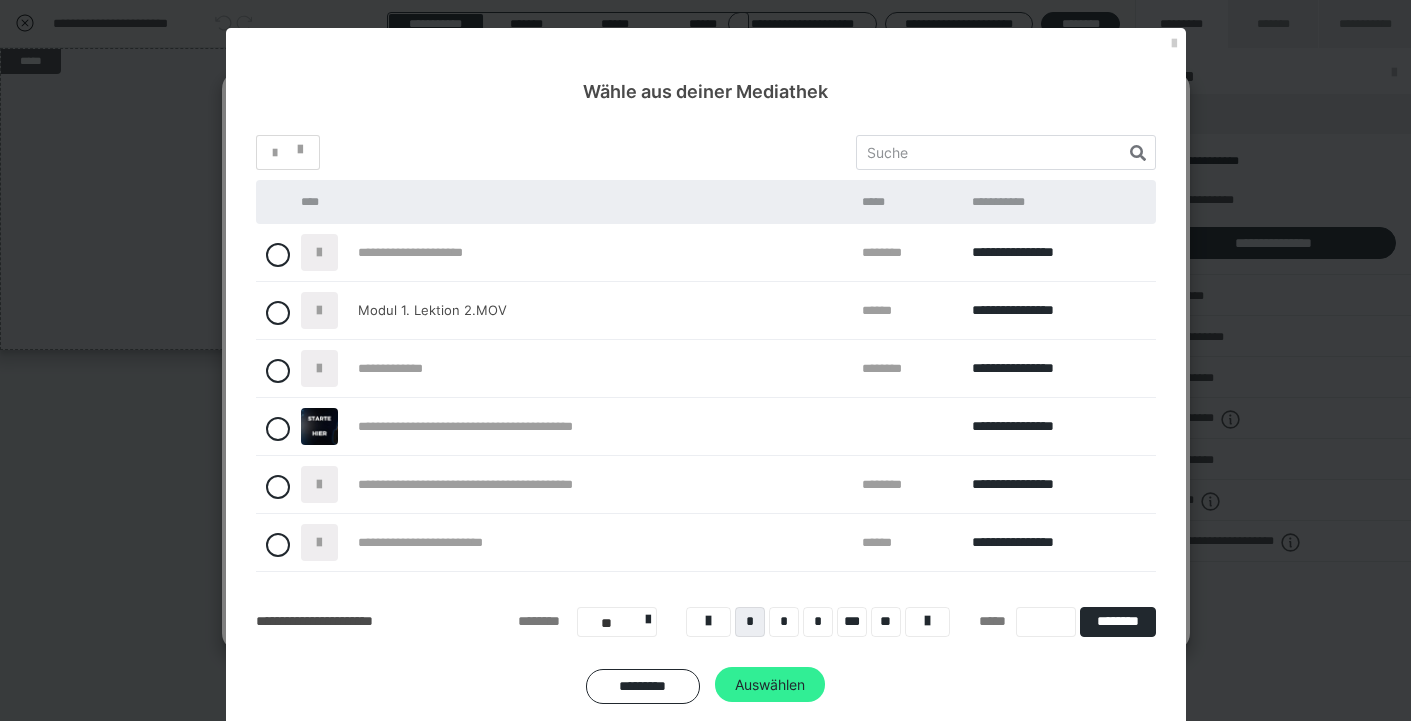 click on "Auswählen" at bounding box center [770, 685] 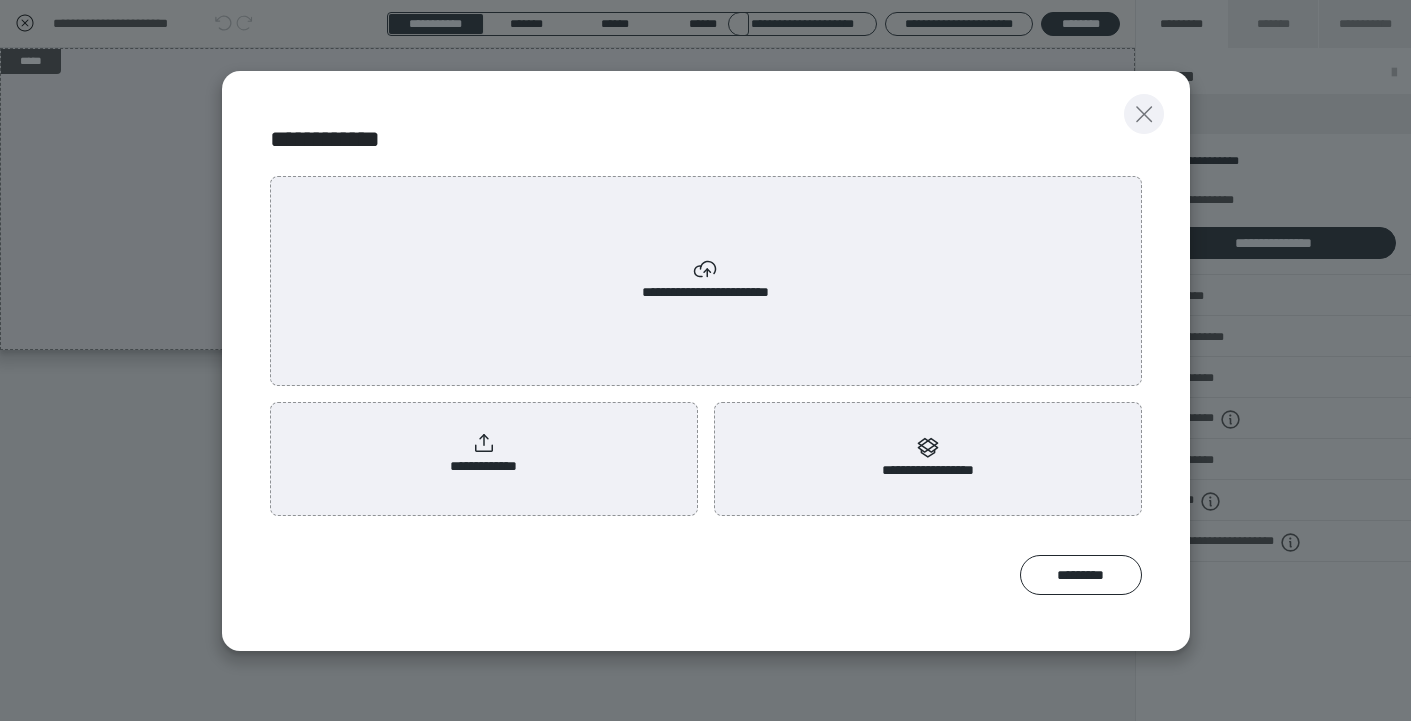 click 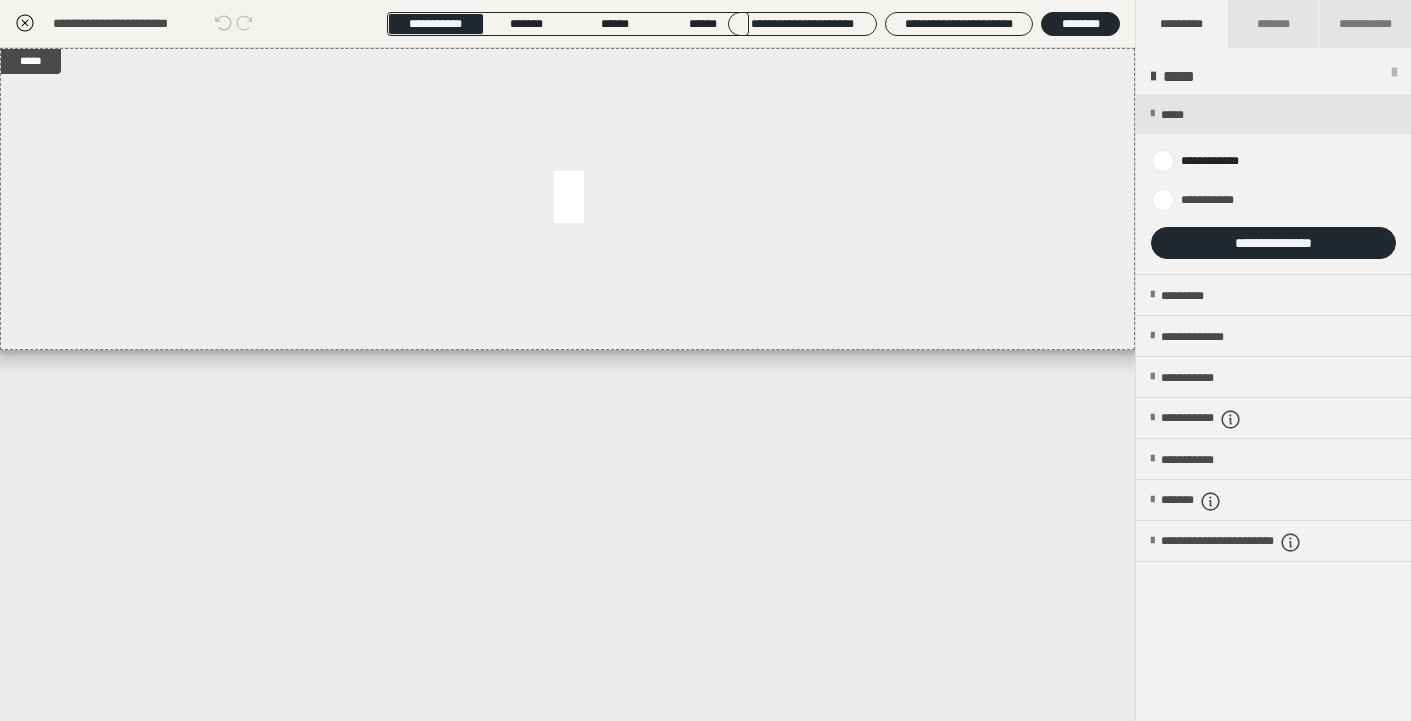 click 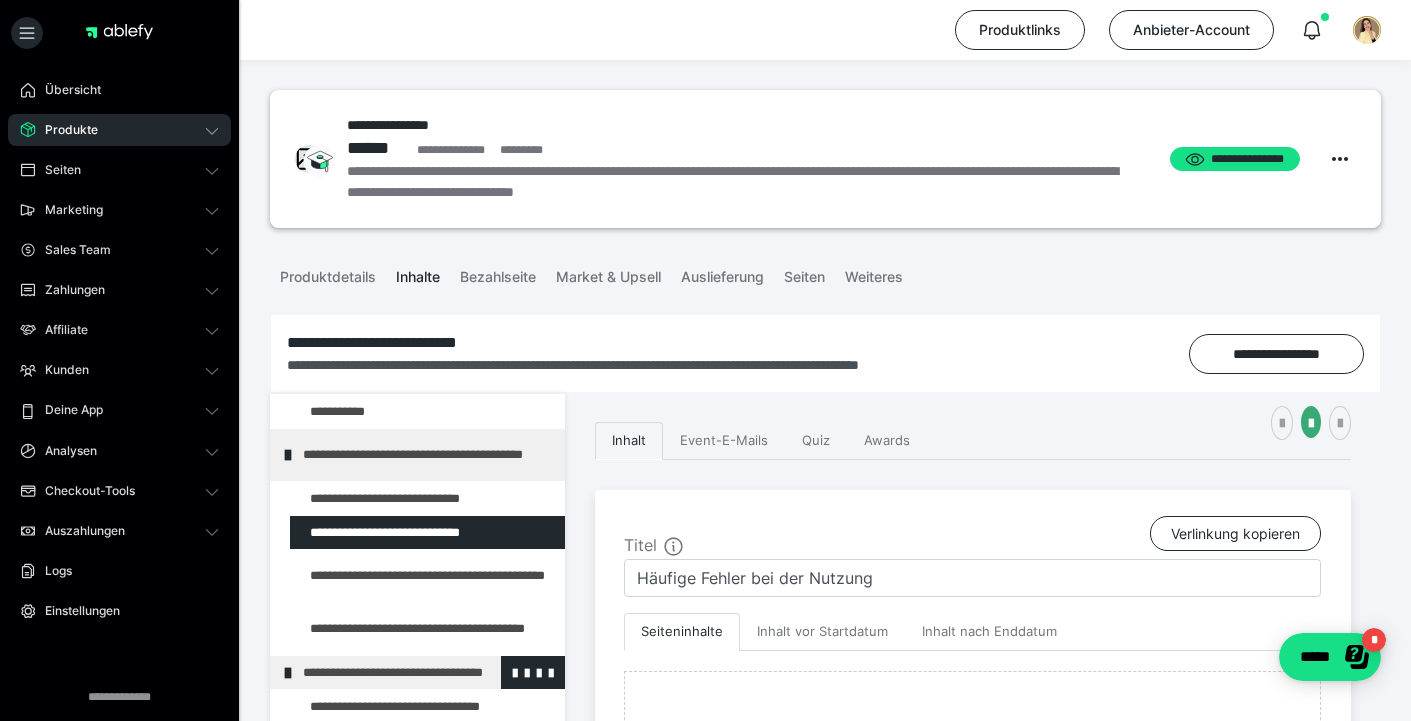 scroll, scrollTop: 63, scrollLeft: 0, axis: vertical 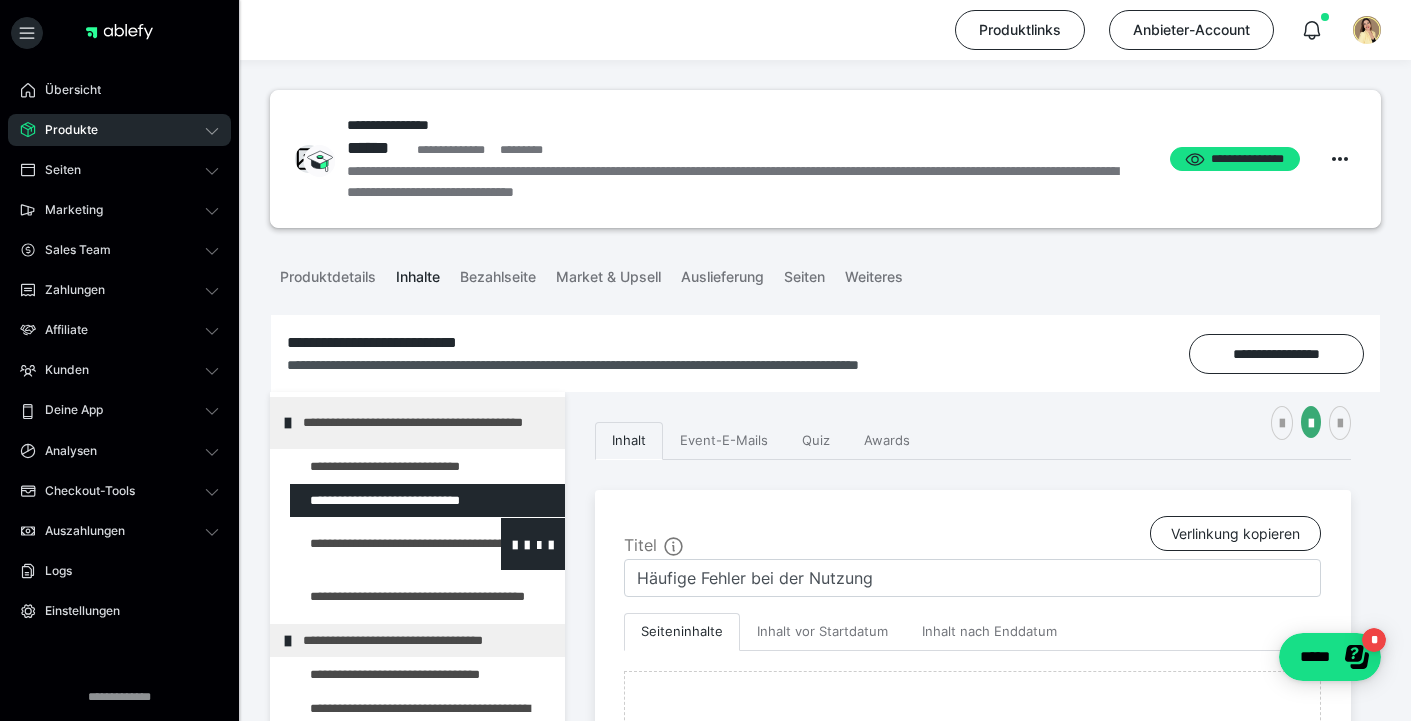 click at bounding box center (375, 544) 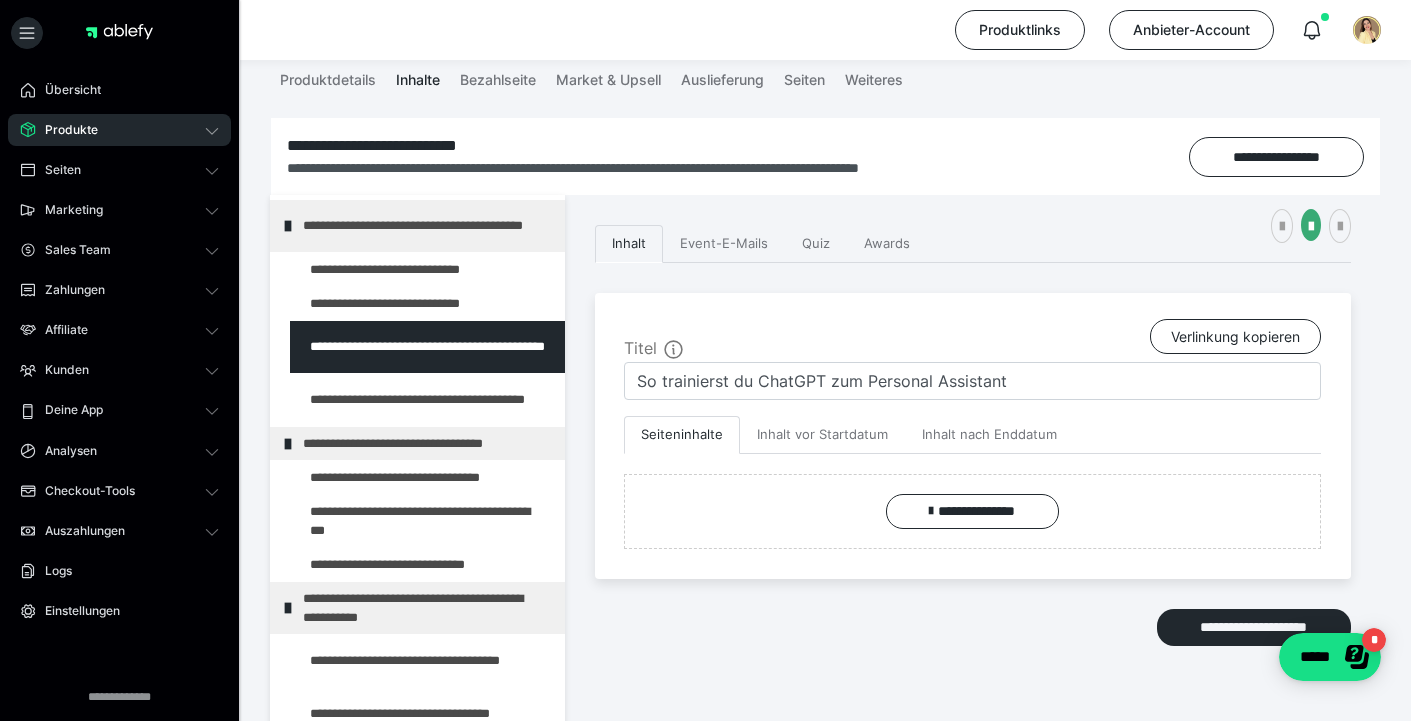 scroll, scrollTop: 219, scrollLeft: 0, axis: vertical 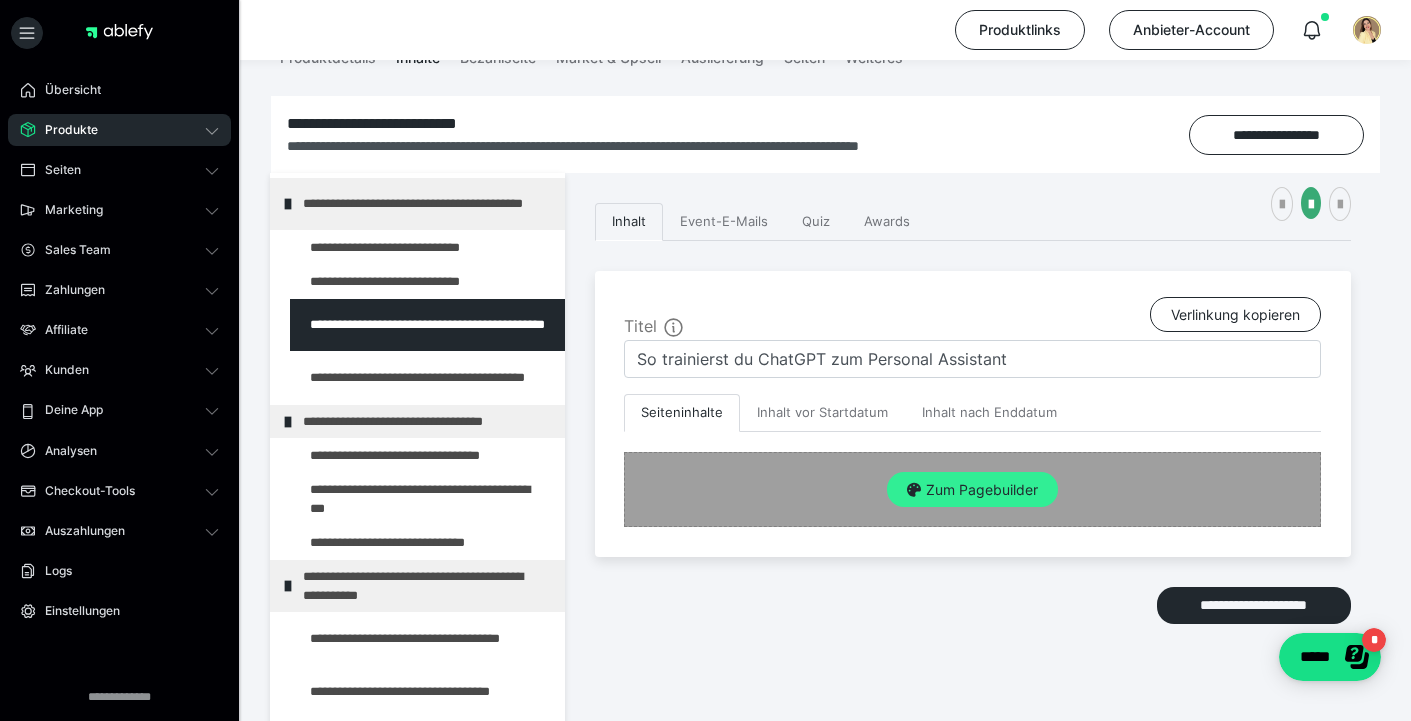 click on "Zum Pagebuilder" at bounding box center [972, 490] 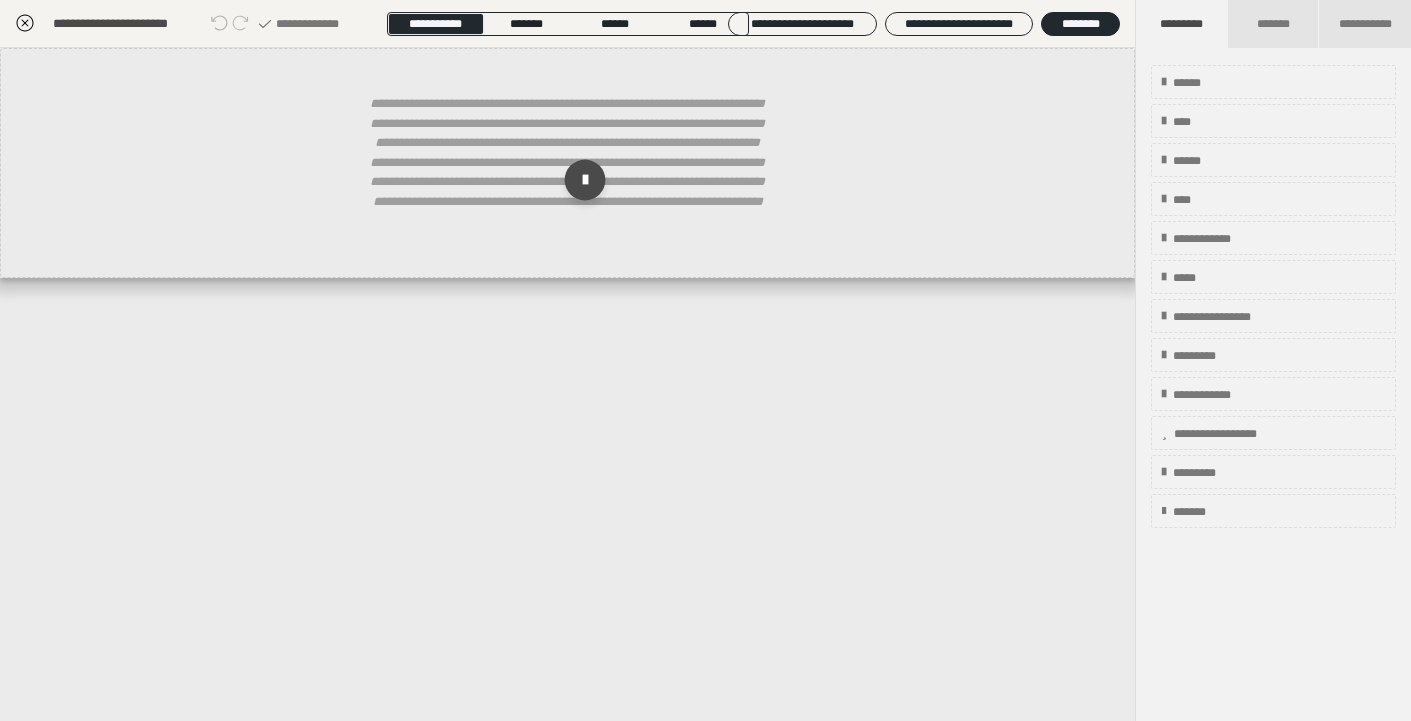 click at bounding box center (584, 180) 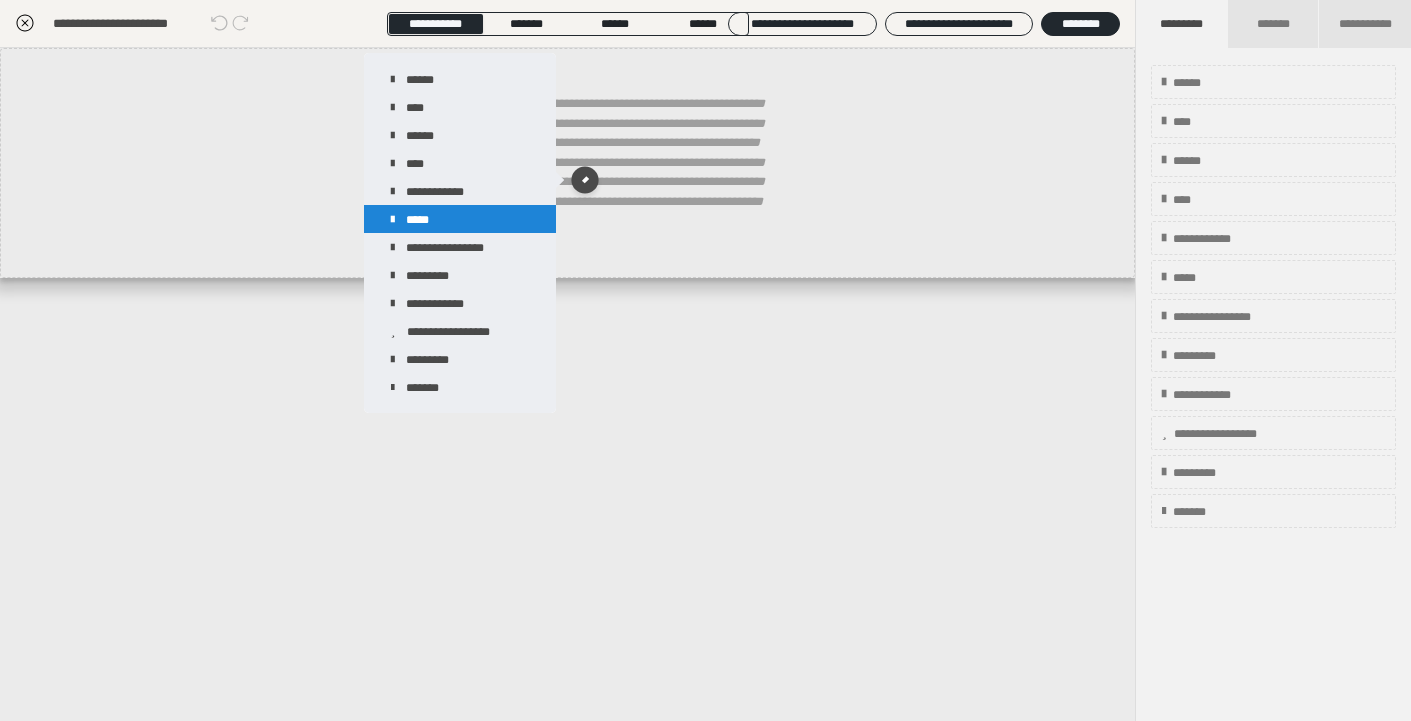 click on "*****" at bounding box center [460, 219] 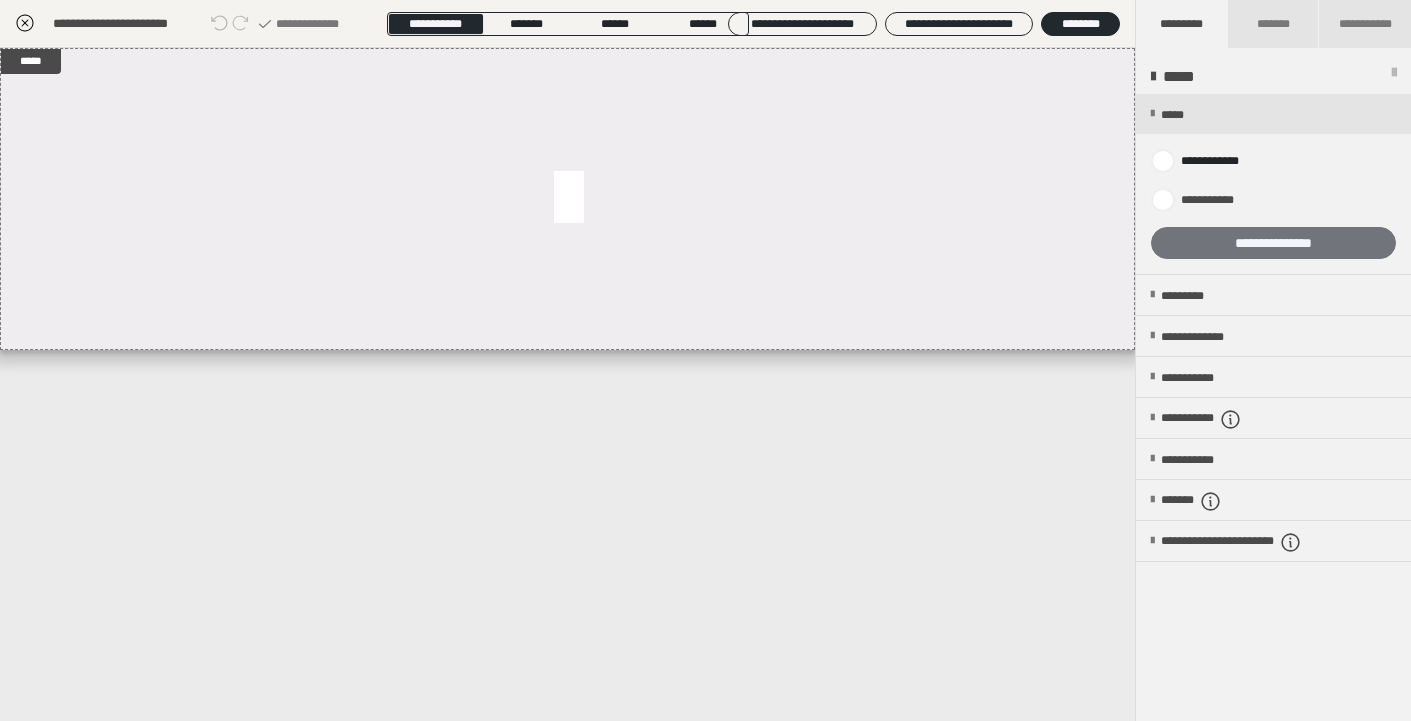 click on "**********" at bounding box center (1273, 243) 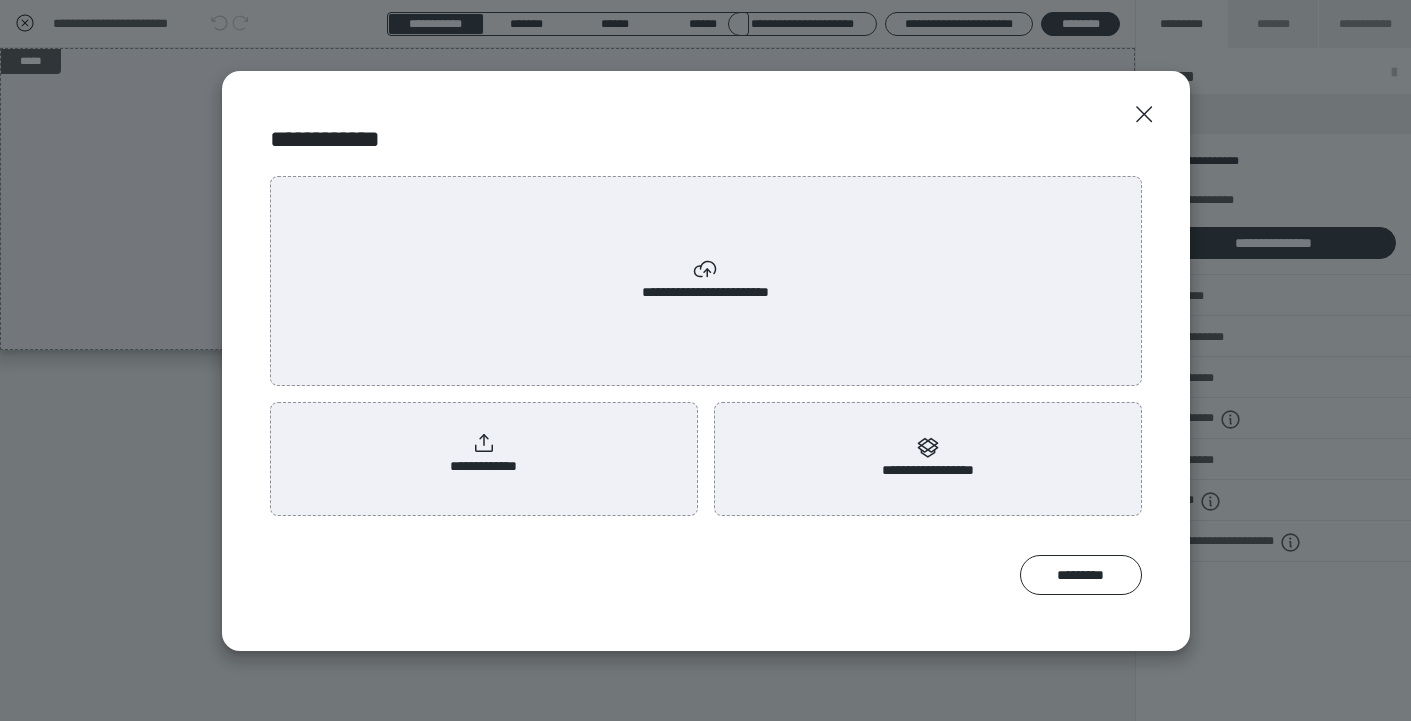 click on "**********" at bounding box center [706, 280] 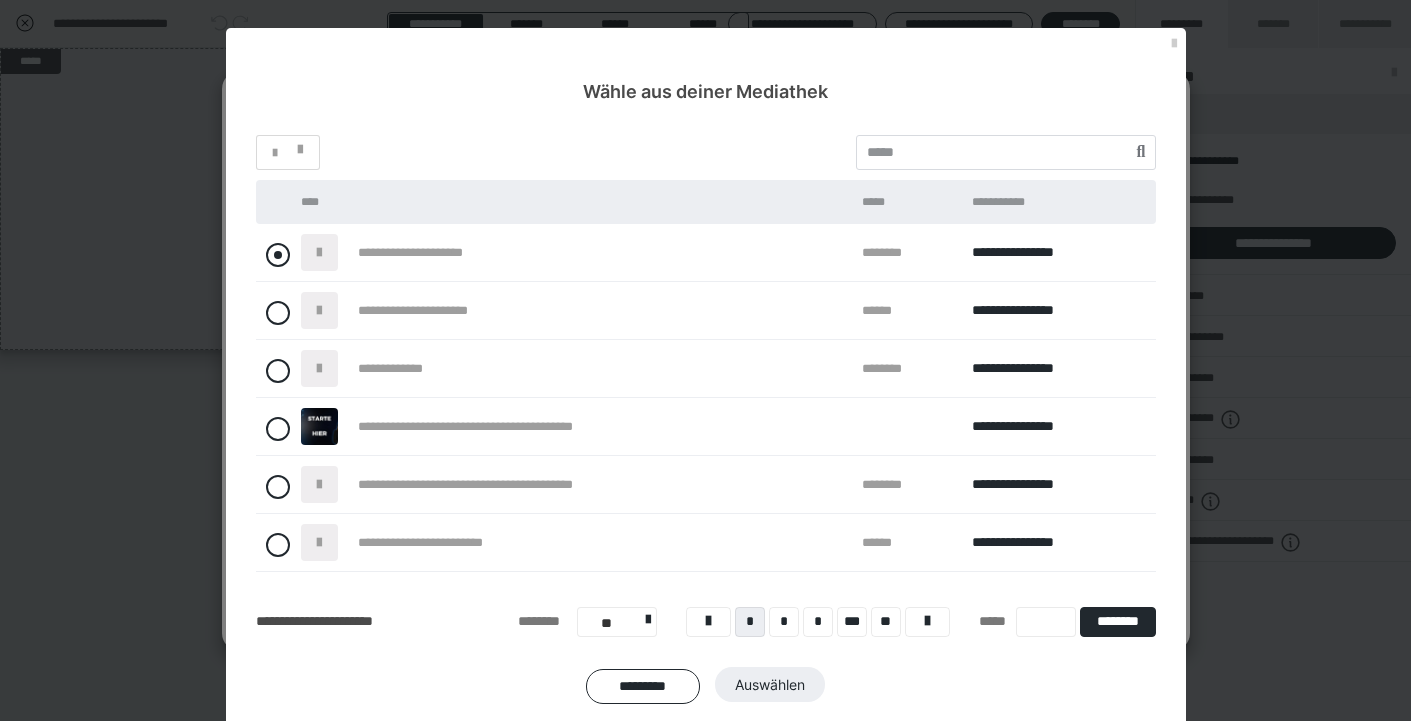 click at bounding box center (278, 255) 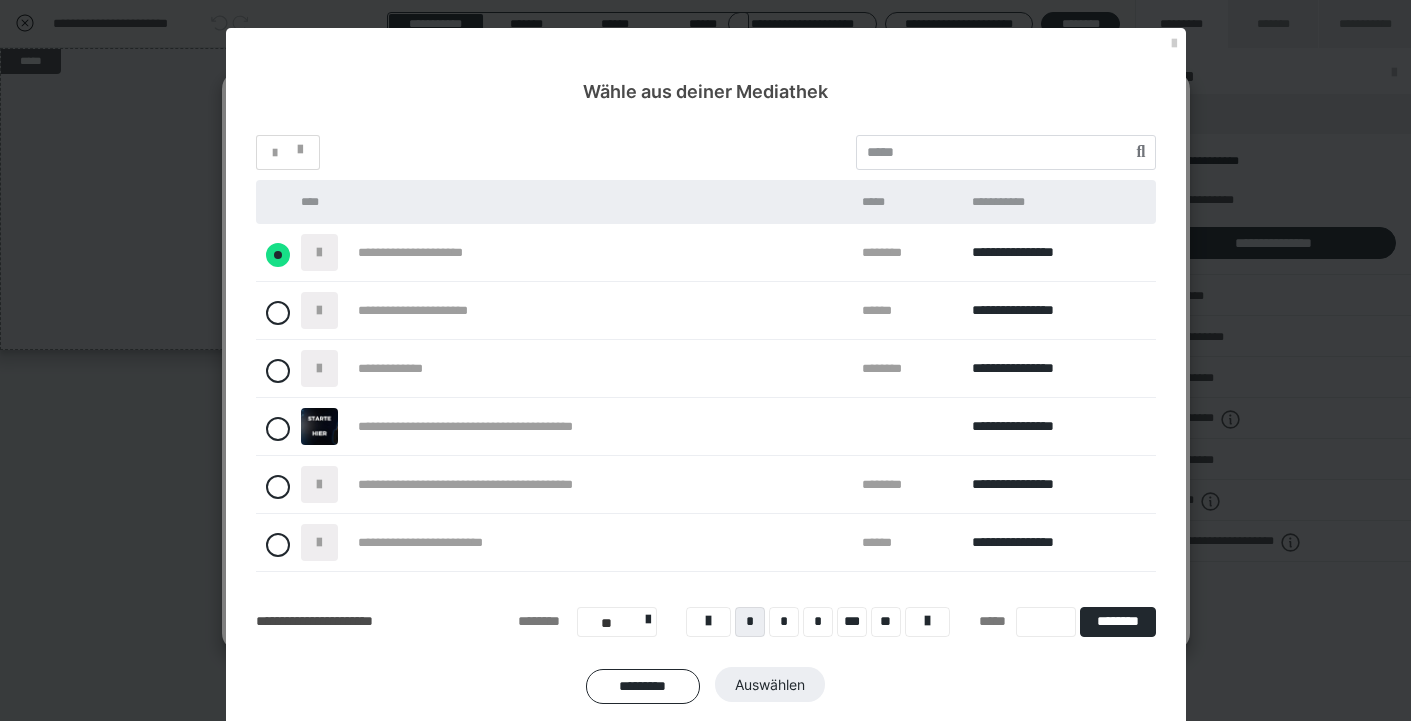 radio on "****" 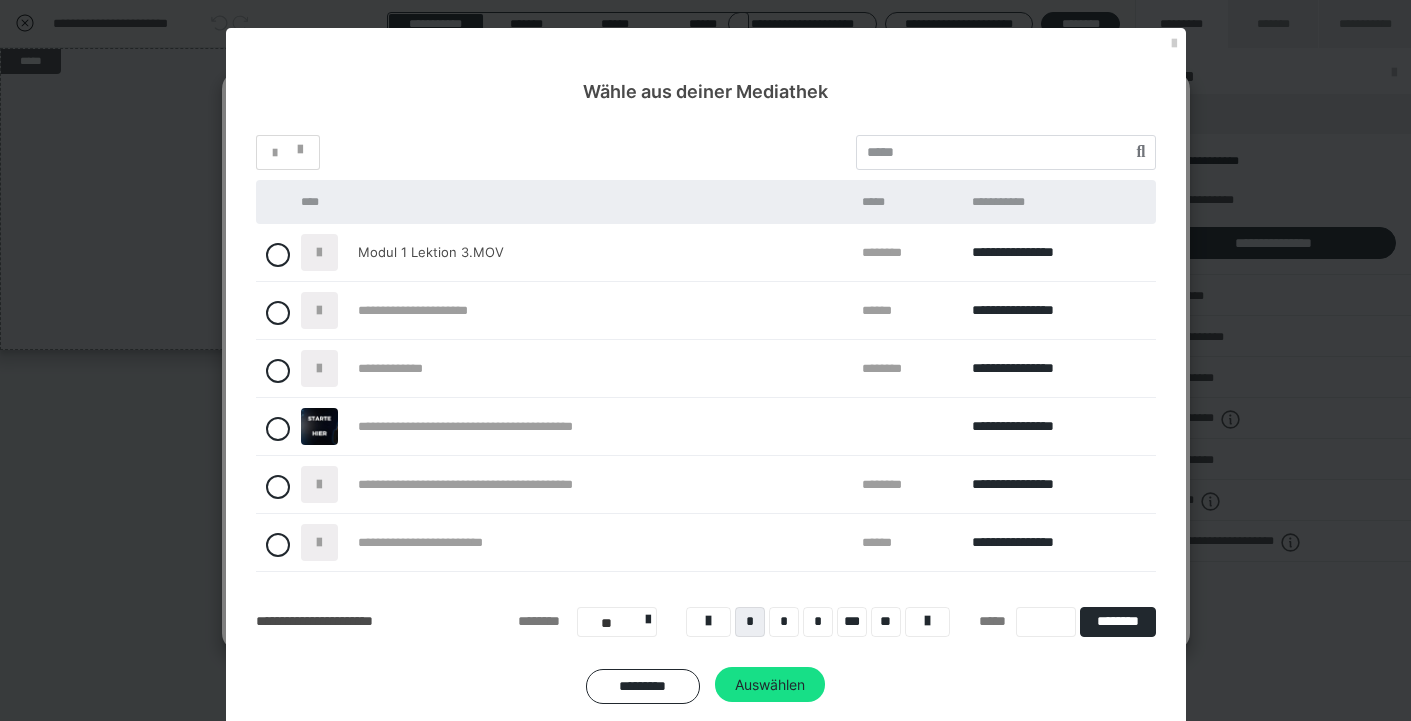 click on "Auswählen" at bounding box center (770, 685) 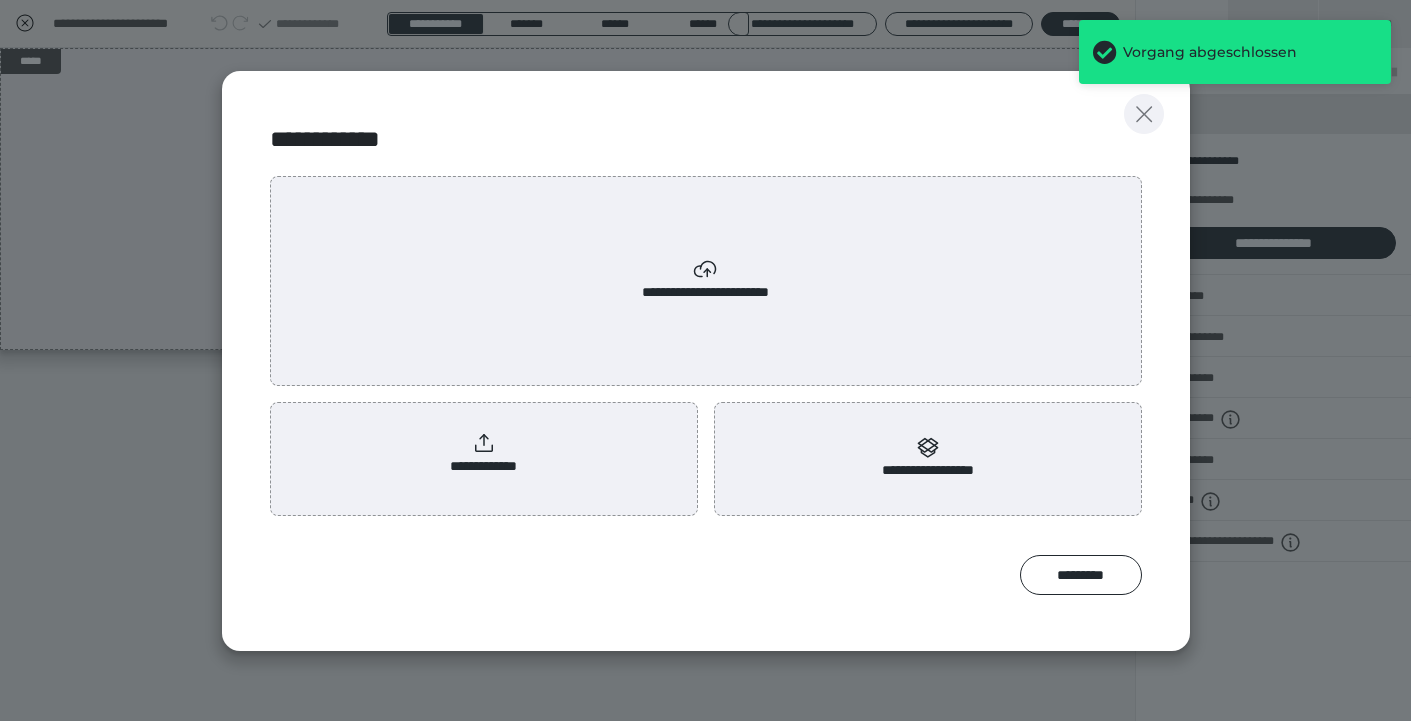 click 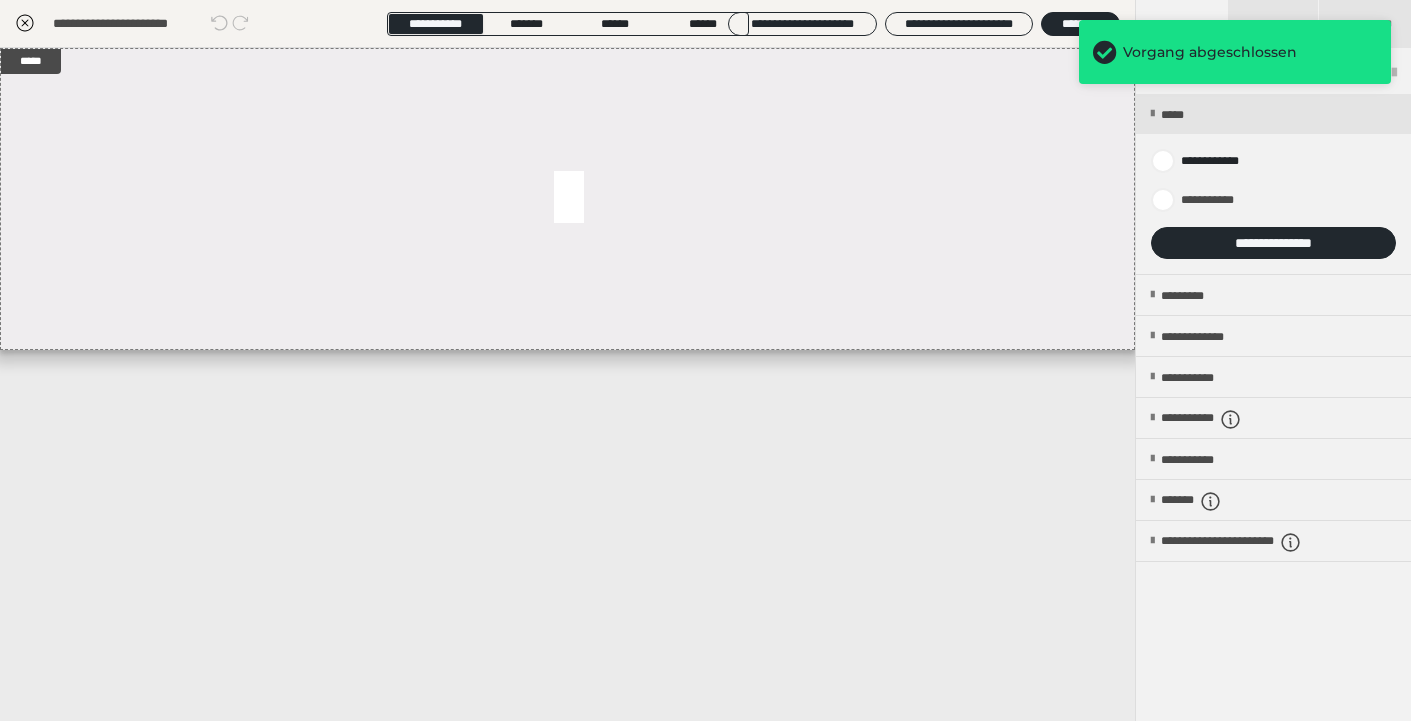click 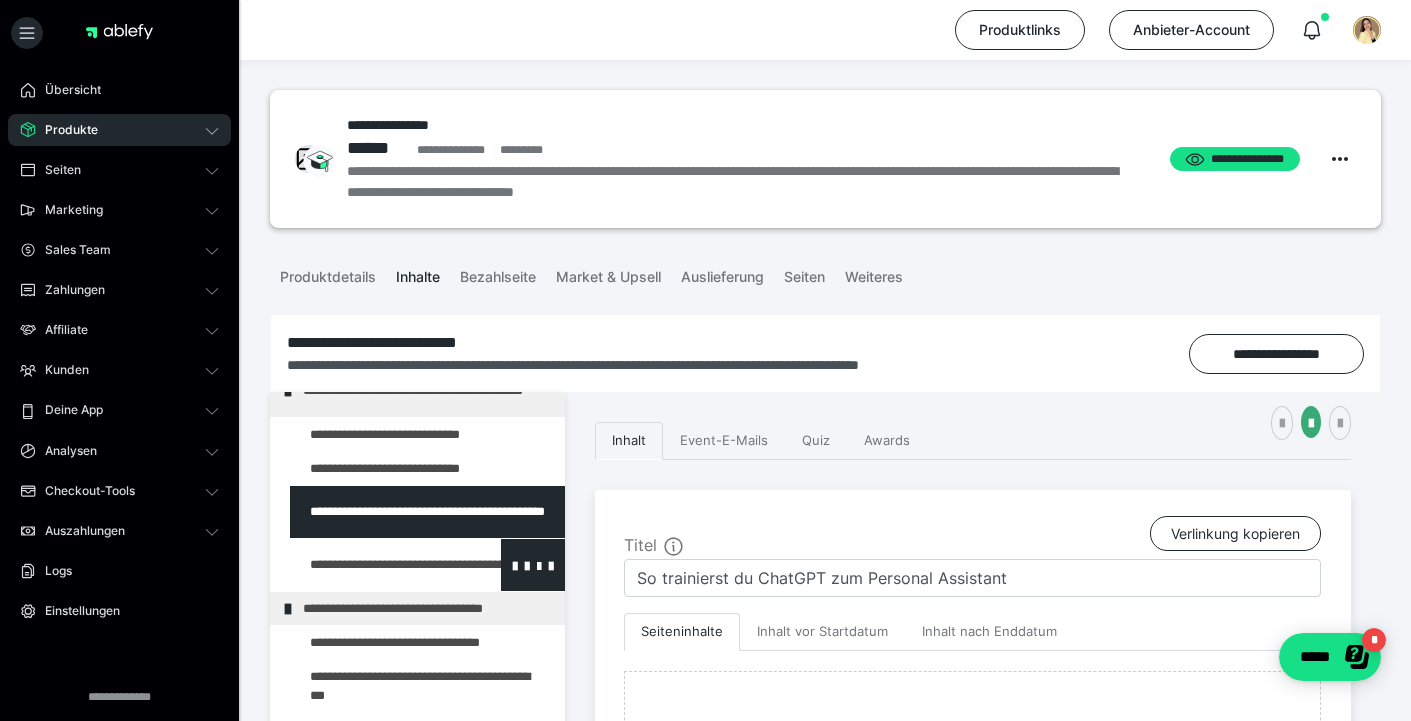 scroll, scrollTop: 101, scrollLeft: 0, axis: vertical 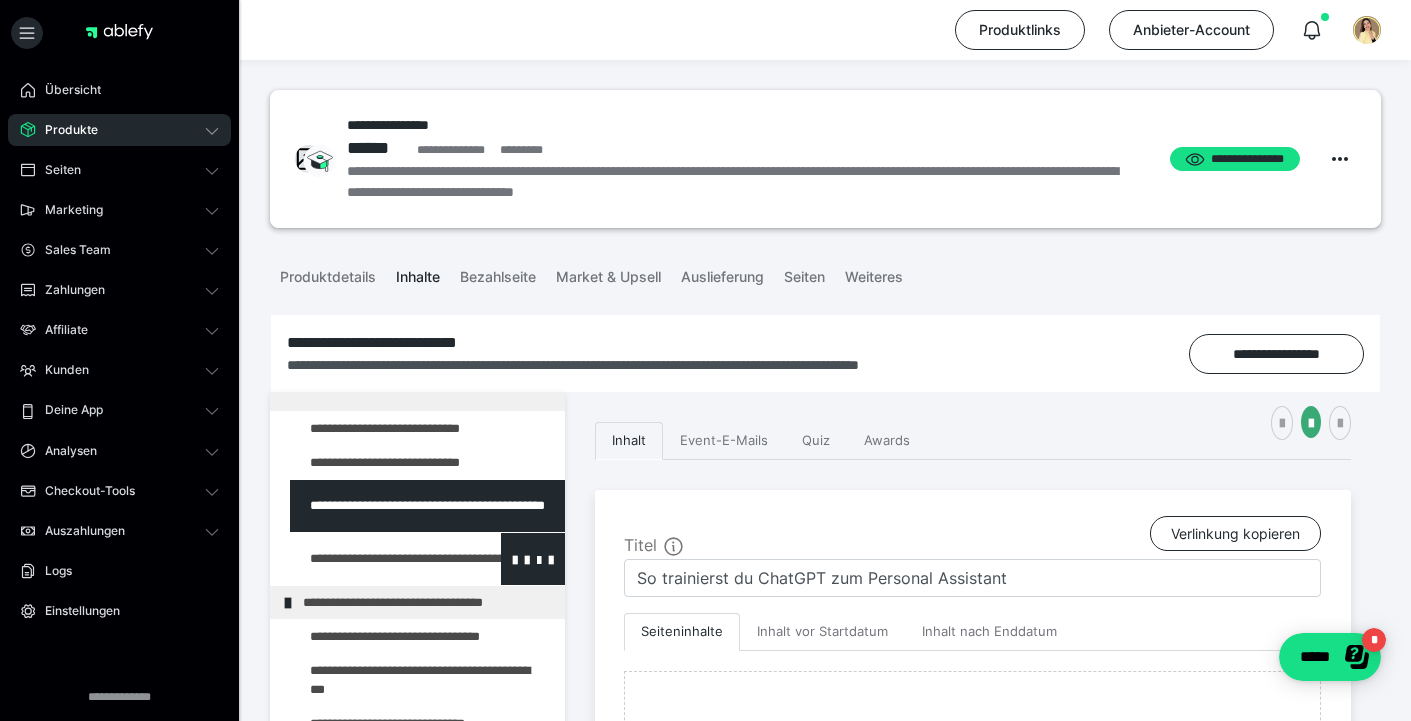 click at bounding box center (375, 559) 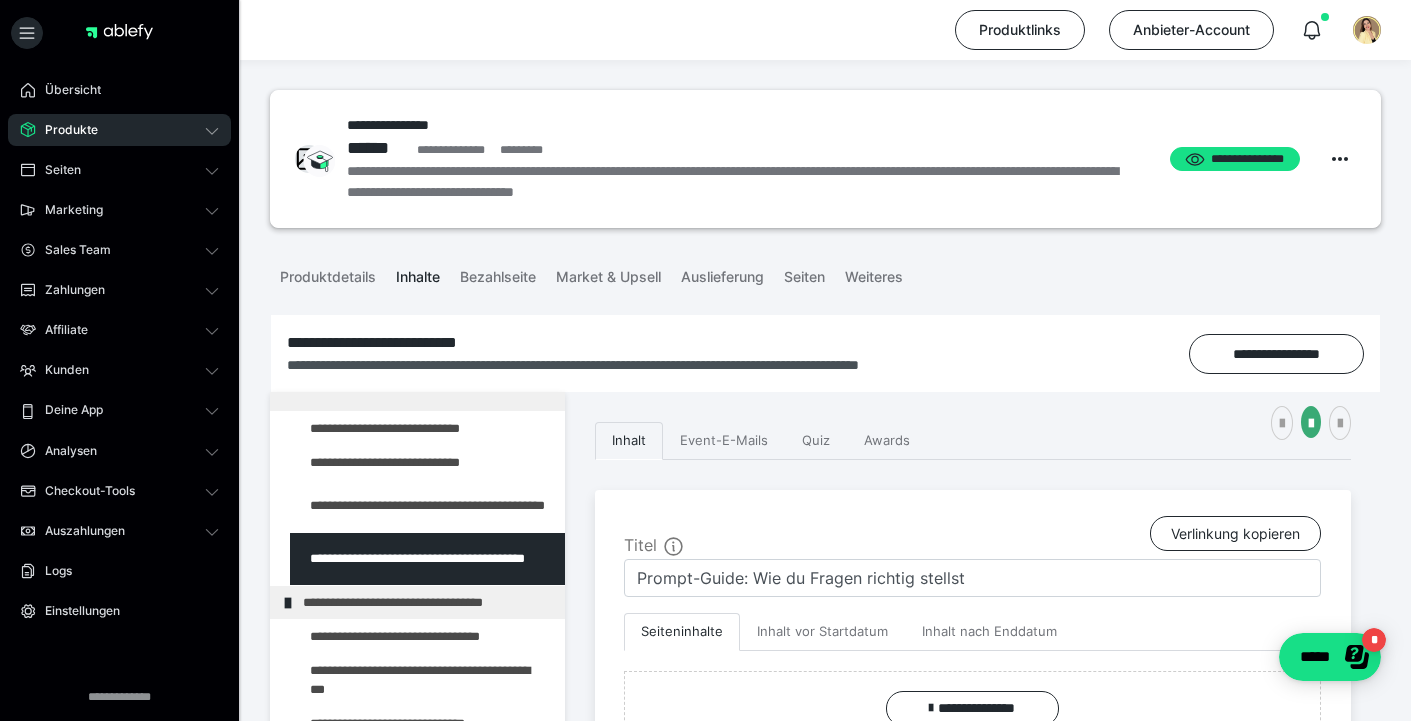 scroll, scrollTop: 169, scrollLeft: 0, axis: vertical 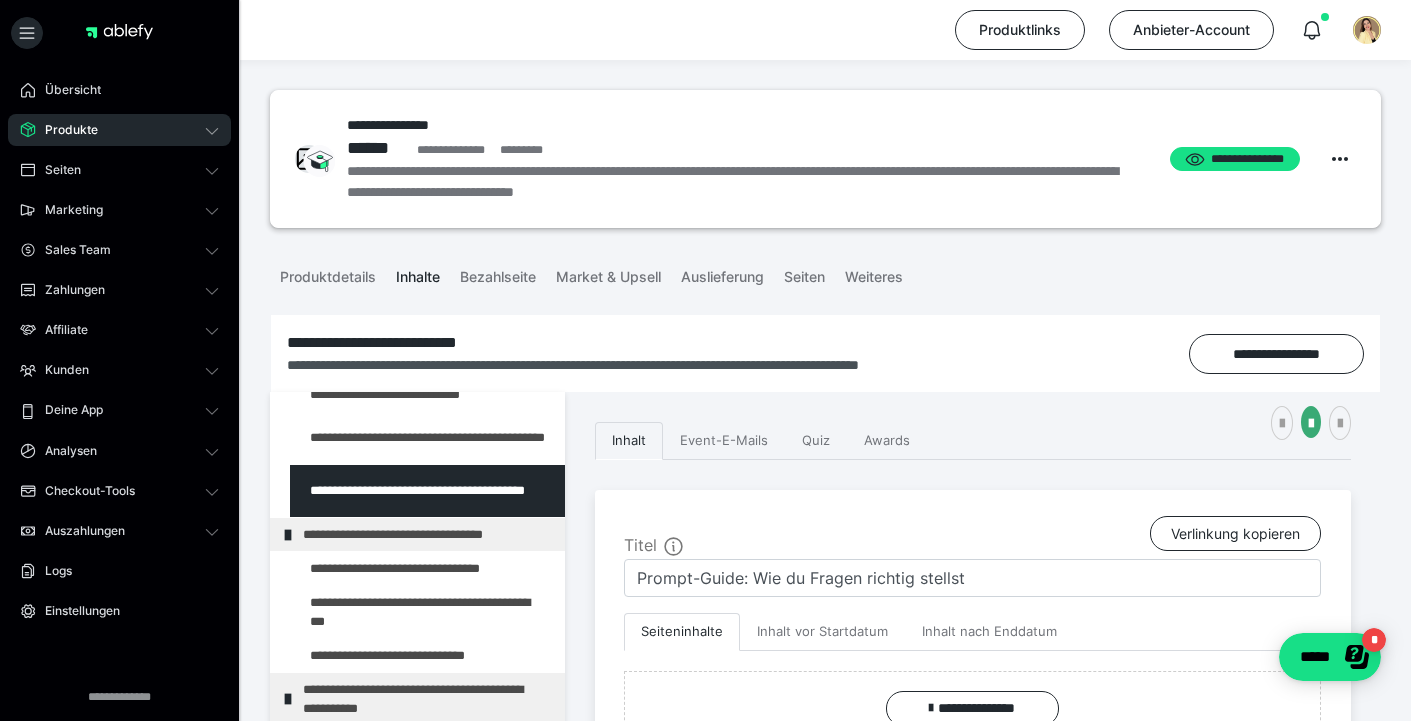 click on "Produkte" at bounding box center (64, 130) 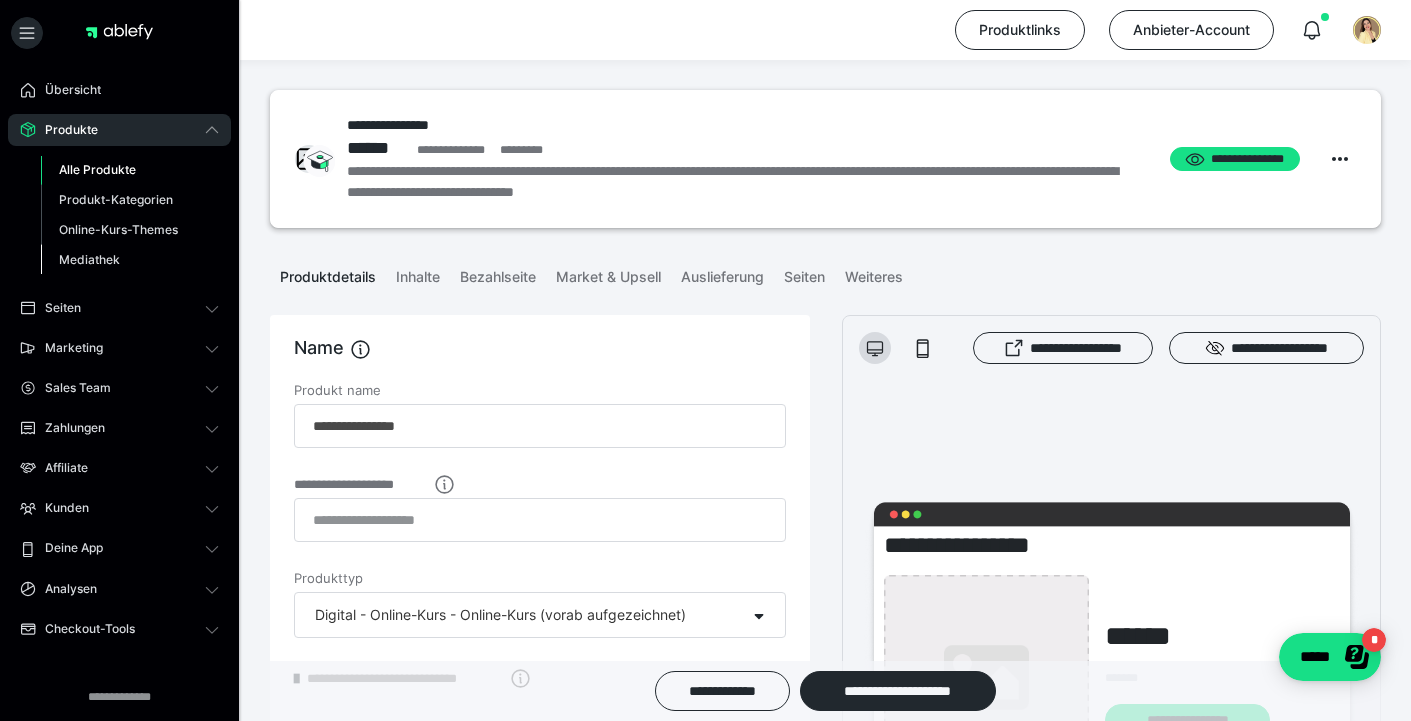 click on "Mediathek" at bounding box center [89, 259] 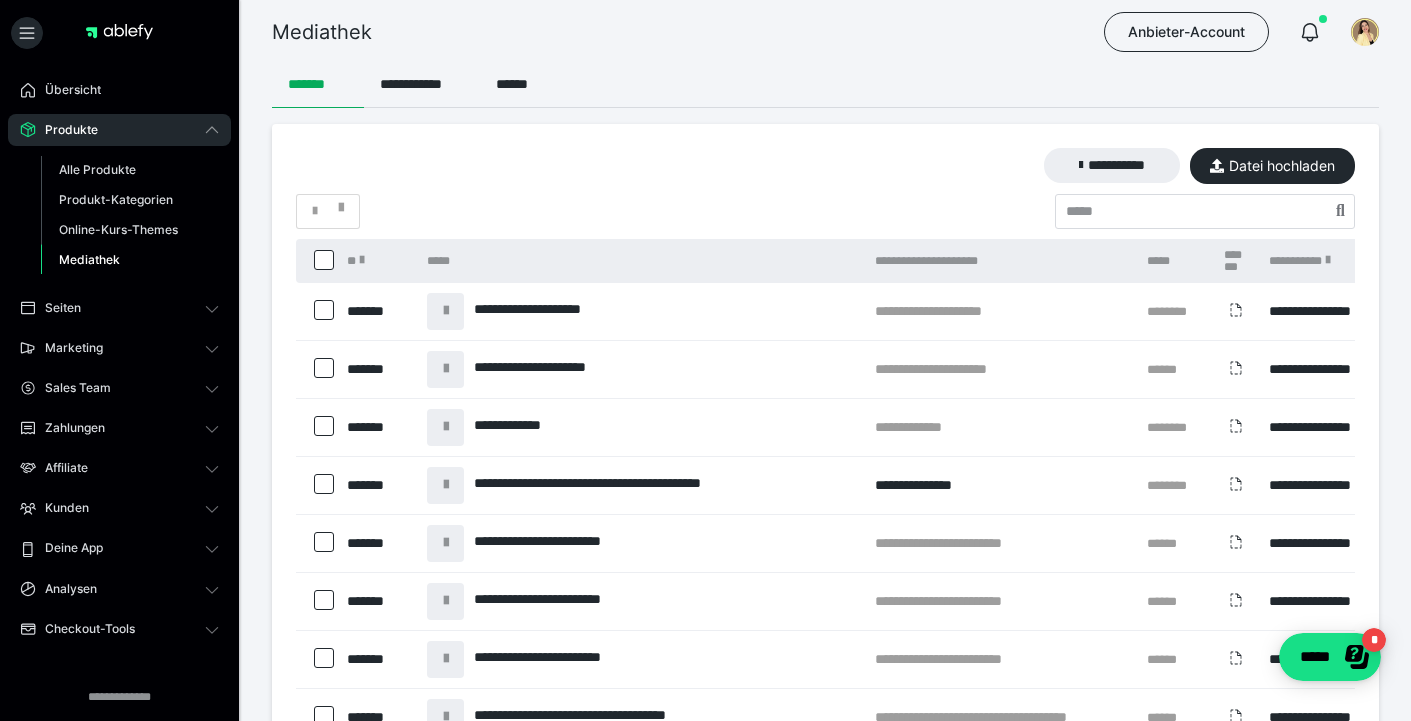 click on "**********" at bounding box center [825, 535] 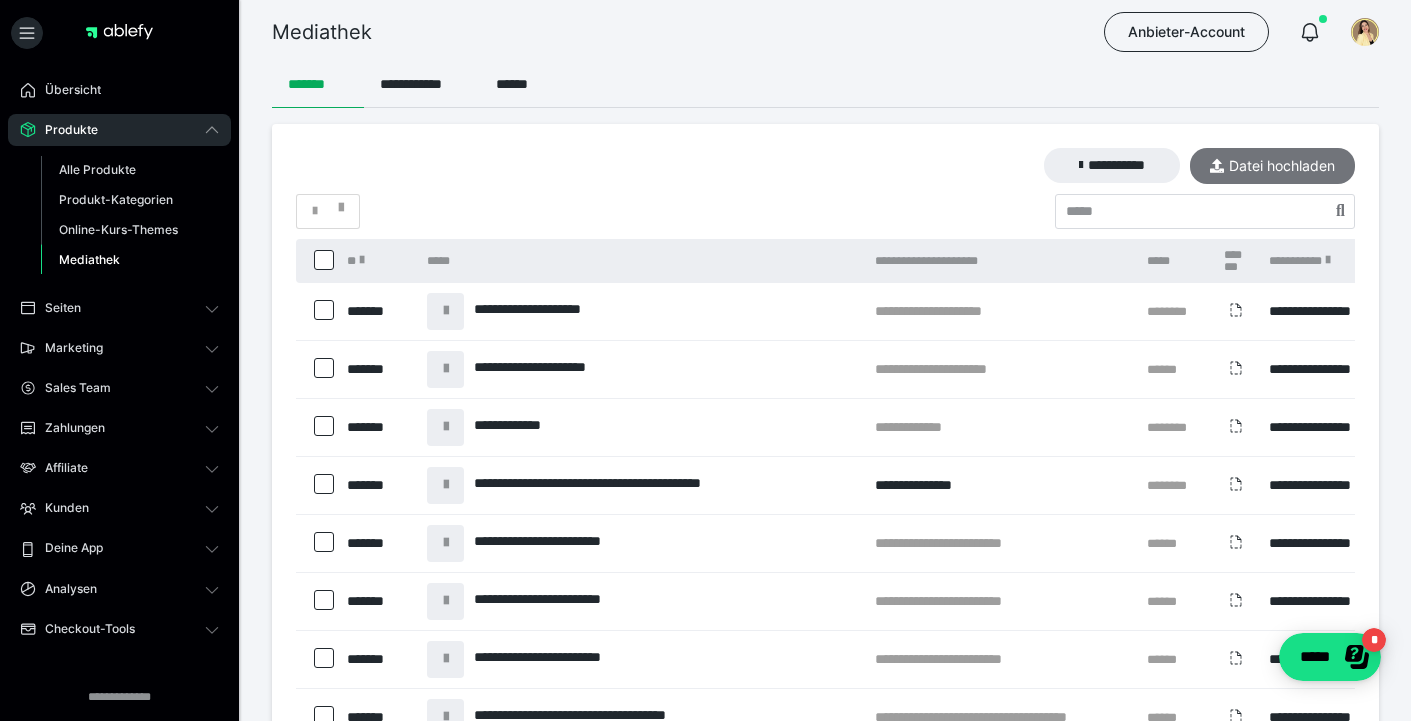click on "Datei hochladen" at bounding box center (1272, 166) 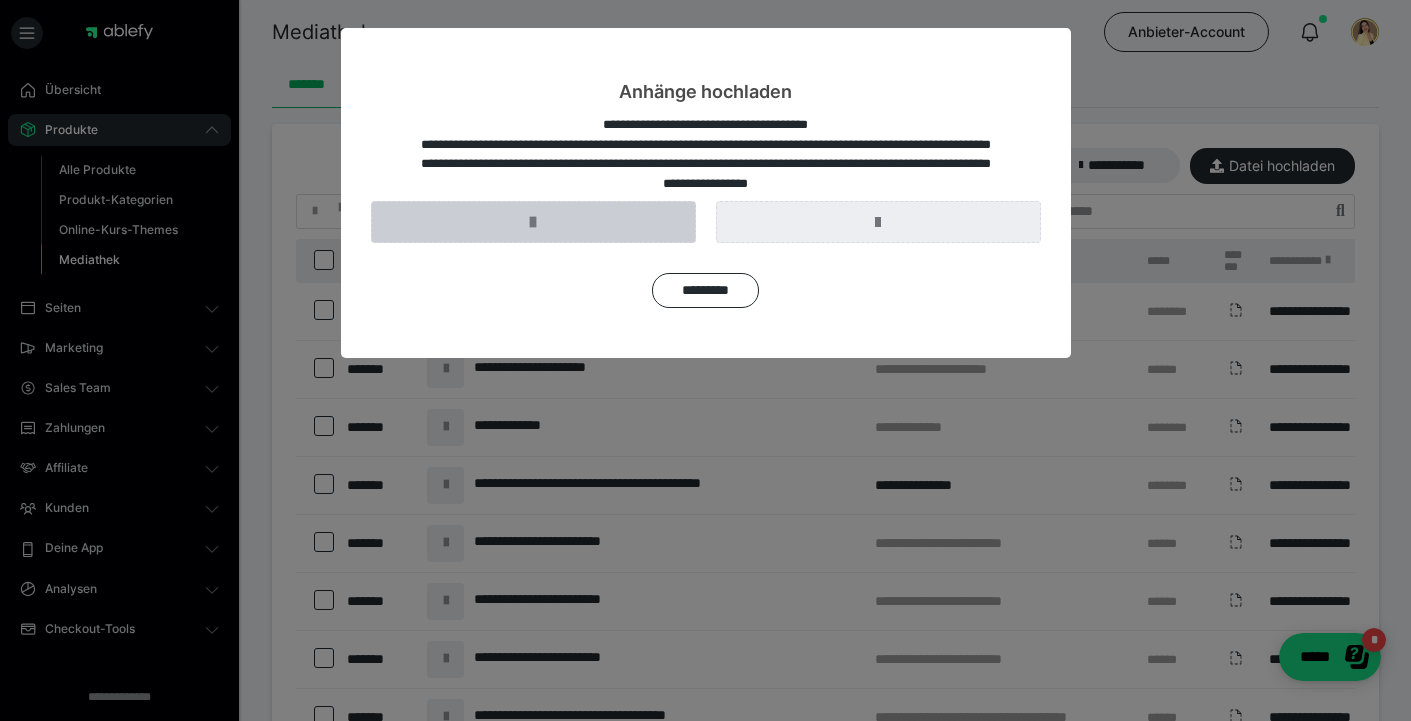 click at bounding box center (533, 222) 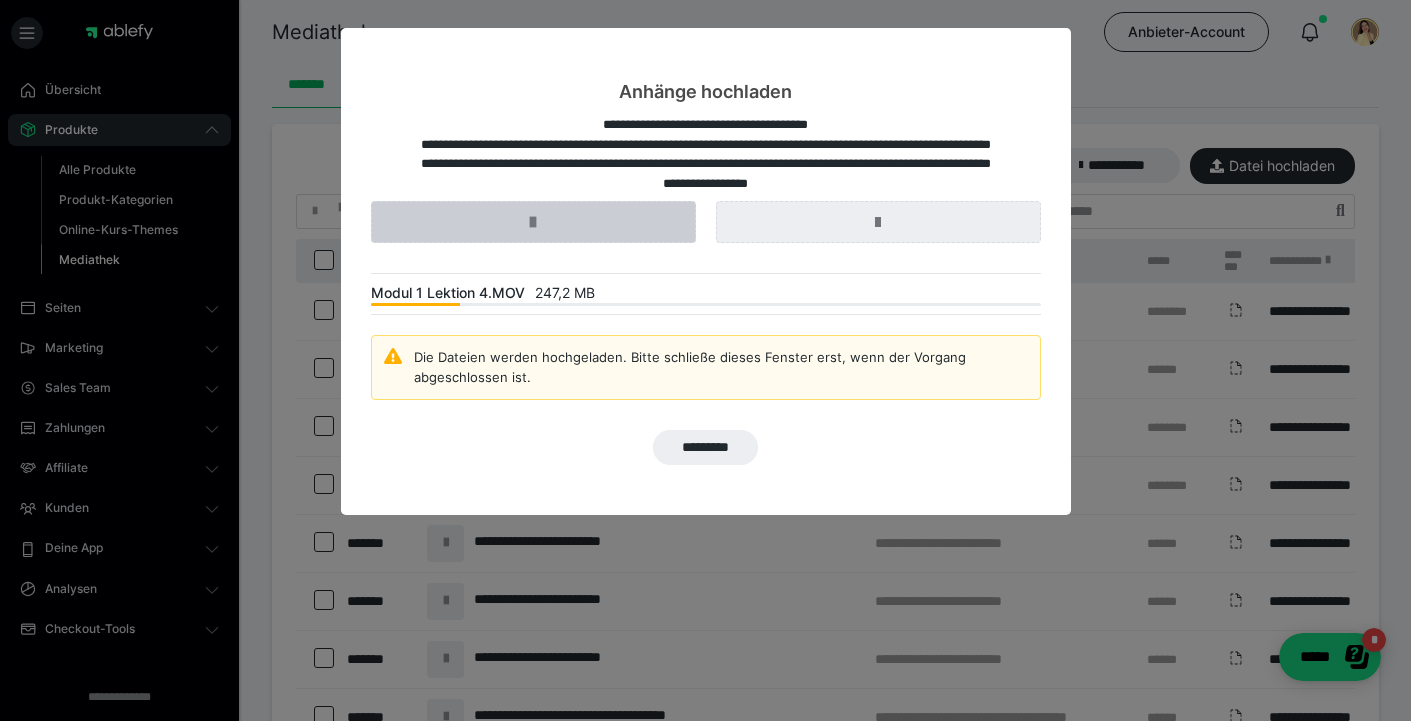 click on "**********" at bounding box center [705, 360] 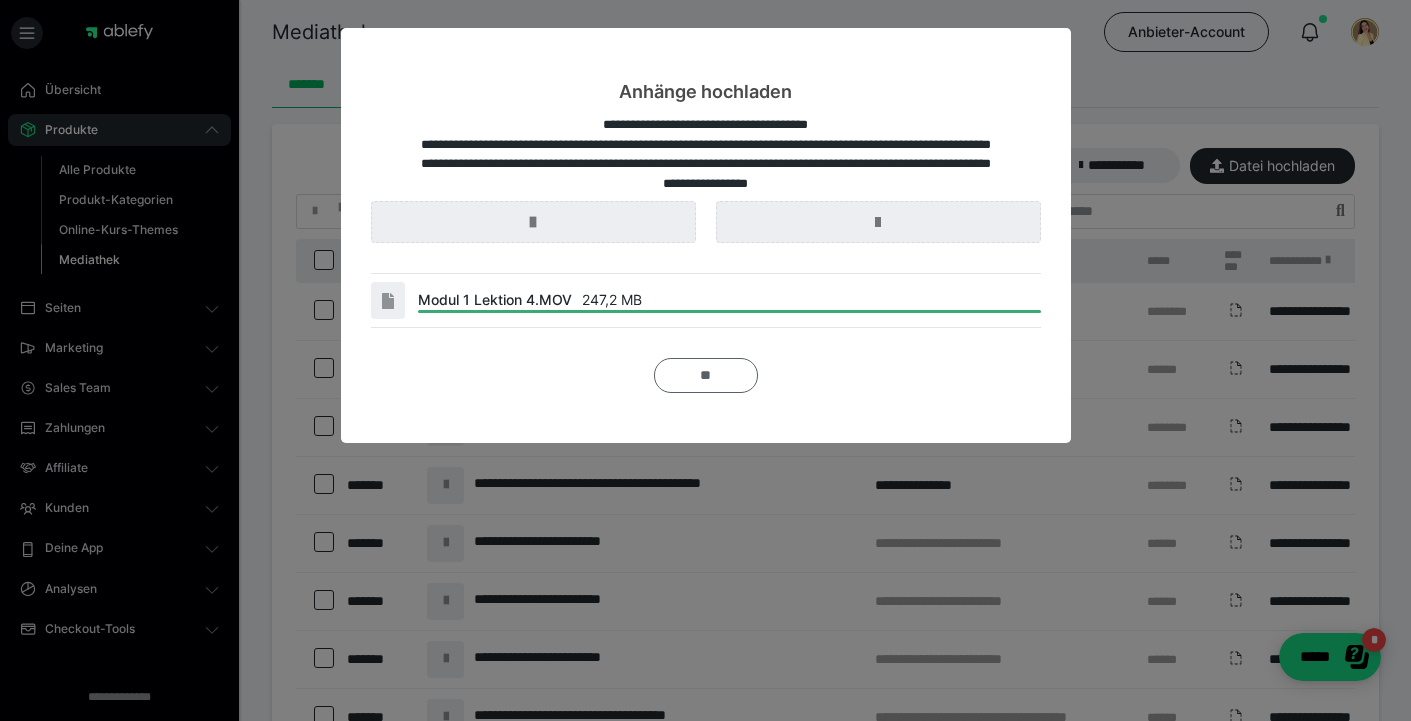 click on "**" at bounding box center (706, 375) 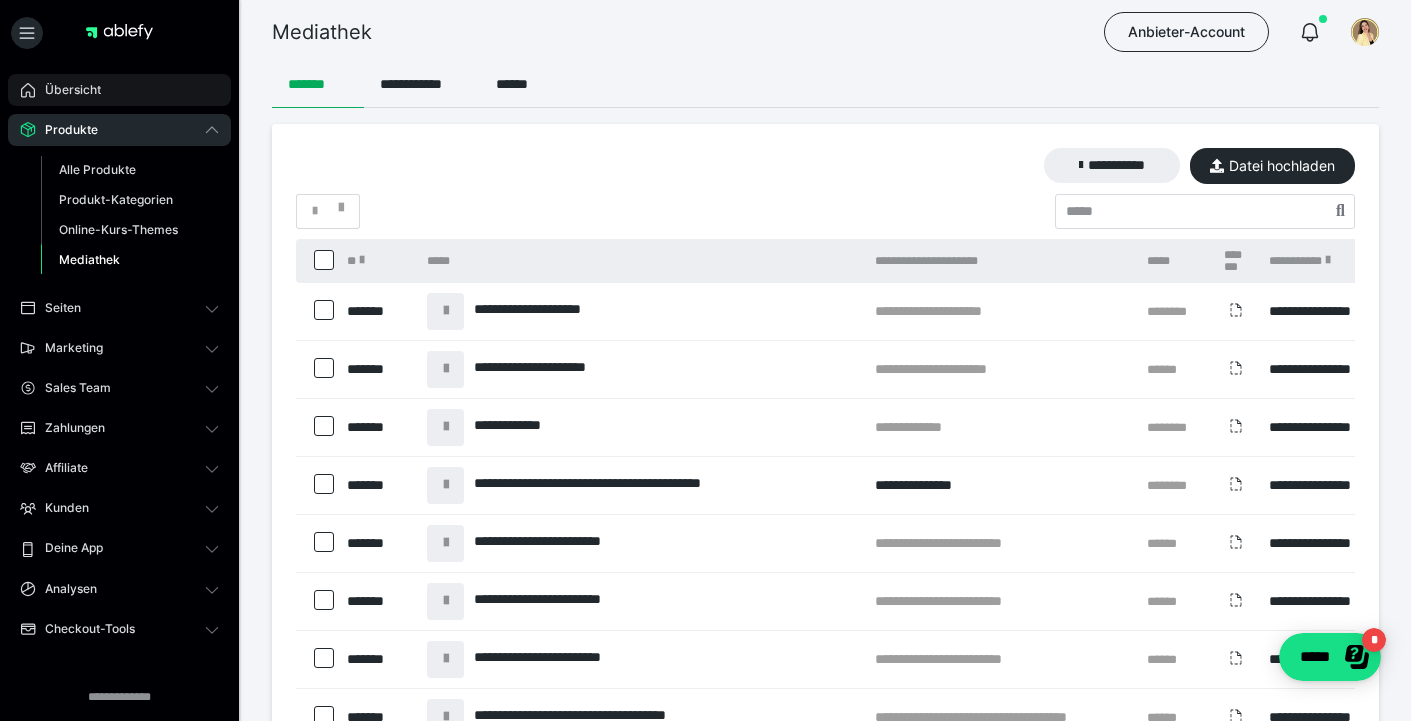 click on "Übersicht" at bounding box center (66, 90) 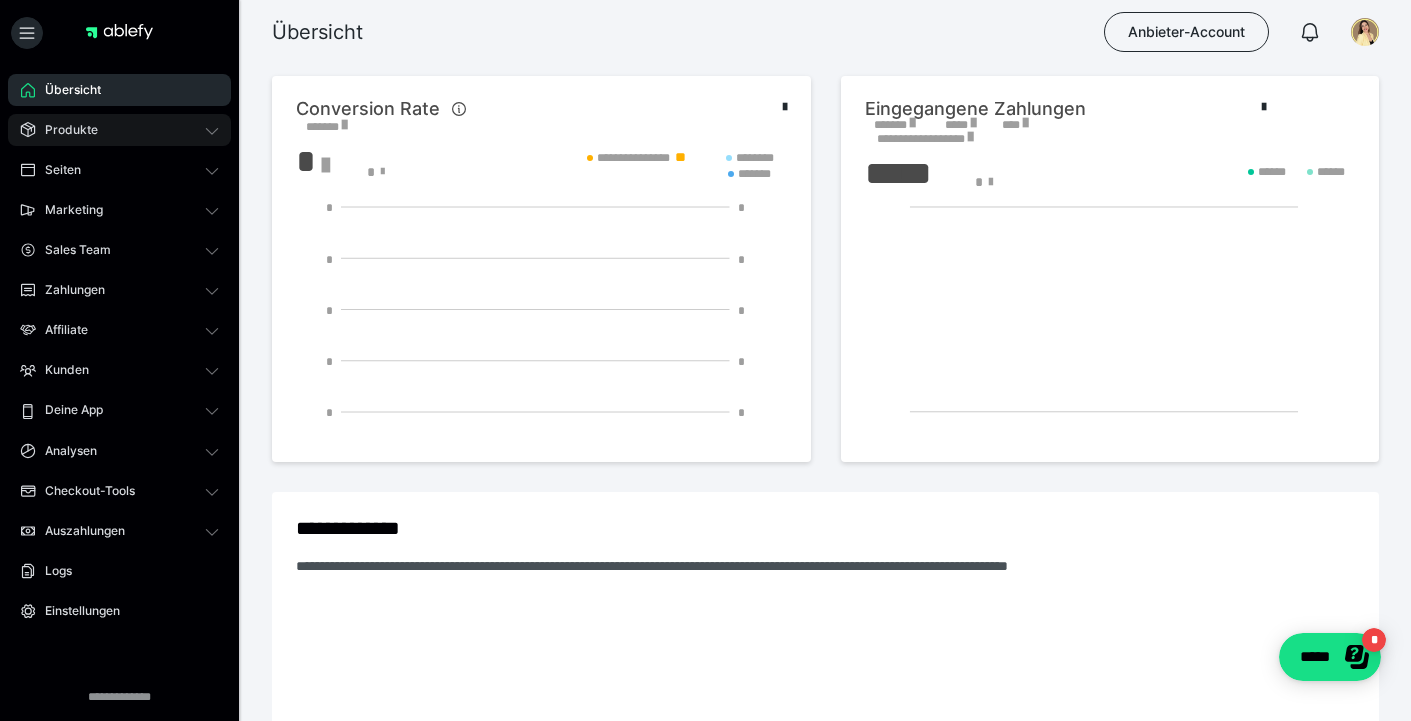 click on "Produkte" at bounding box center (64, 130) 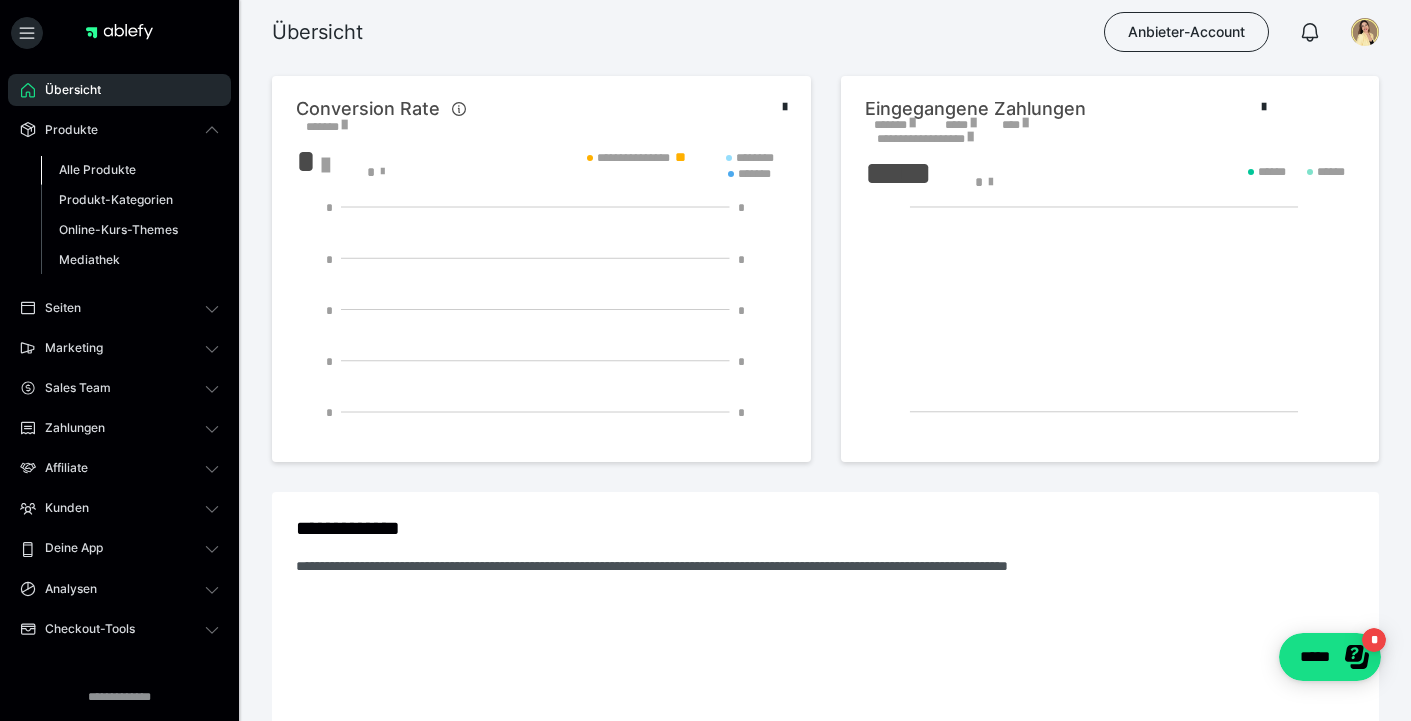 click on "Alle Produkte" at bounding box center (97, 169) 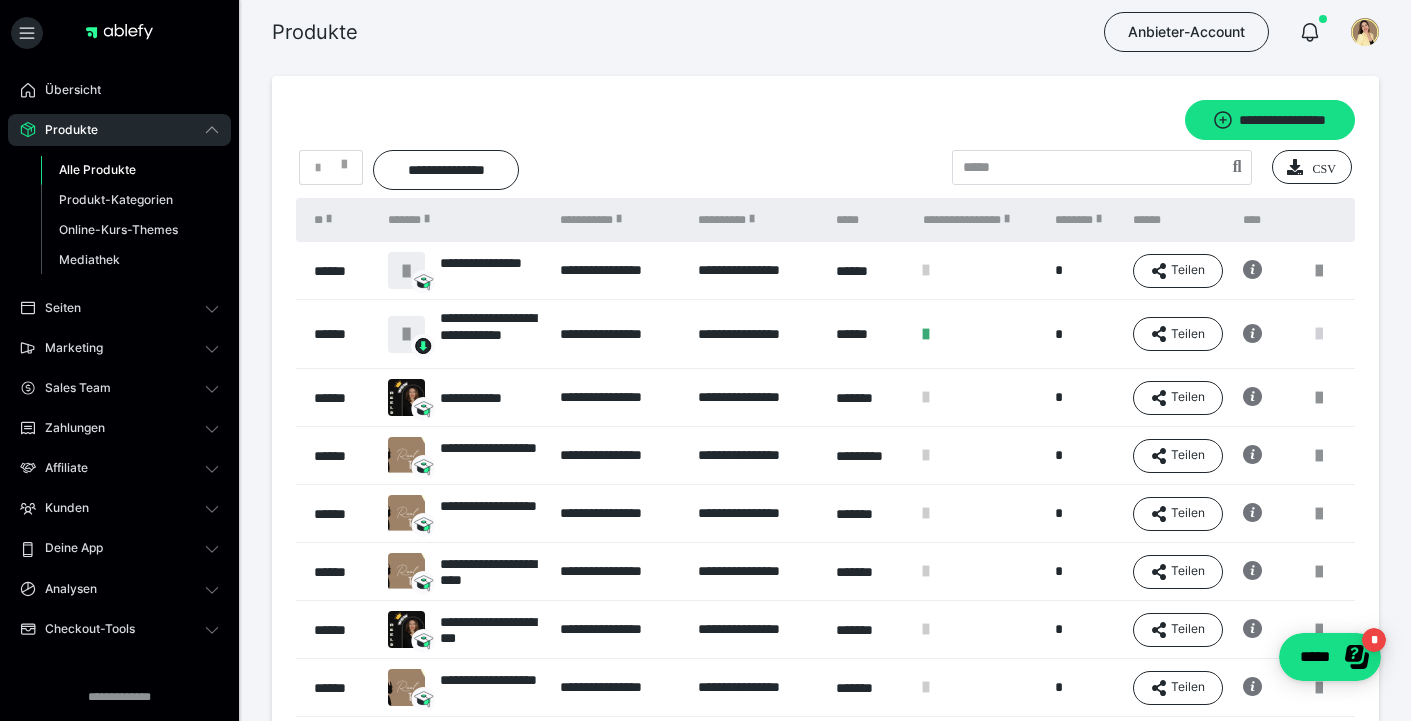 click at bounding box center (1319, 334) 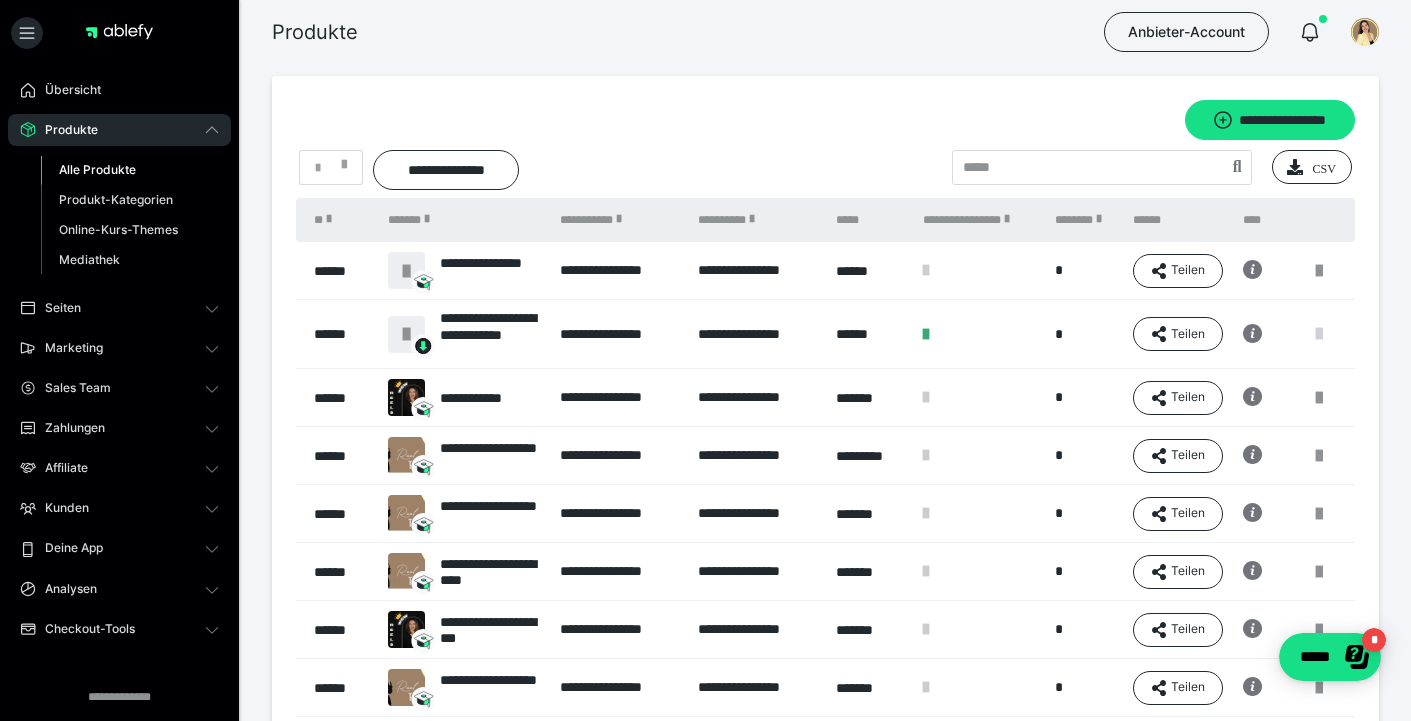 click at bounding box center [705, 360] 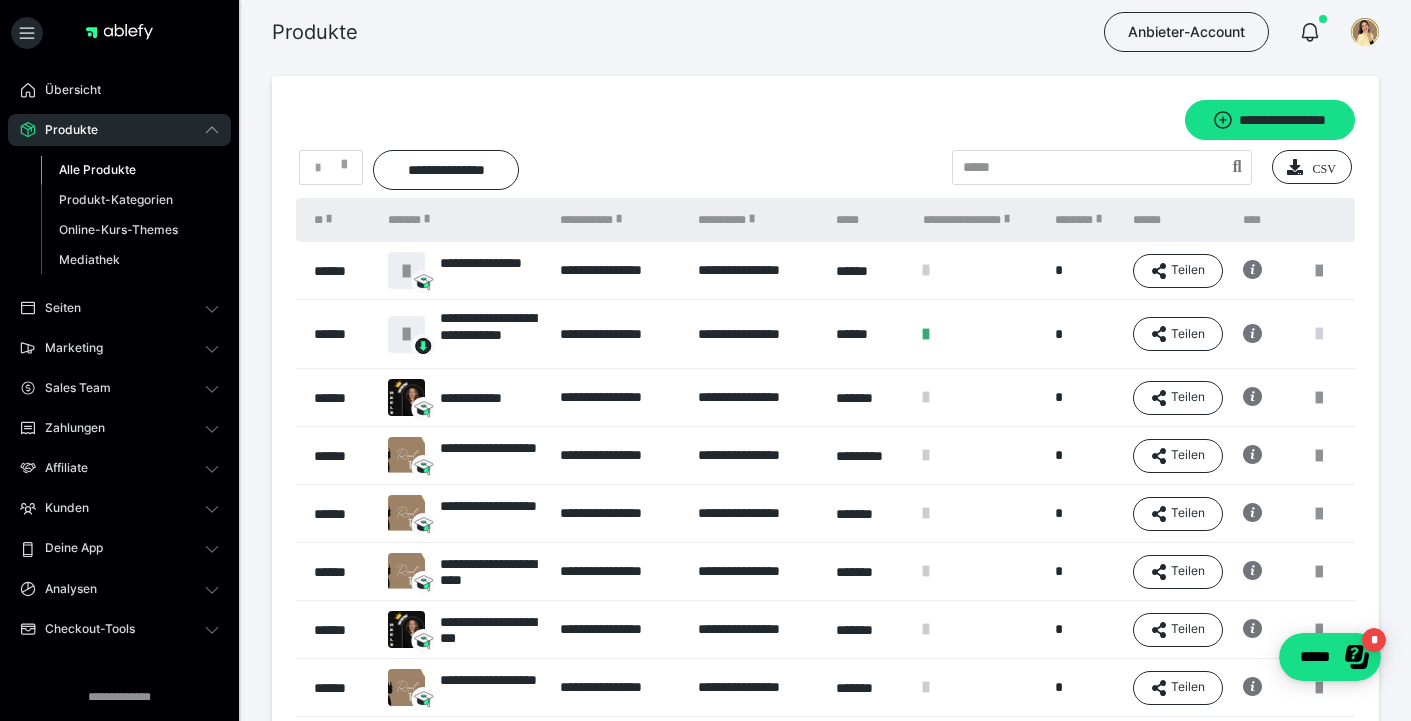 click at bounding box center (1319, 334) 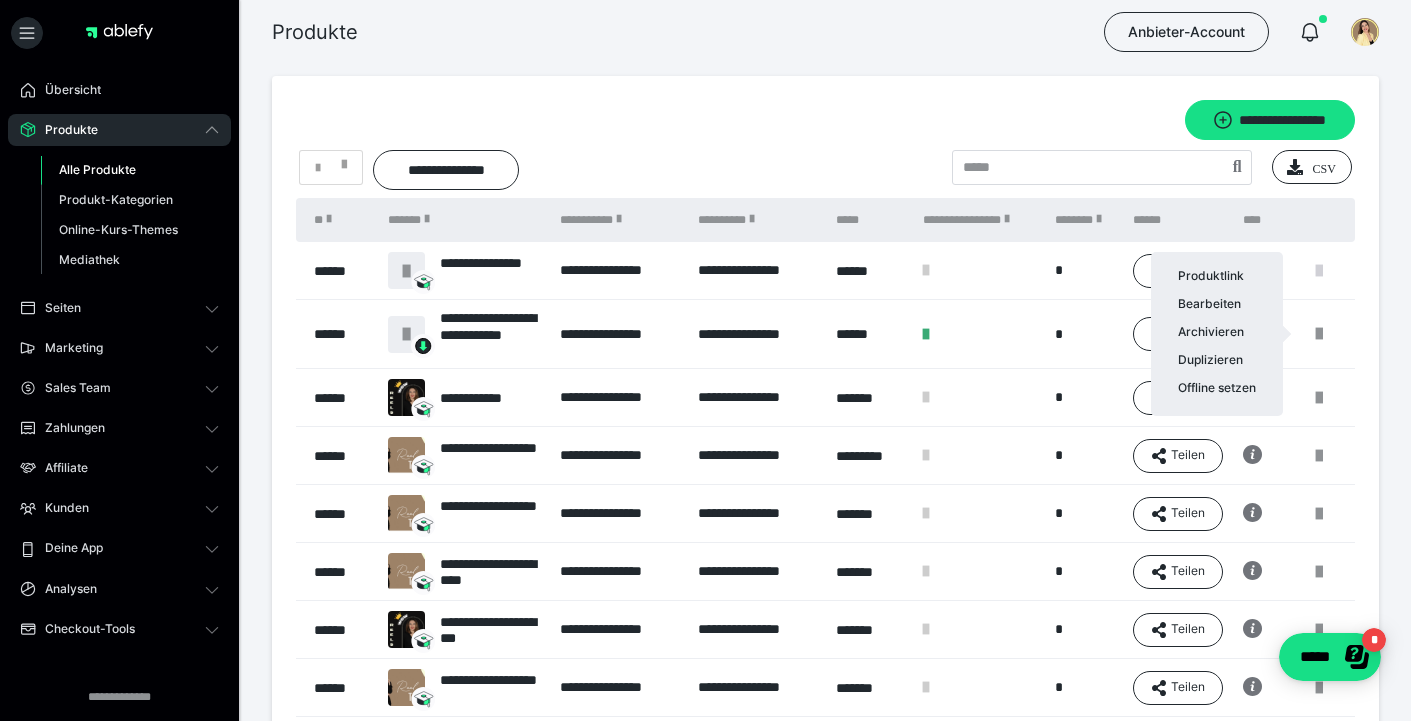 click at bounding box center [705, 360] 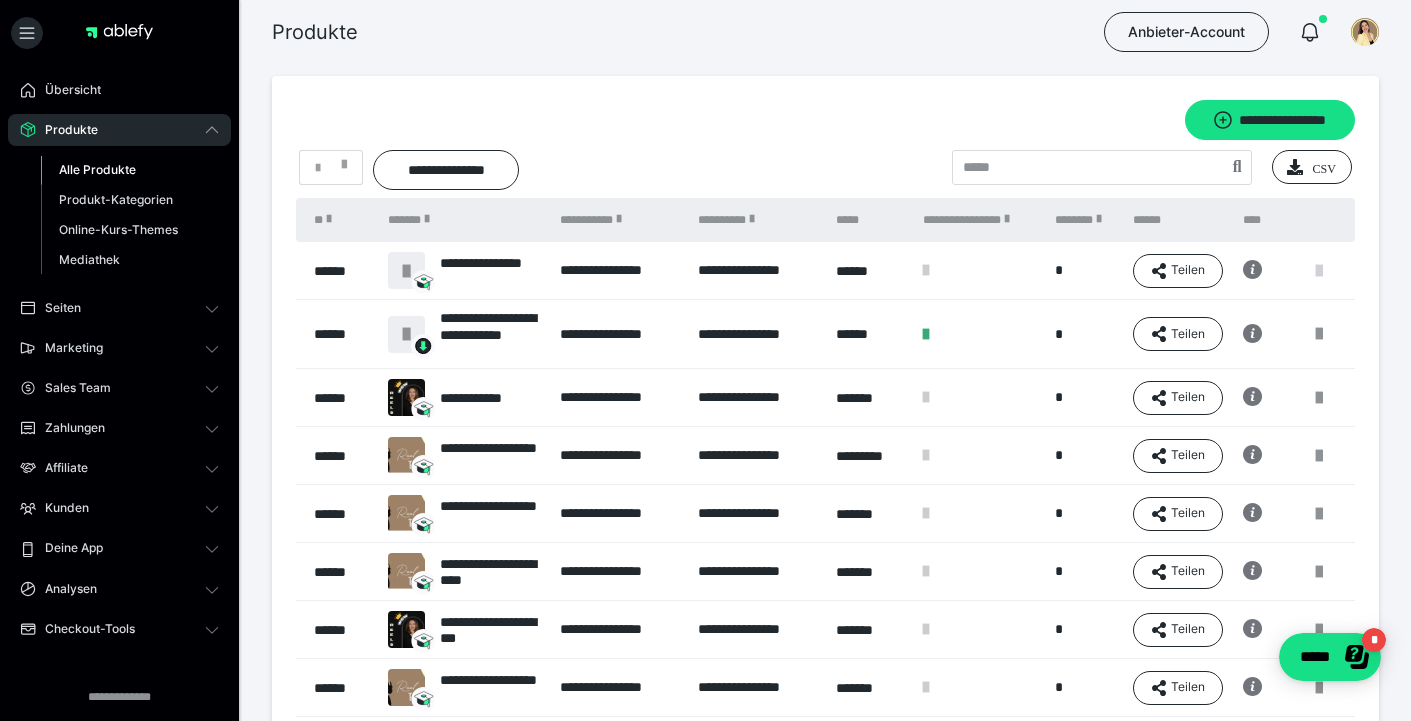 click at bounding box center [1319, 271] 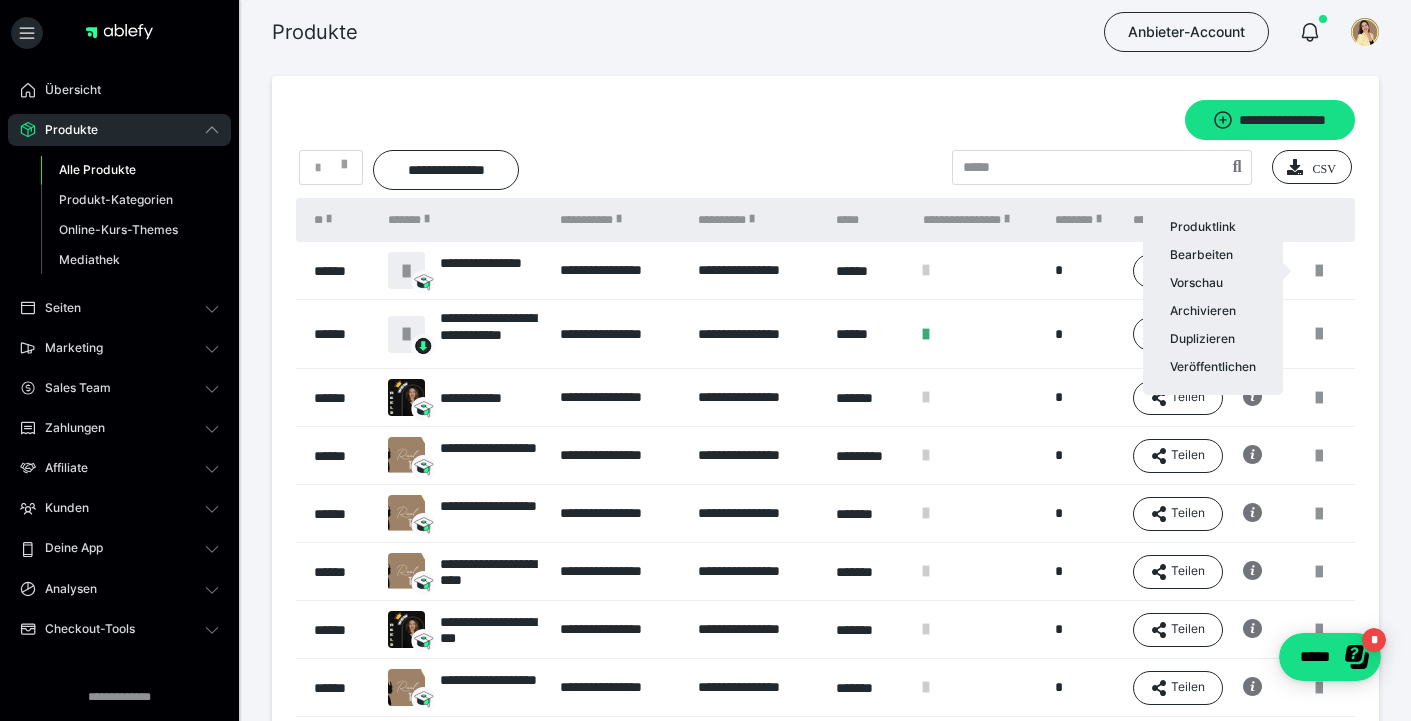 click at bounding box center (705, 360) 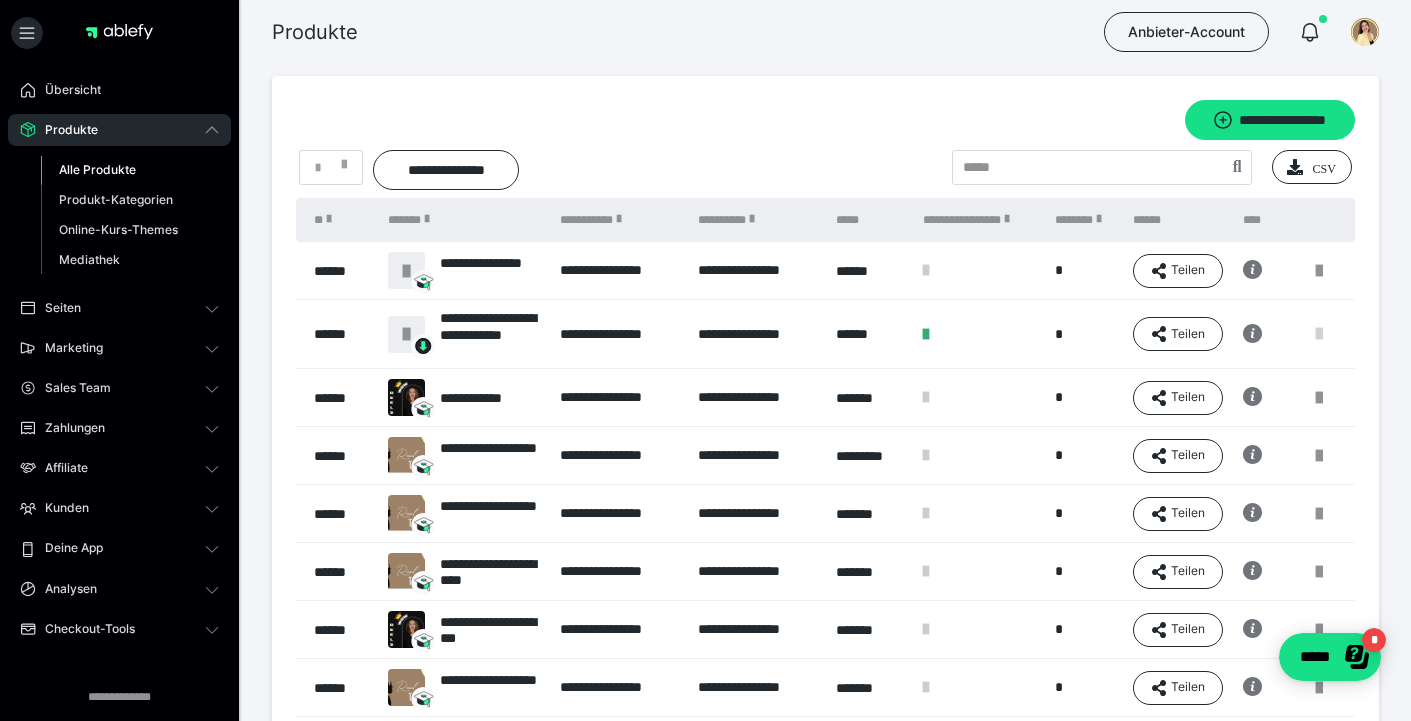 click at bounding box center [1319, 334] 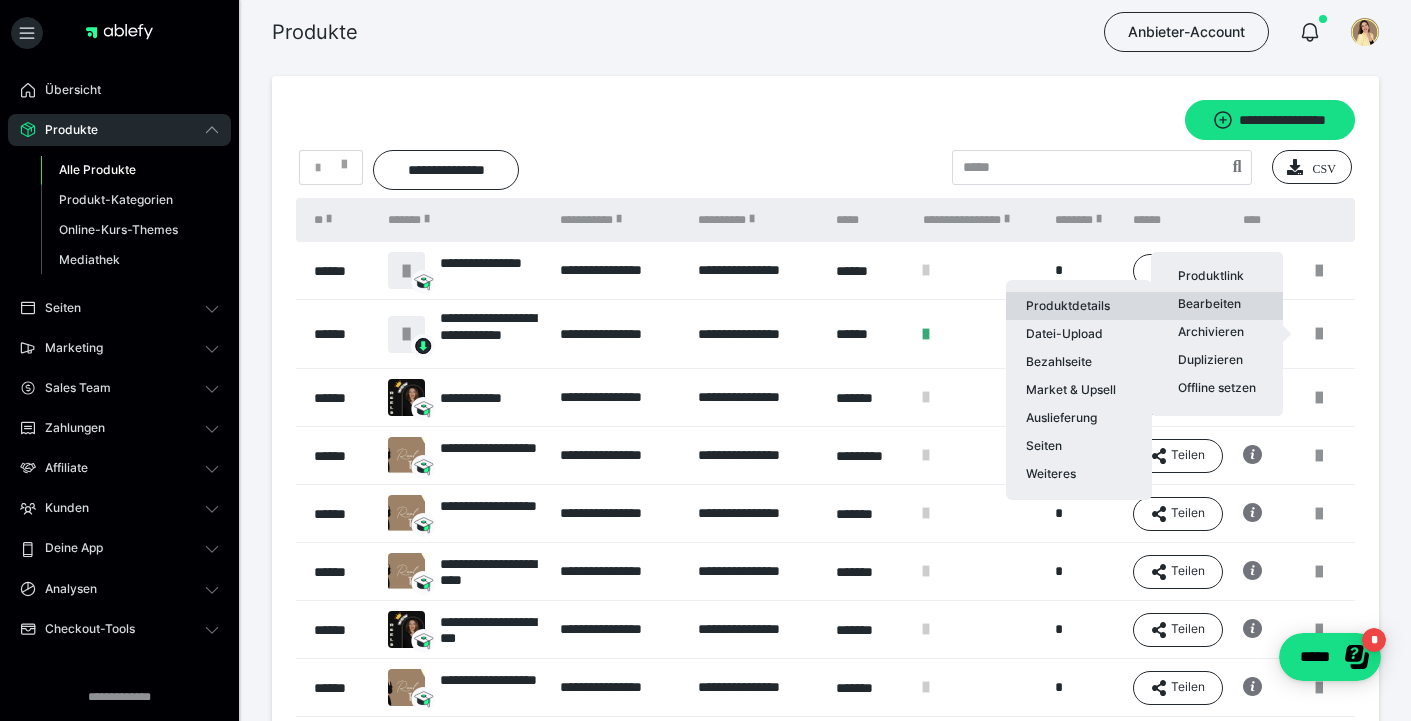 click on "Produktdetails" at bounding box center (1079, 306) 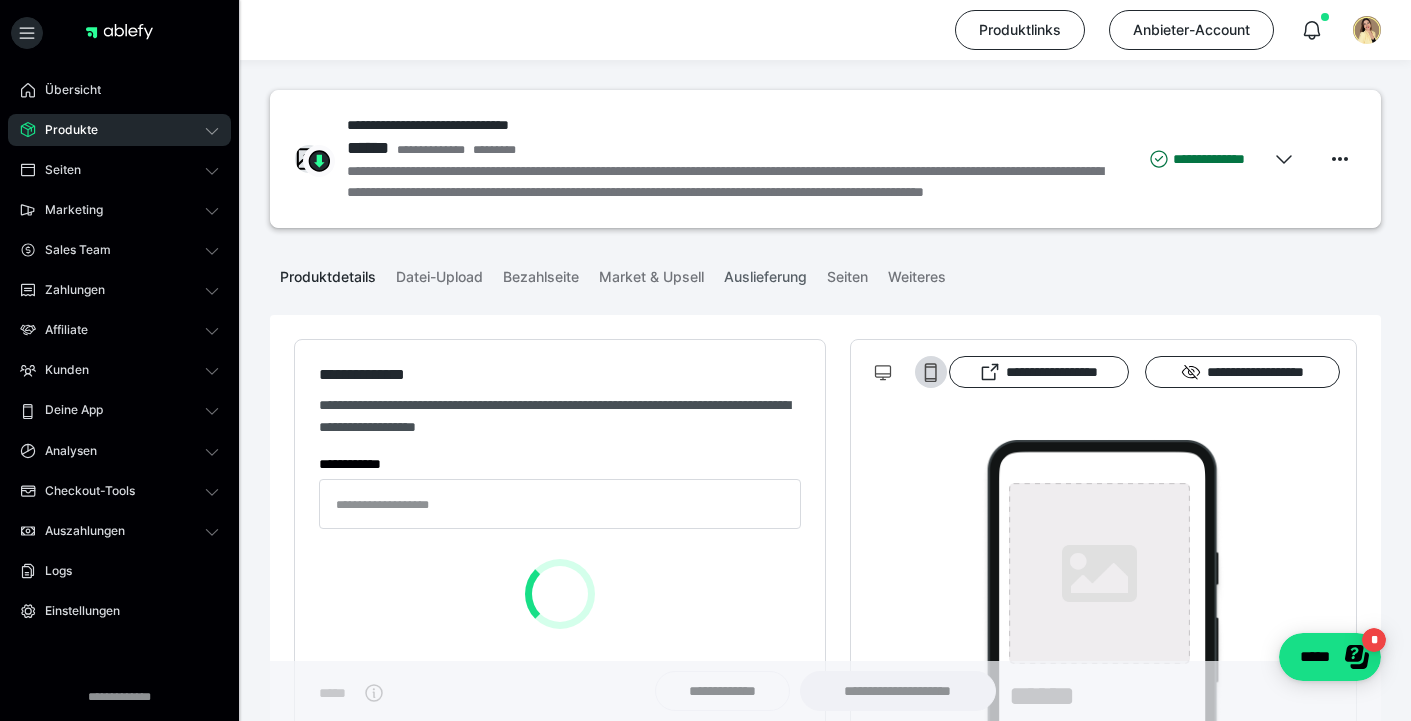type on "**********" 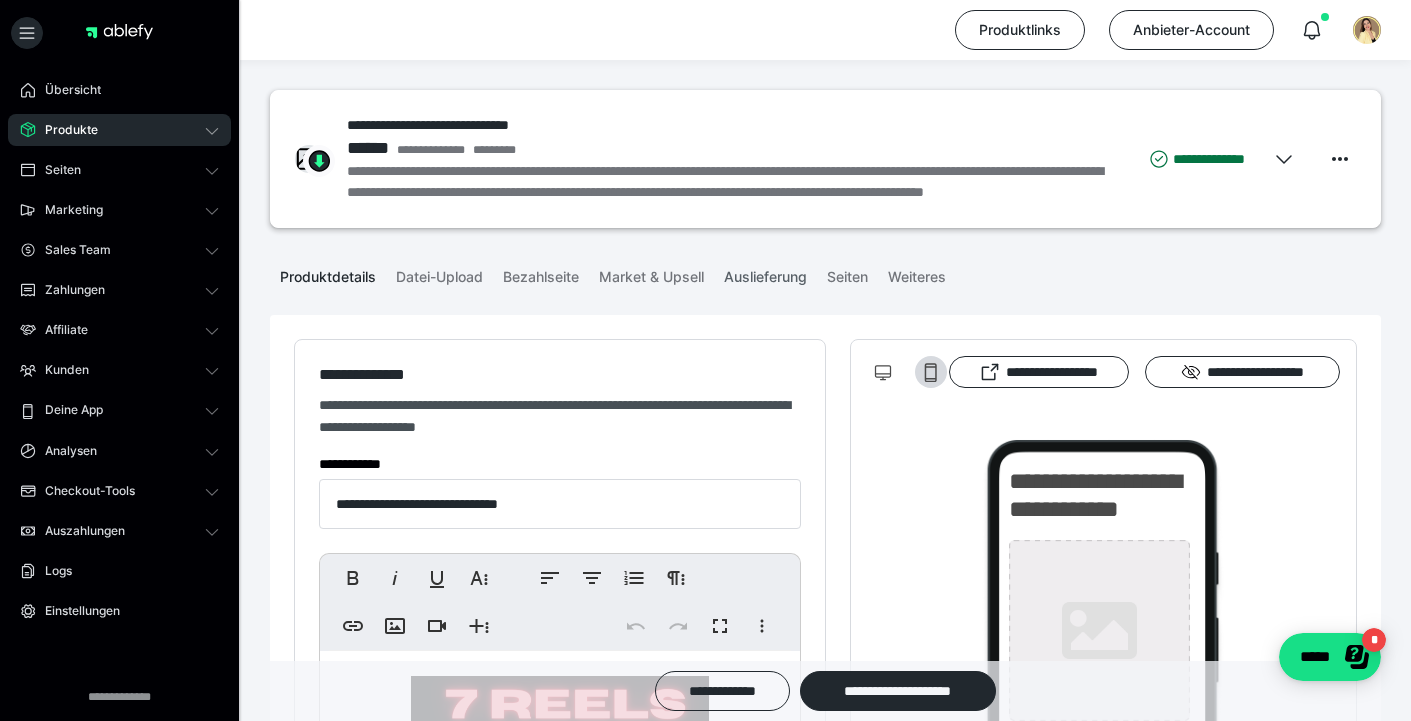 type on "**********" 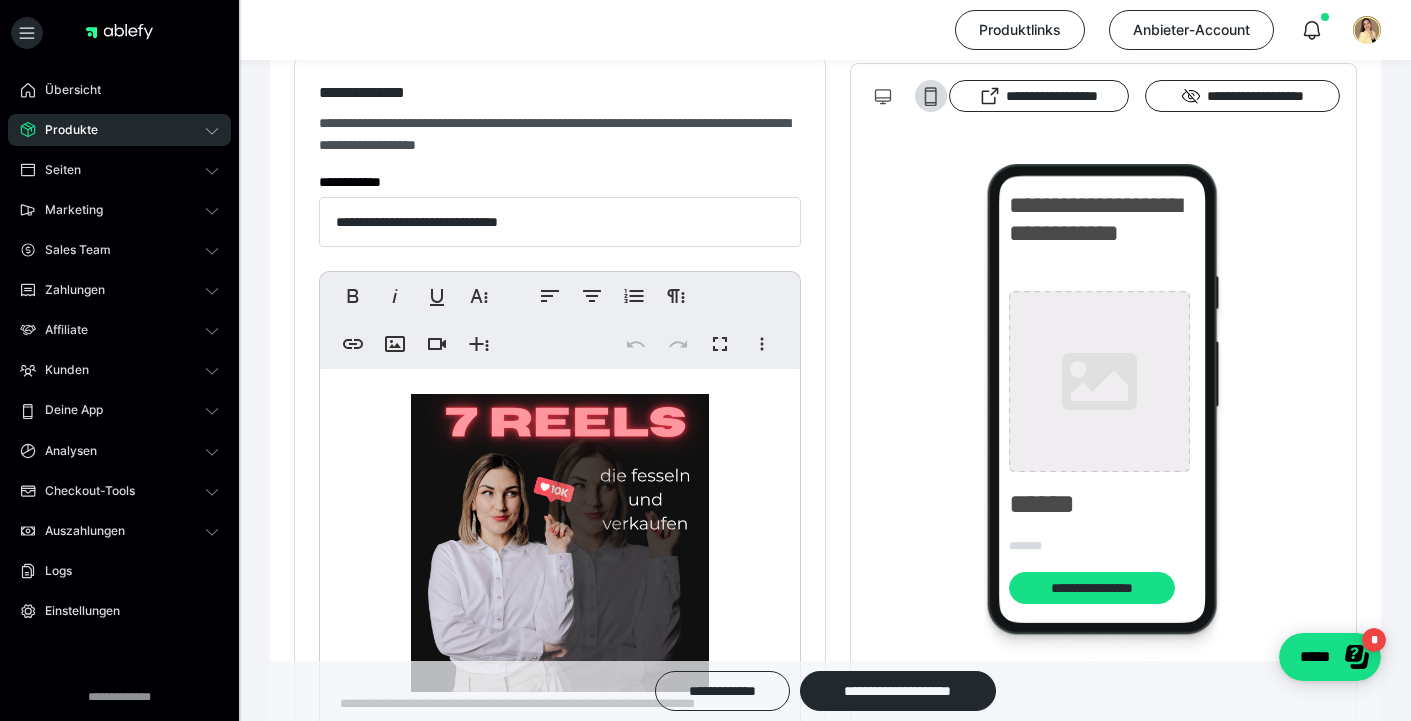 scroll, scrollTop: 310, scrollLeft: 0, axis: vertical 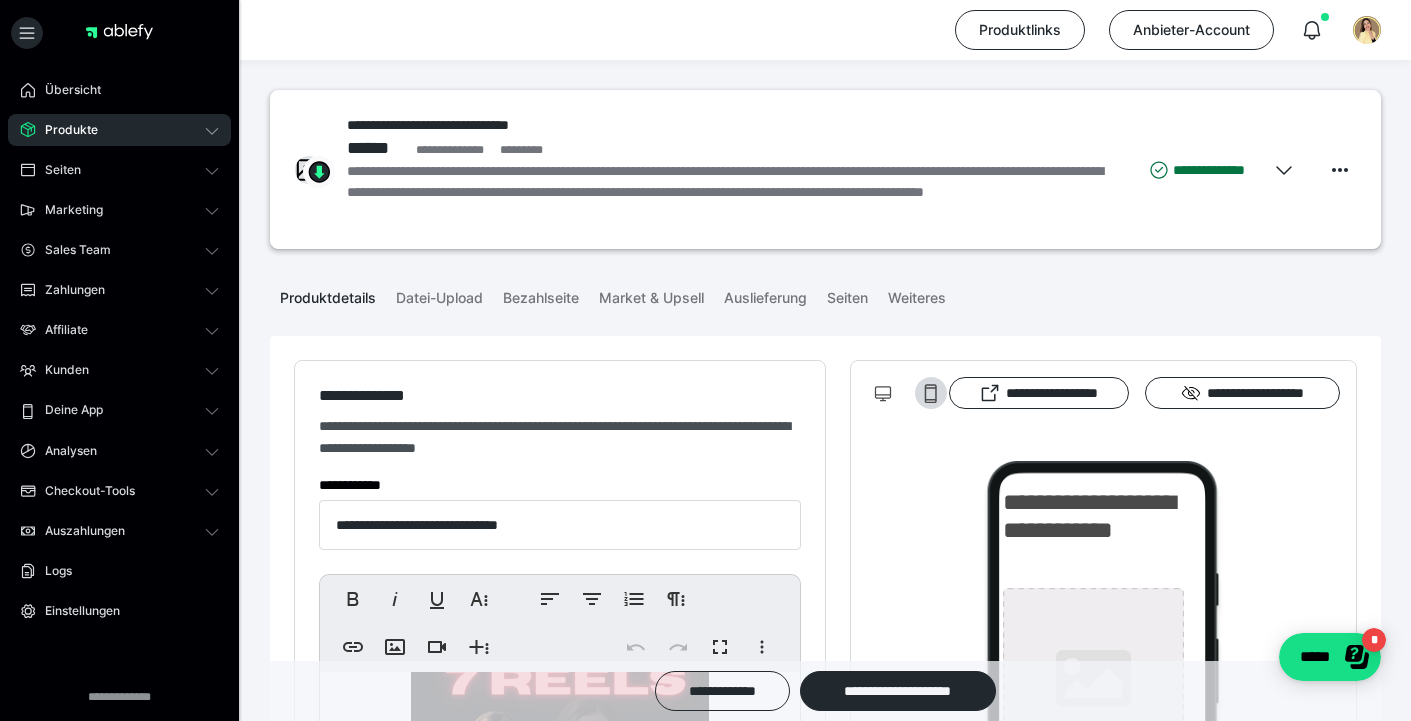 click on "Produkte" at bounding box center (119, 130) 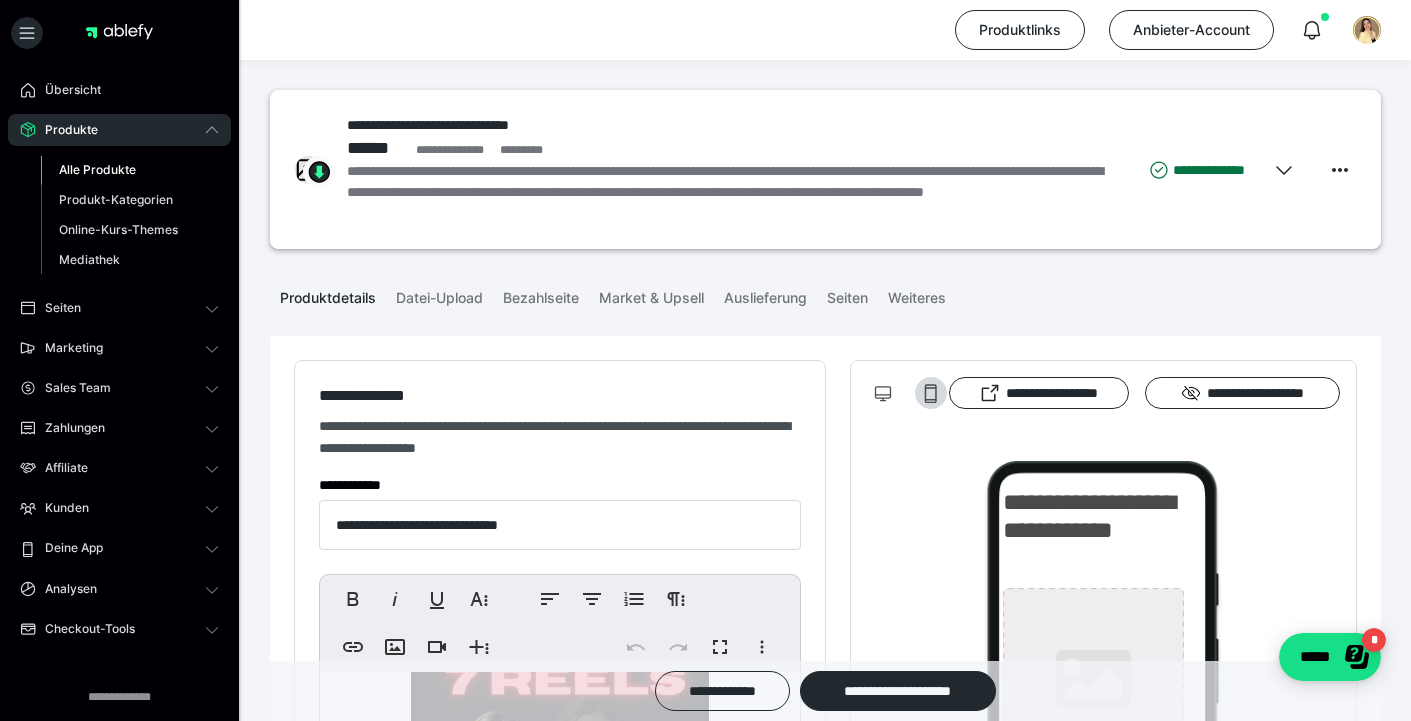click on "Alle Produkte" at bounding box center [130, 170] 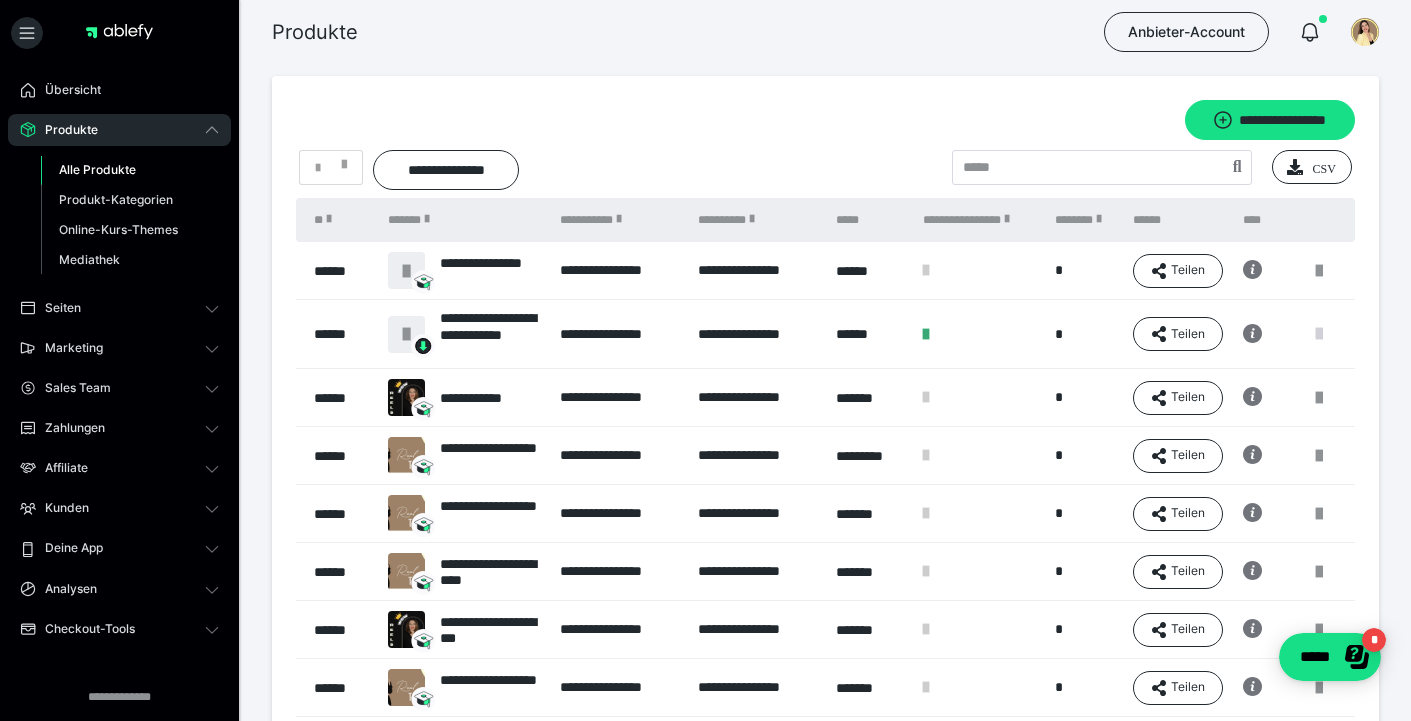 click at bounding box center [1319, 334] 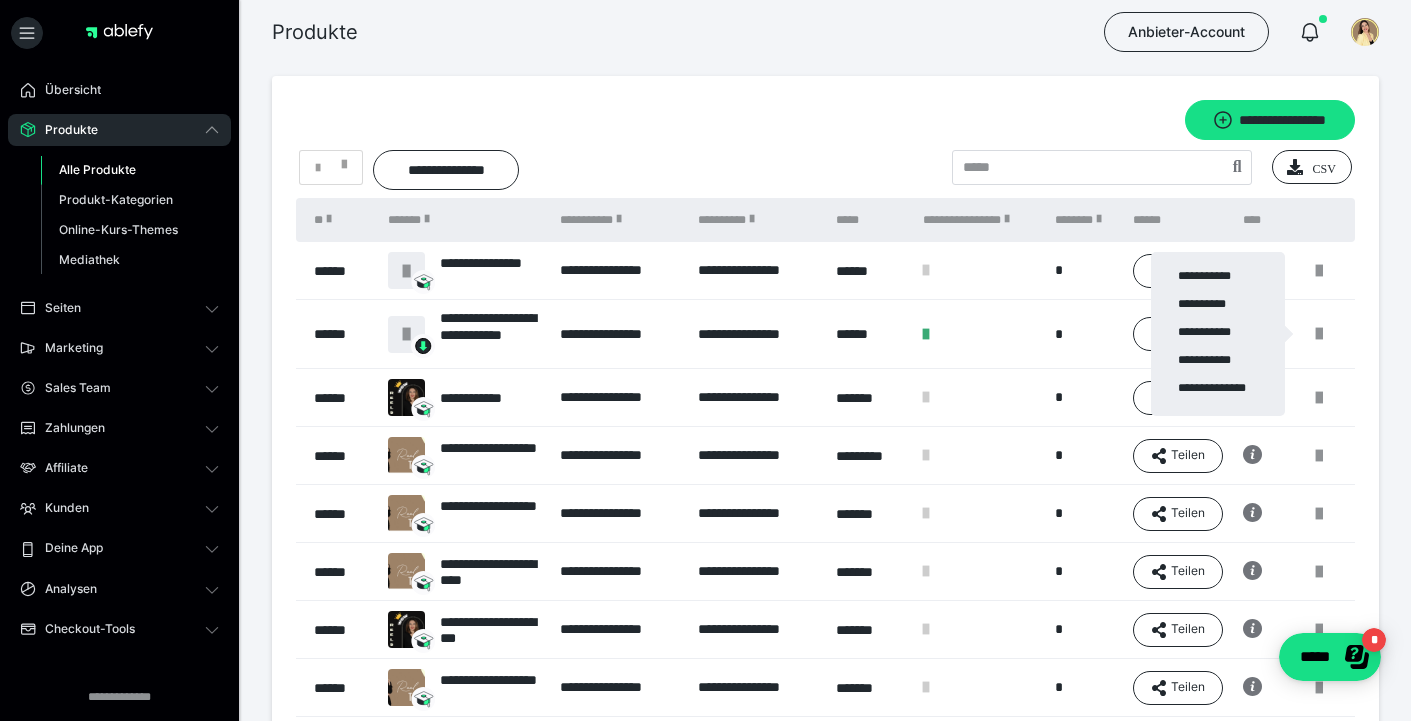 click at bounding box center (705, 360) 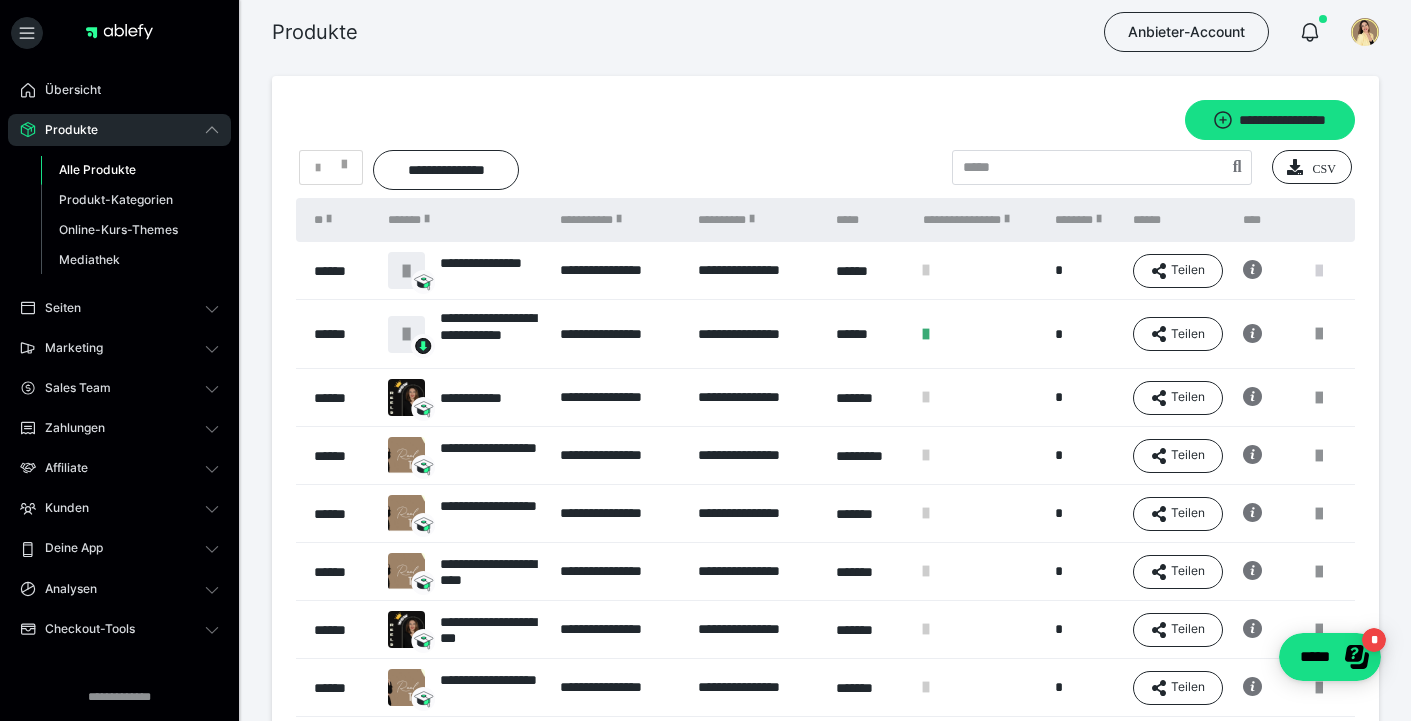 click at bounding box center [1319, 271] 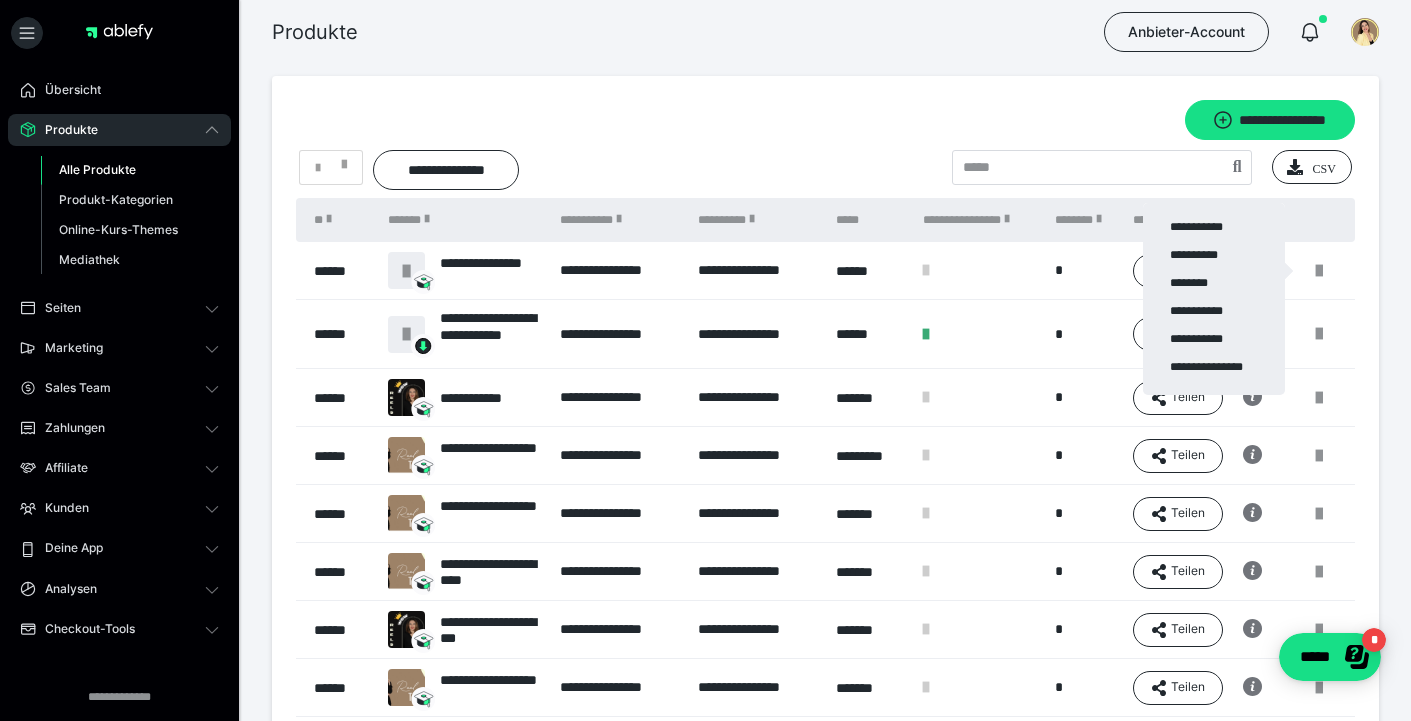 click at bounding box center (705, 360) 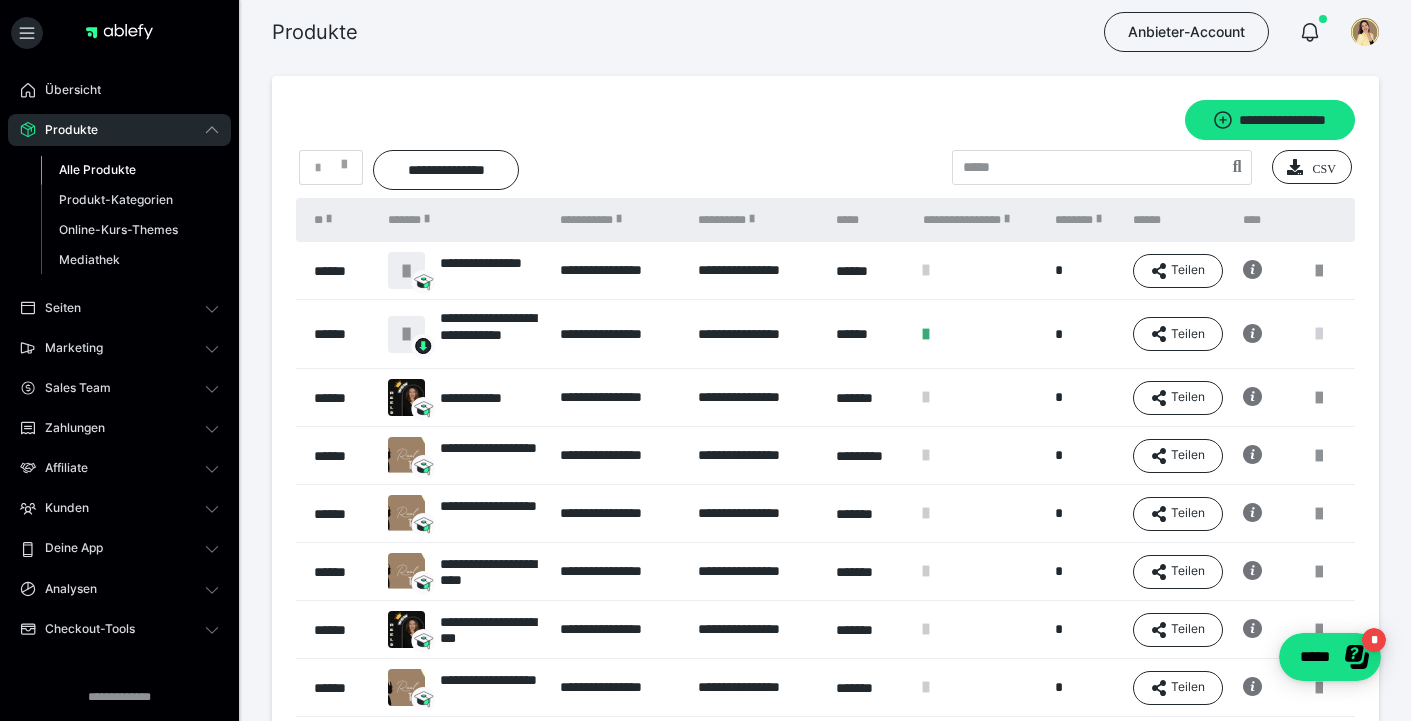 click at bounding box center [1319, 334] 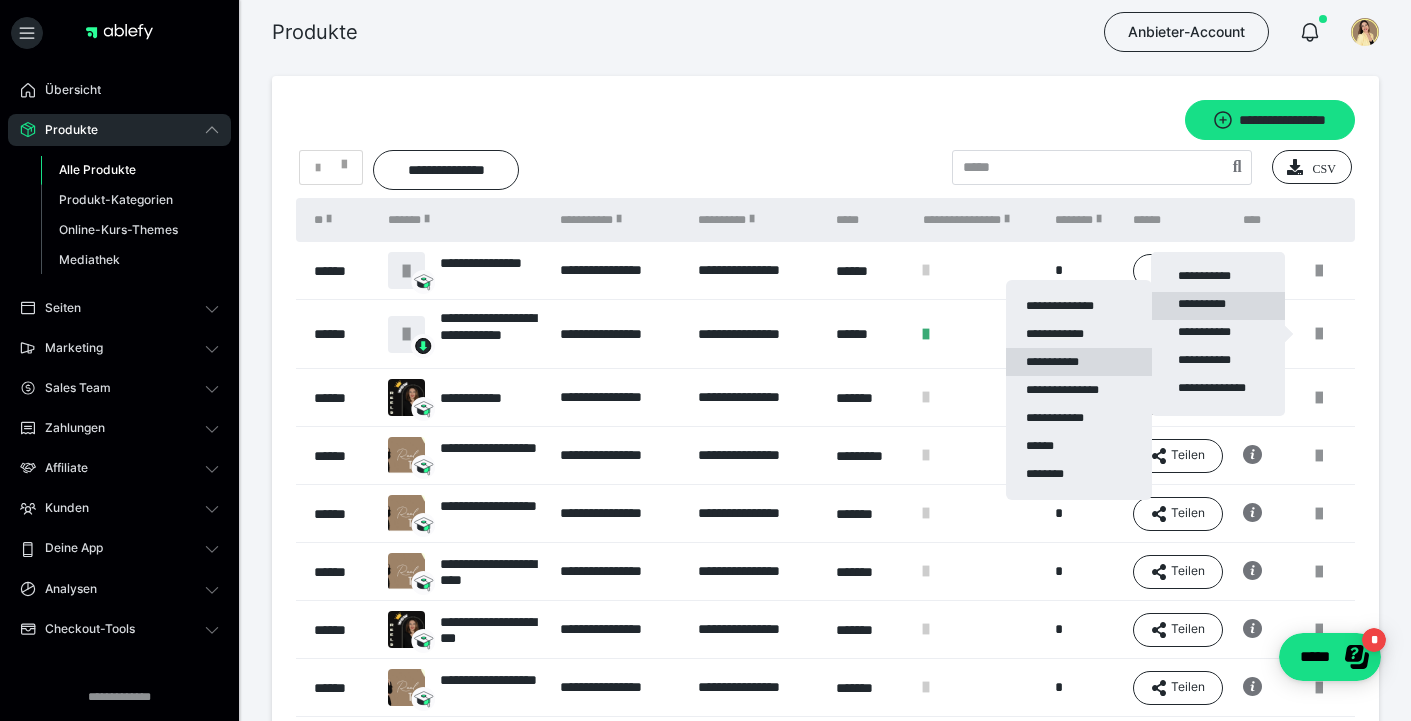 click on "**********" at bounding box center (1079, 362) 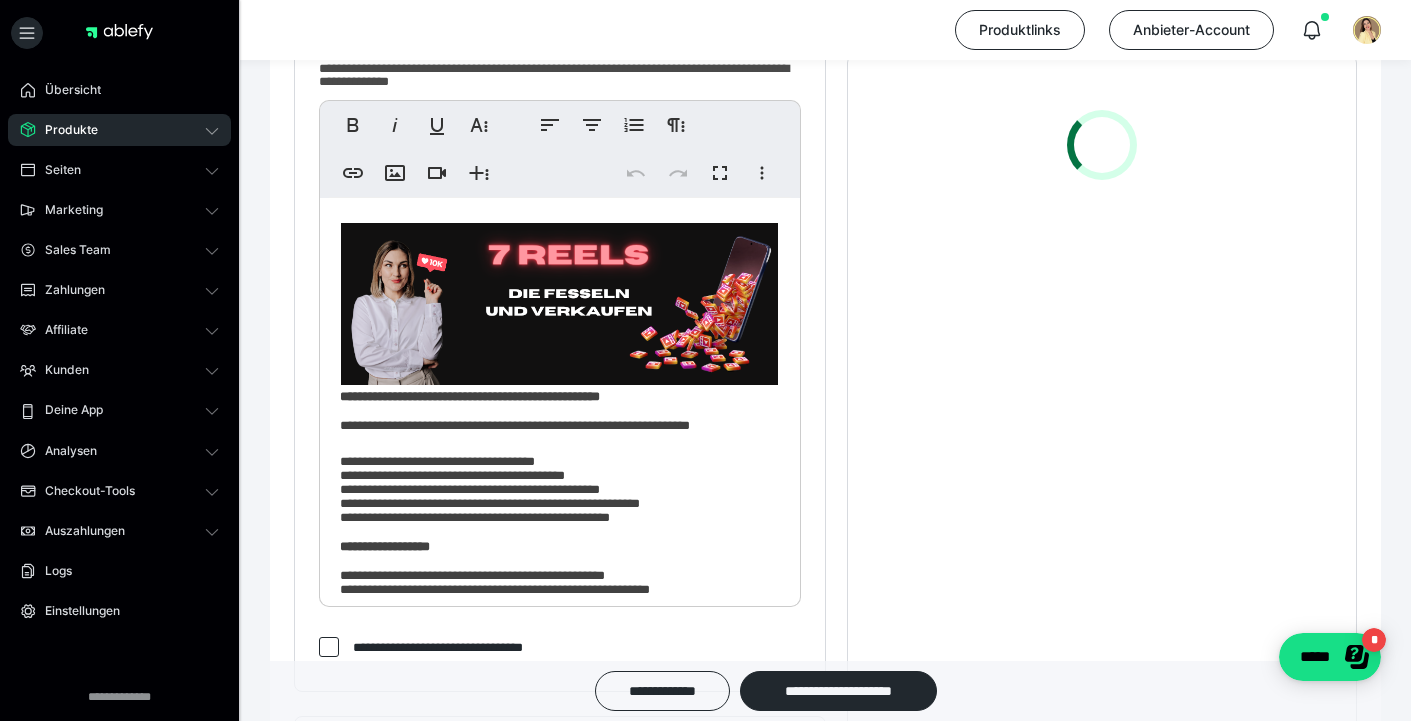 scroll, scrollTop: 532, scrollLeft: 0, axis: vertical 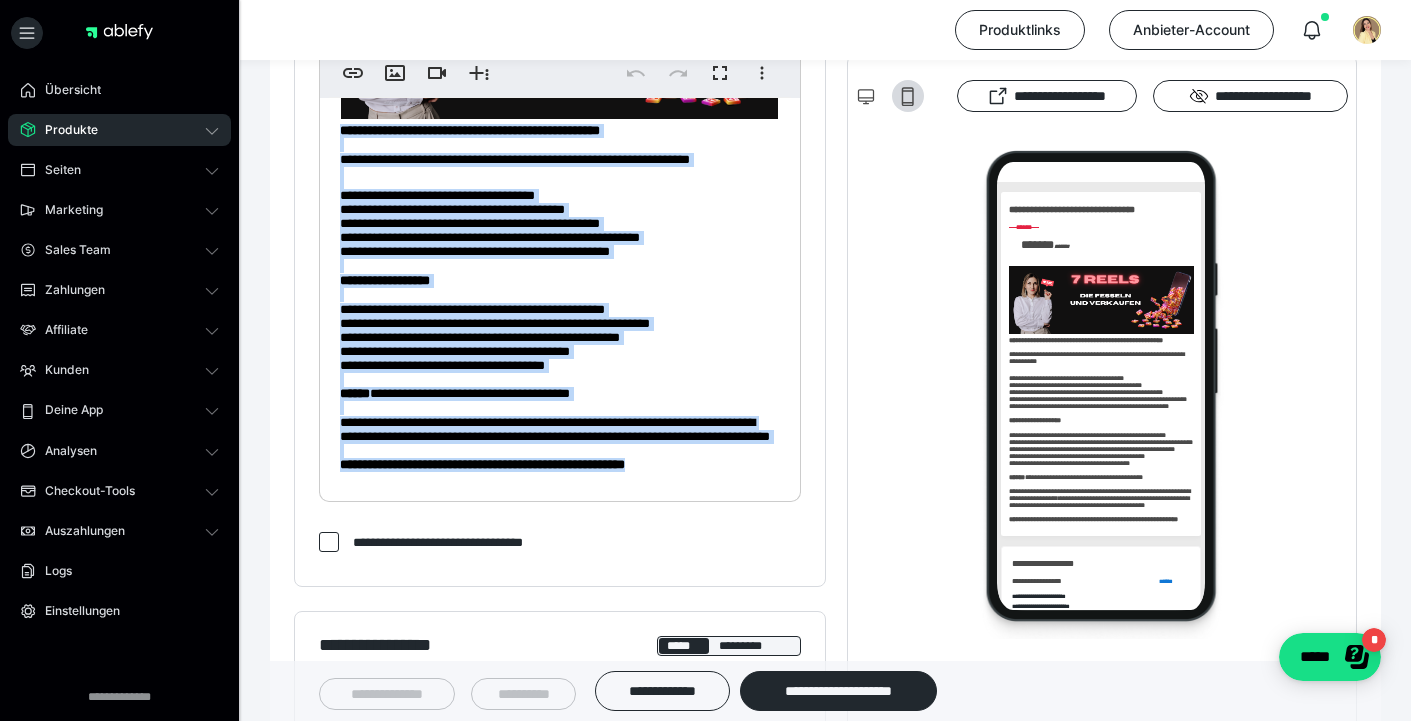 drag, startPoint x: 339, startPoint y: 269, endPoint x: 480, endPoint y: 455, distance: 233.40309 